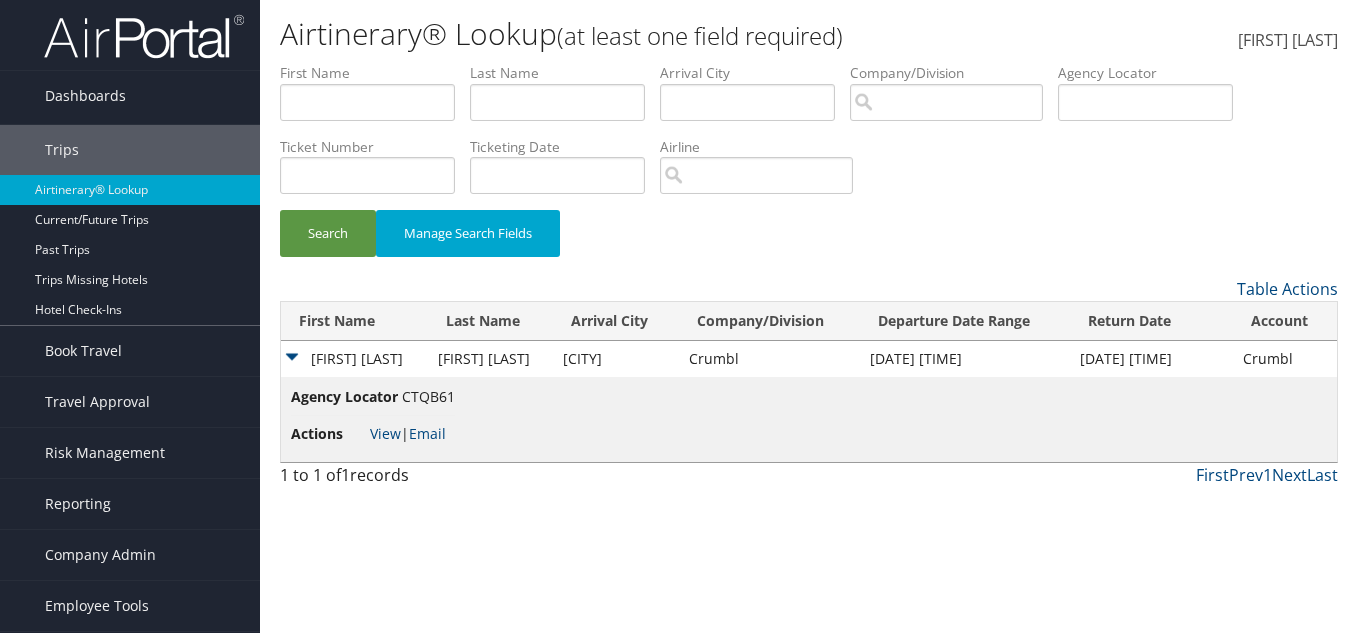 scroll, scrollTop: 0, scrollLeft: 0, axis: both 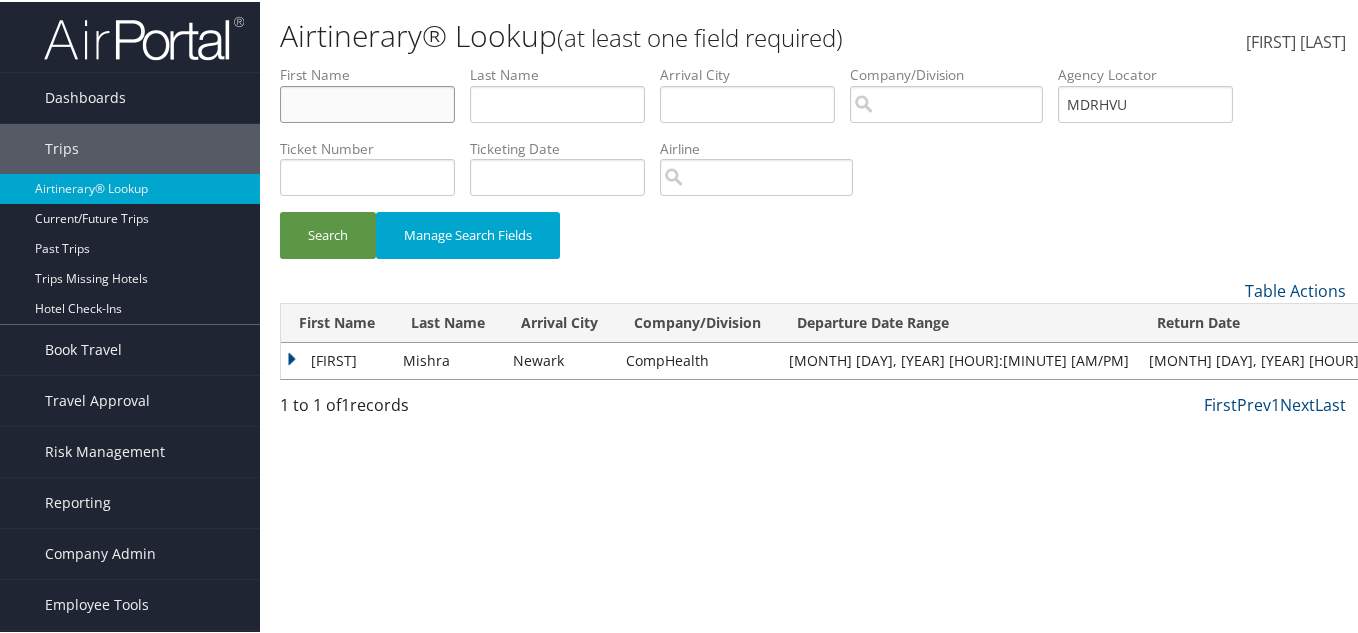 click at bounding box center (367, 102) 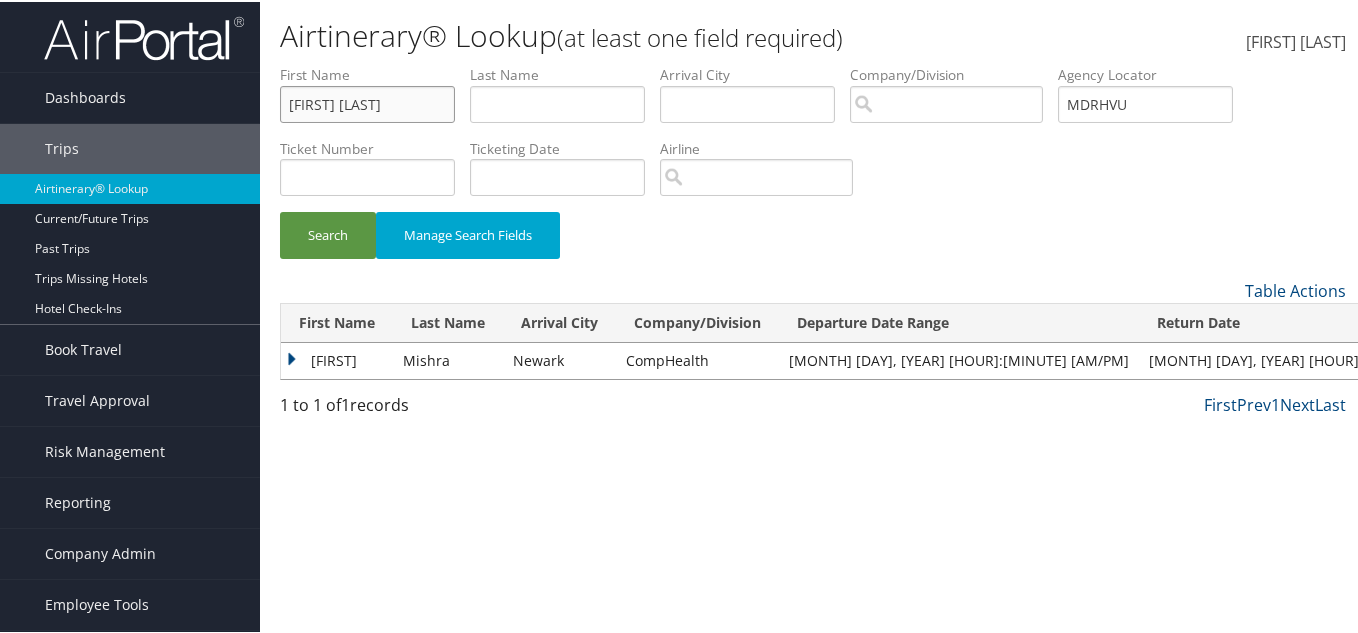 type on "[FIRST] [LAST]" 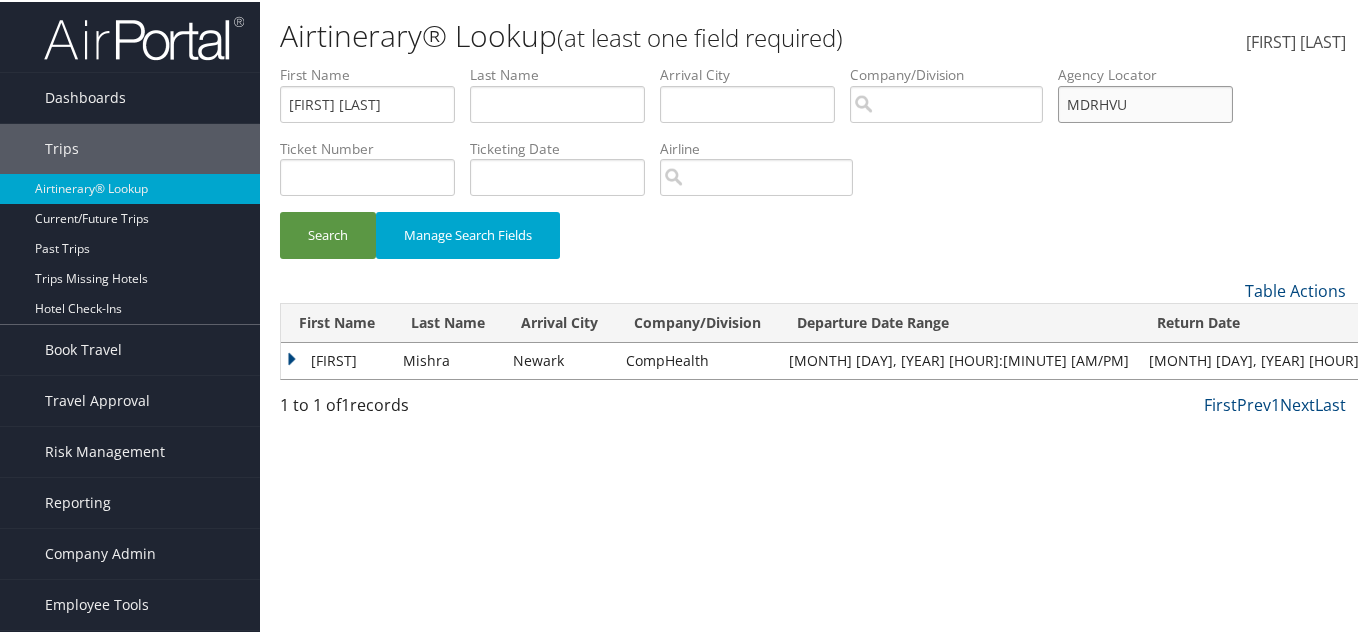 click on "MDRHVU" at bounding box center (1145, 102) 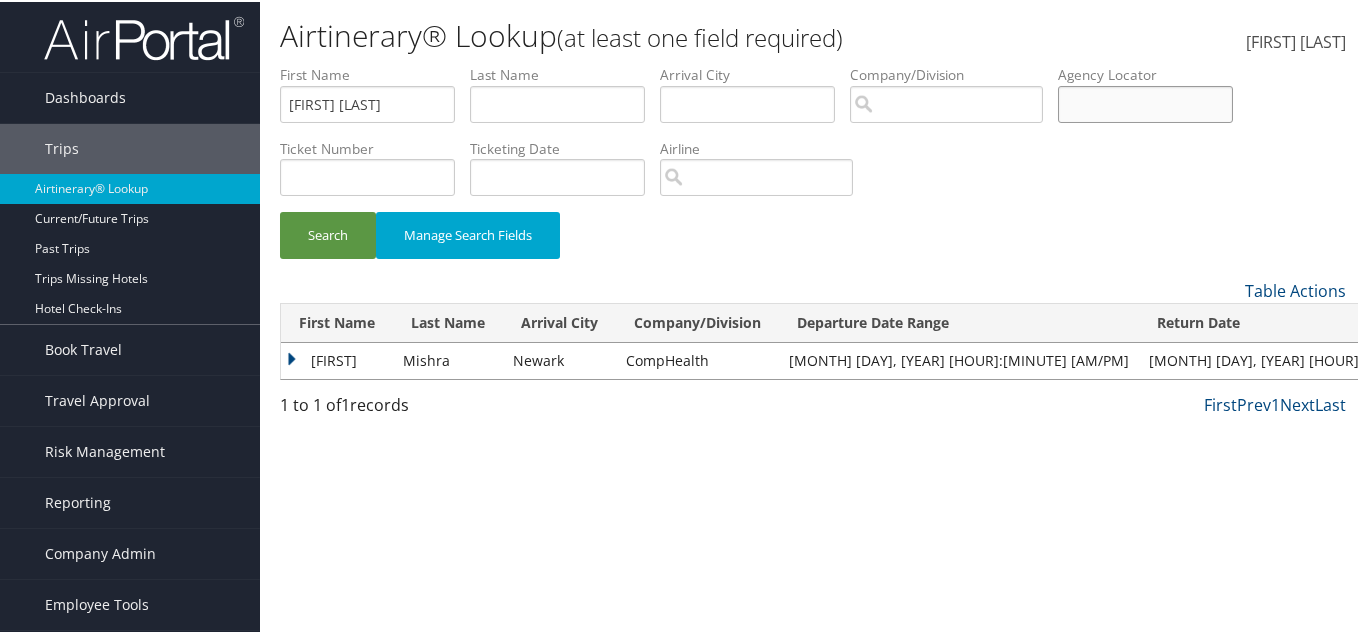 type 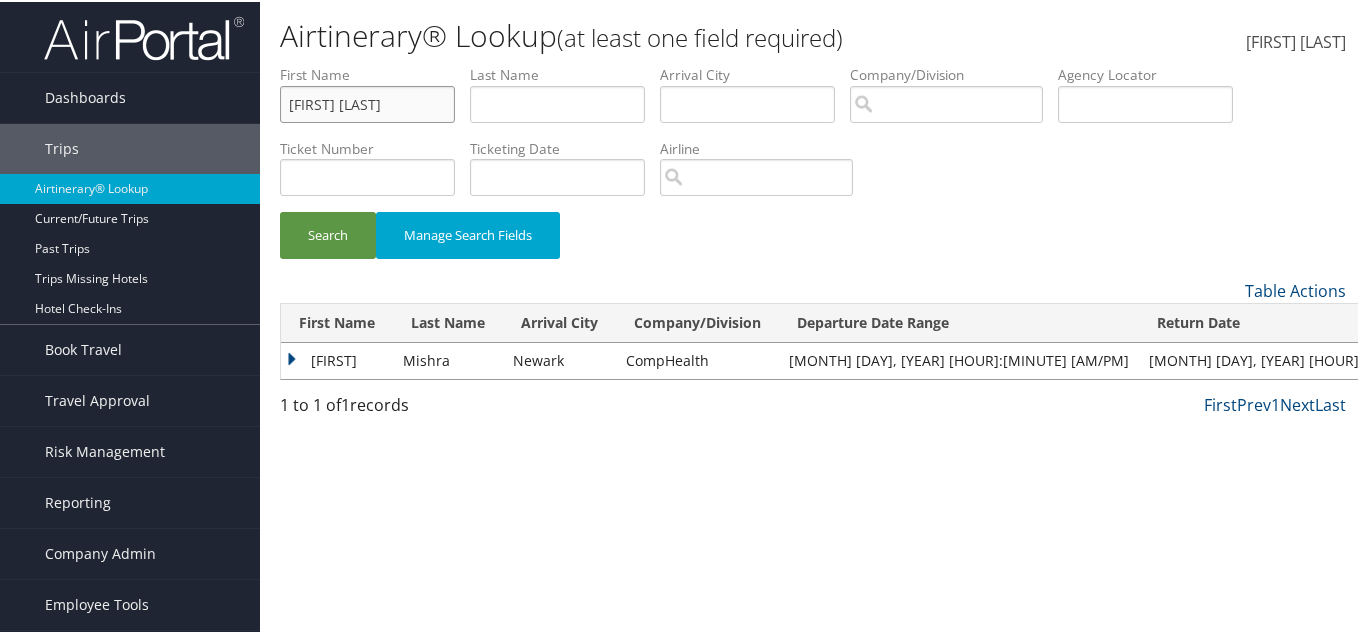click on "[FIRST] [LAST]" at bounding box center [367, 102] 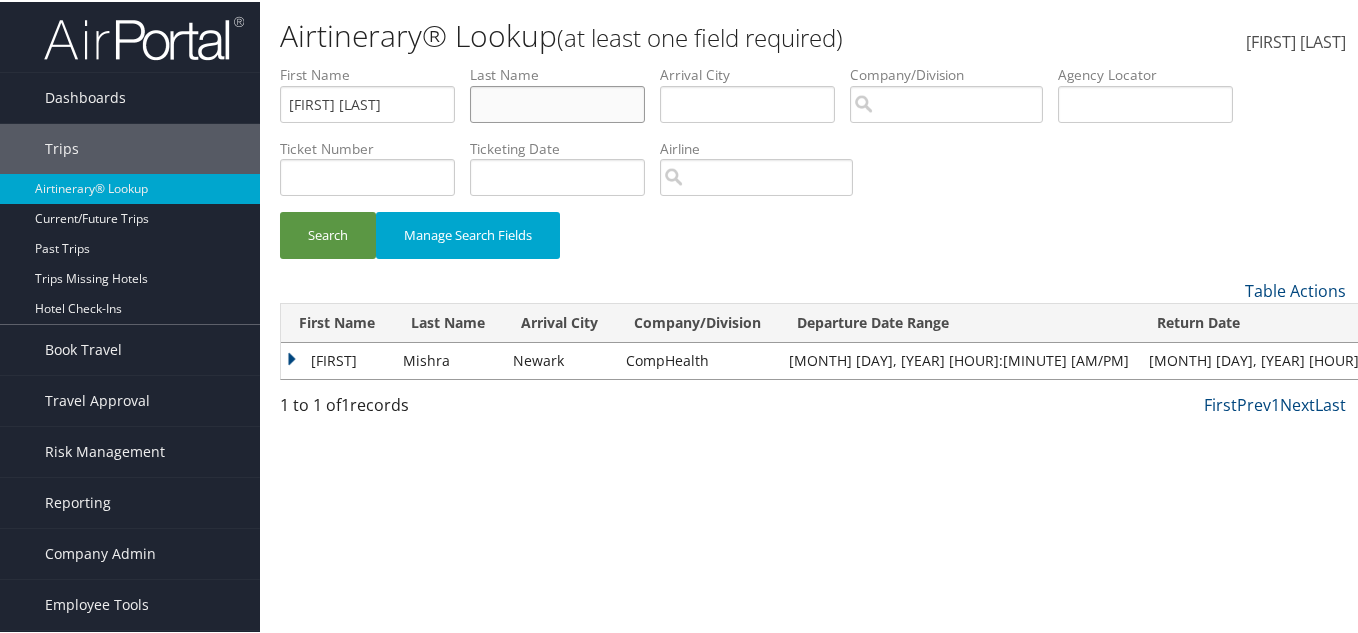 click at bounding box center [557, 102] 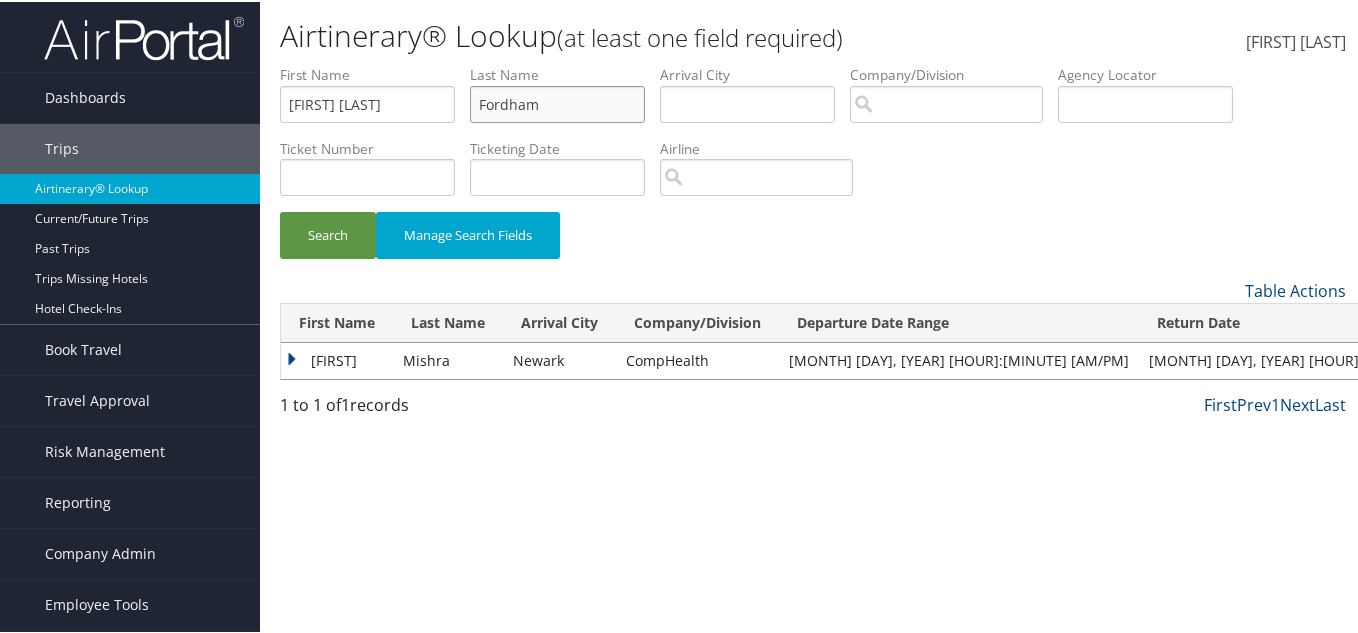 type on "Fordham" 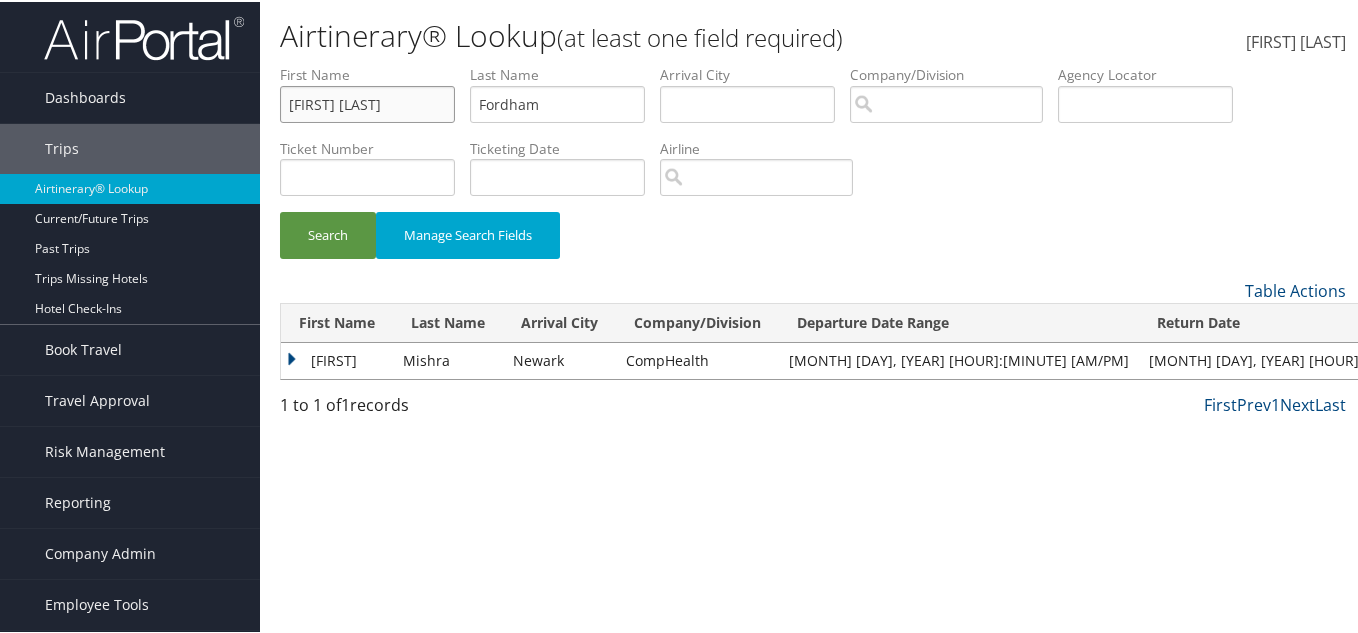click on "[FIRST] [LAST]" at bounding box center (367, 102) 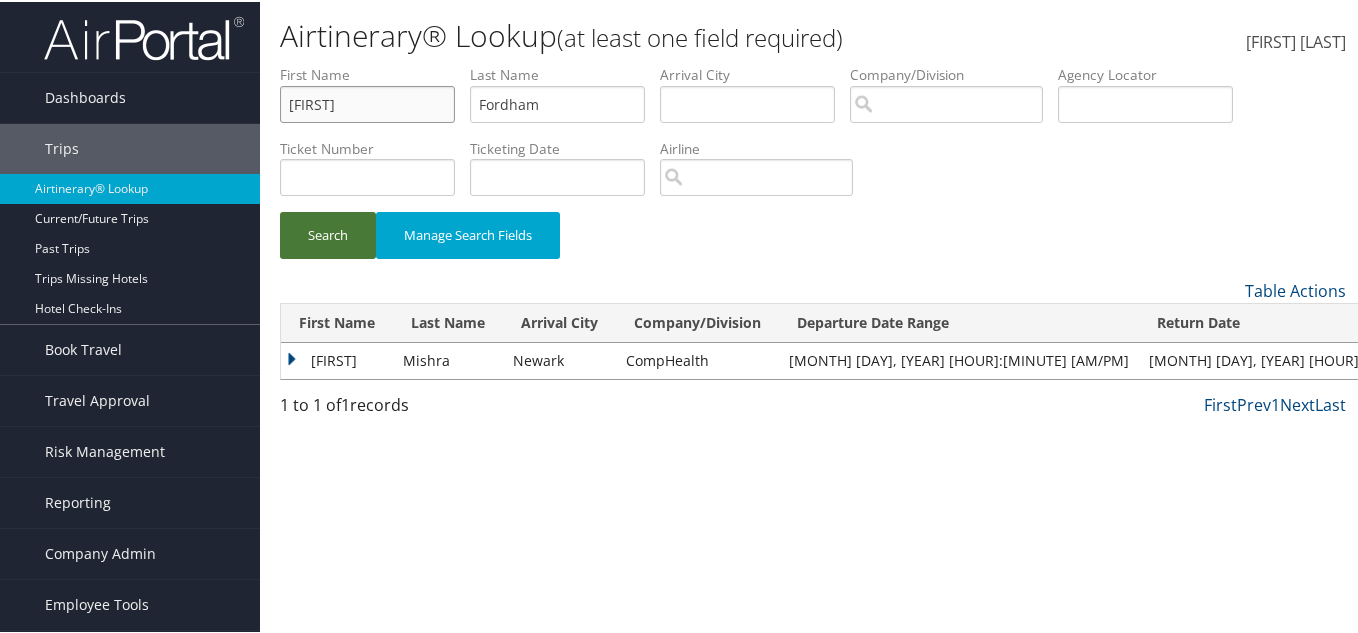 type on "[FIRST]" 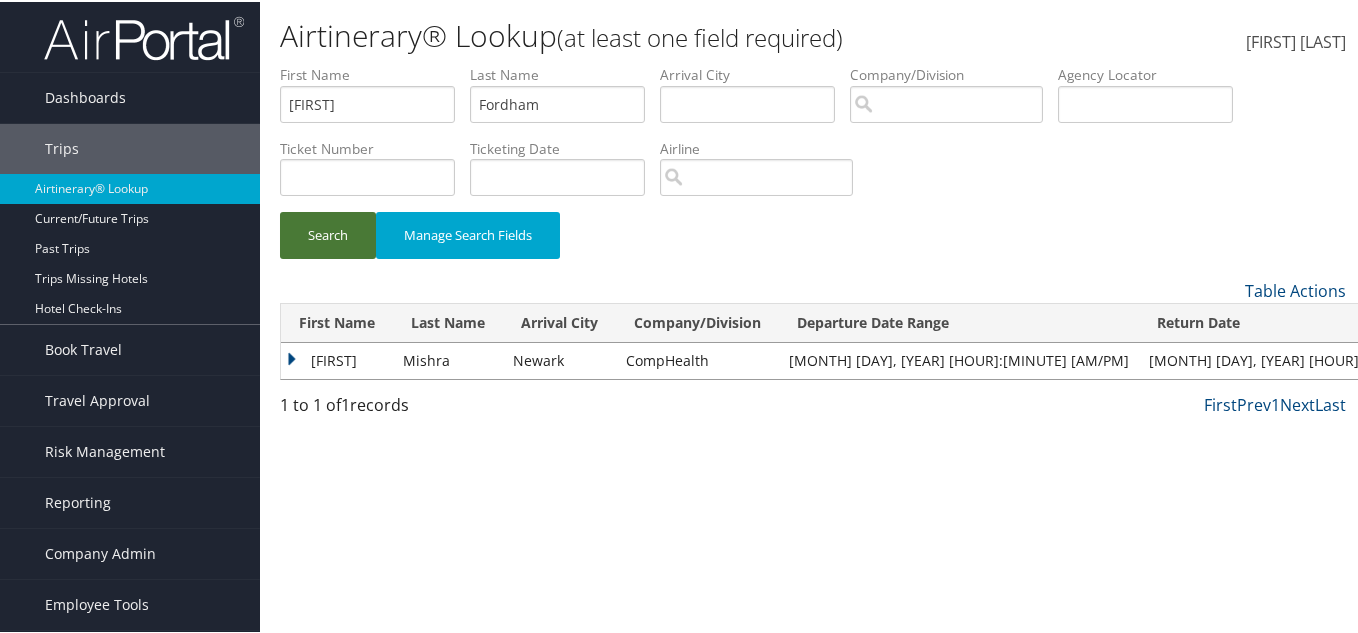 click on "Search" at bounding box center (328, 233) 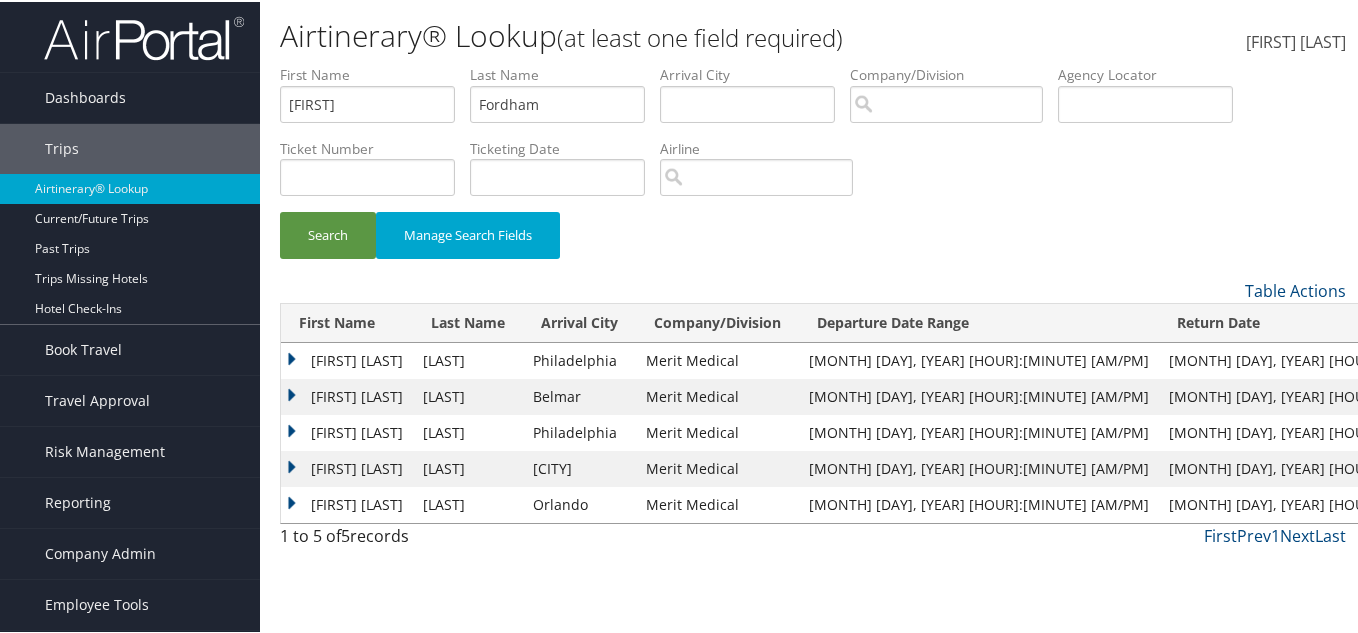 click on "[FIRST] [LAST]" at bounding box center (347, 431) 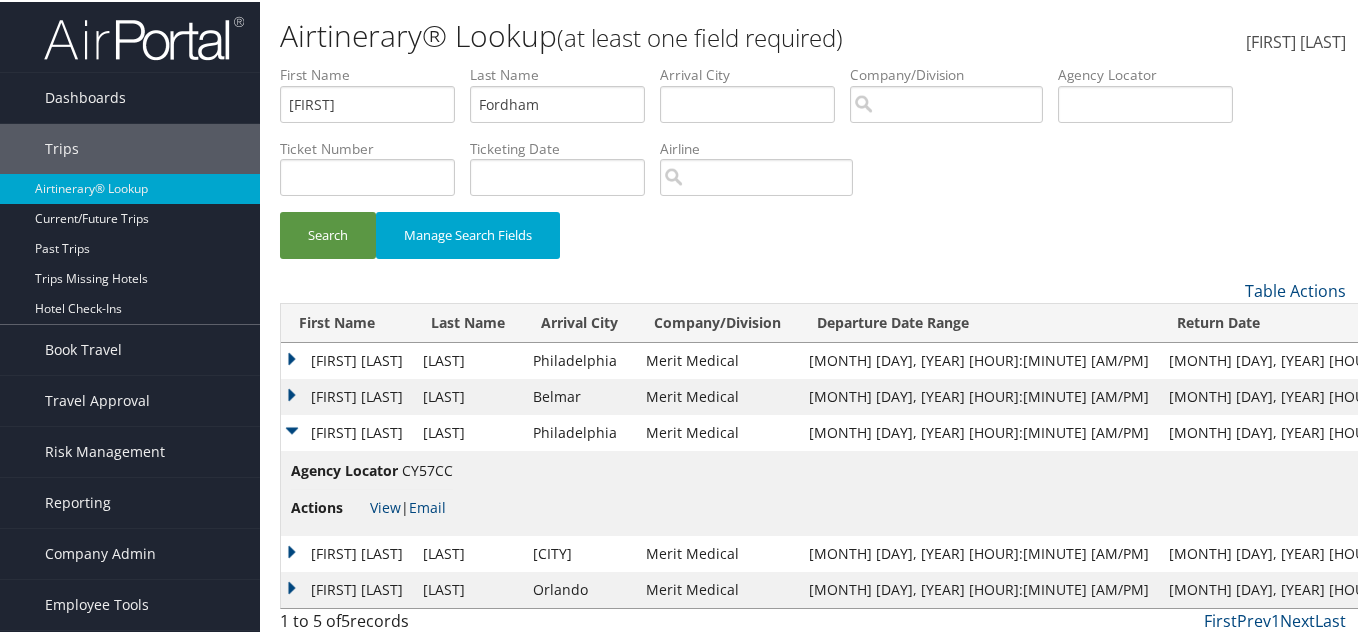 click on "CY57CC" at bounding box center [427, 468] 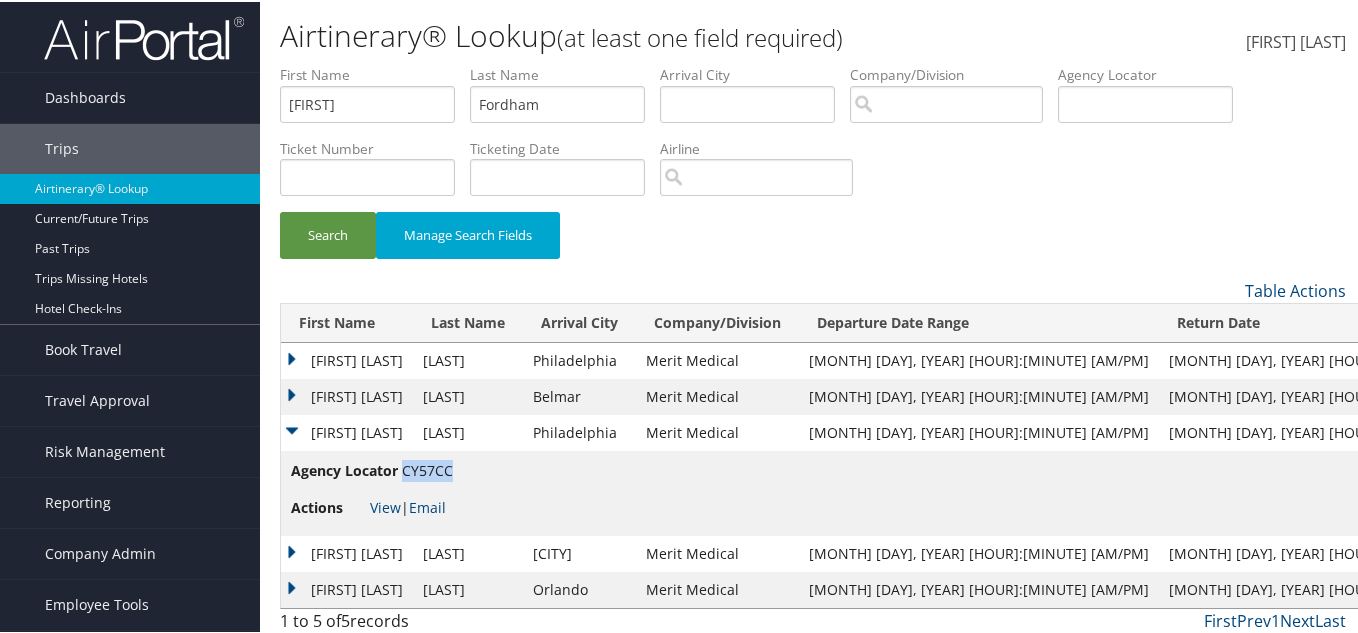 click on "CY57CC" at bounding box center [427, 468] 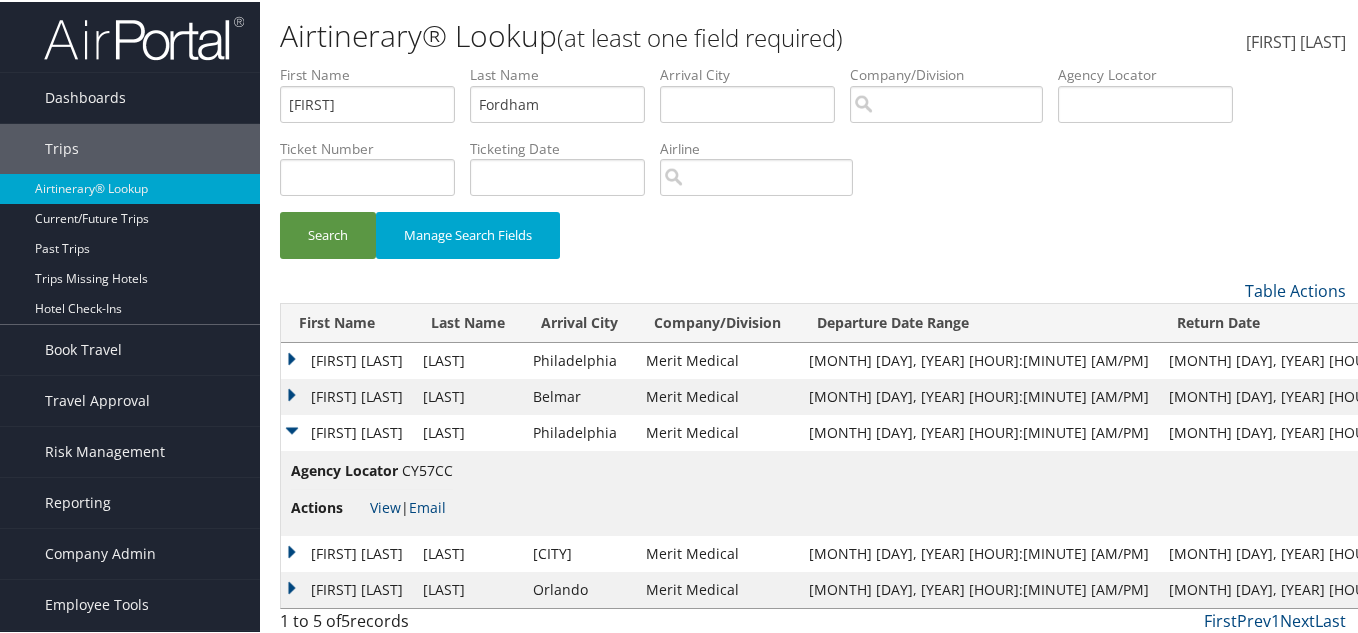 click on "[FIRST] [LAST]" at bounding box center [347, 431] 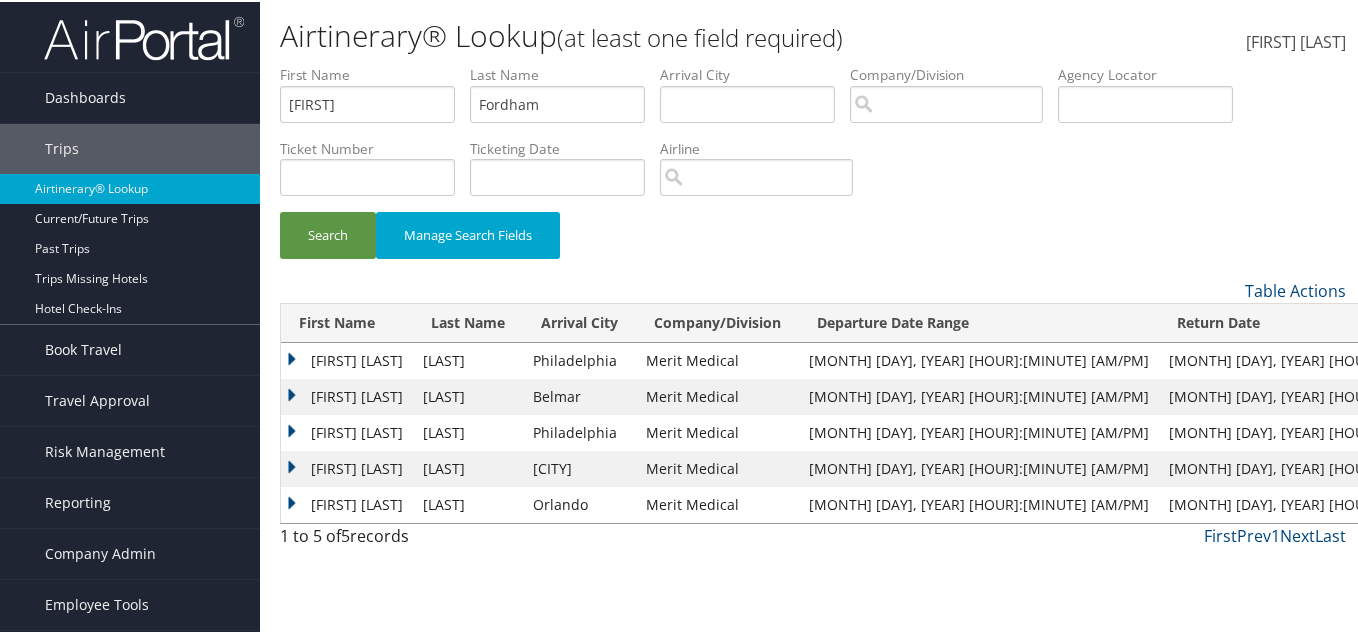 click on "[FIRST] [LAST]" at bounding box center [347, 395] 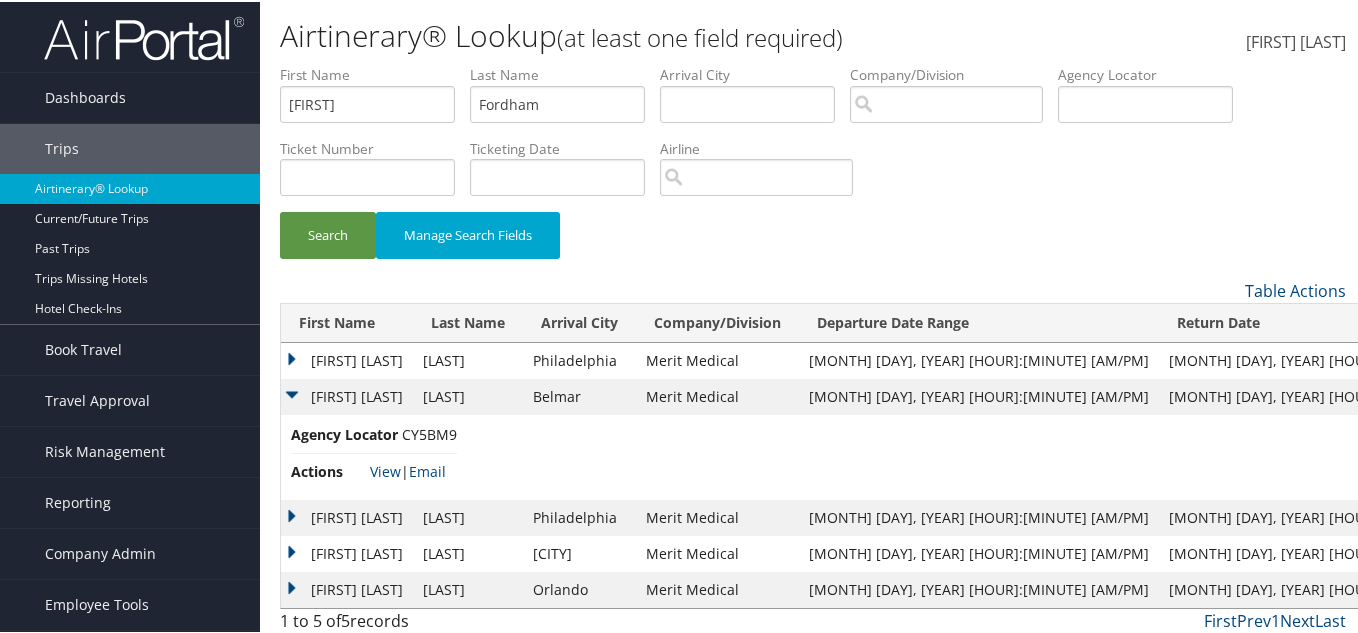 click on "CY5BM9" at bounding box center (429, 432) 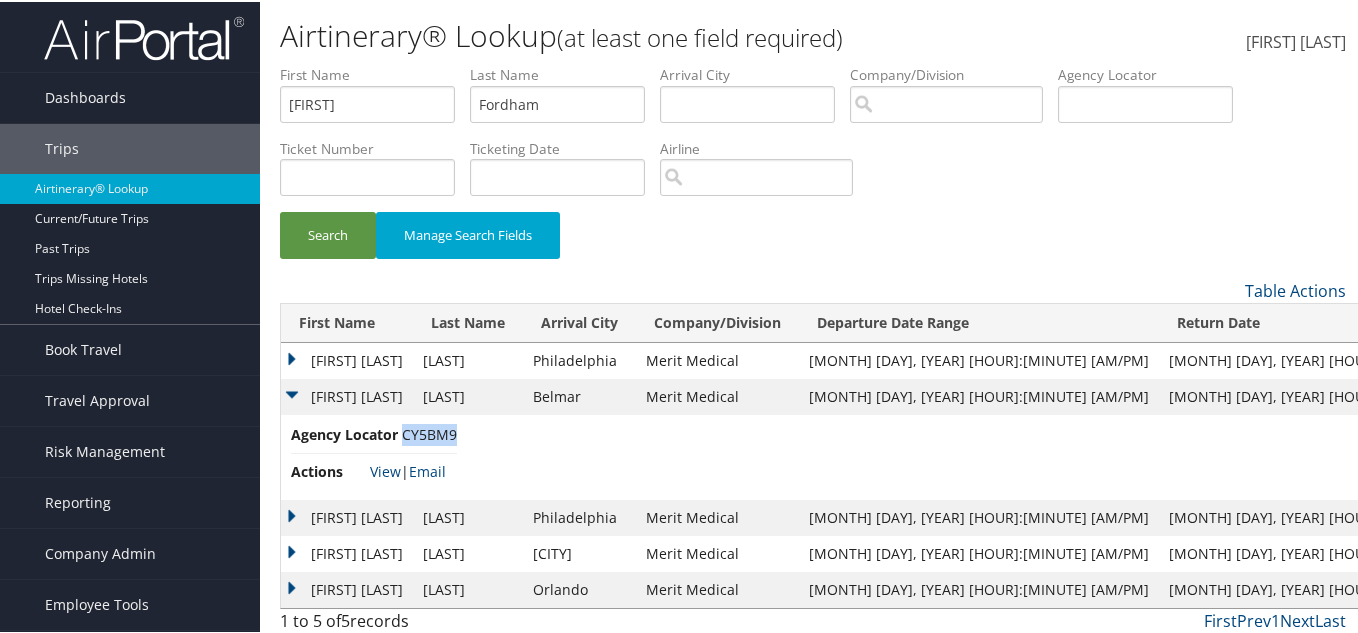 click on "CY5BM9" at bounding box center (429, 432) 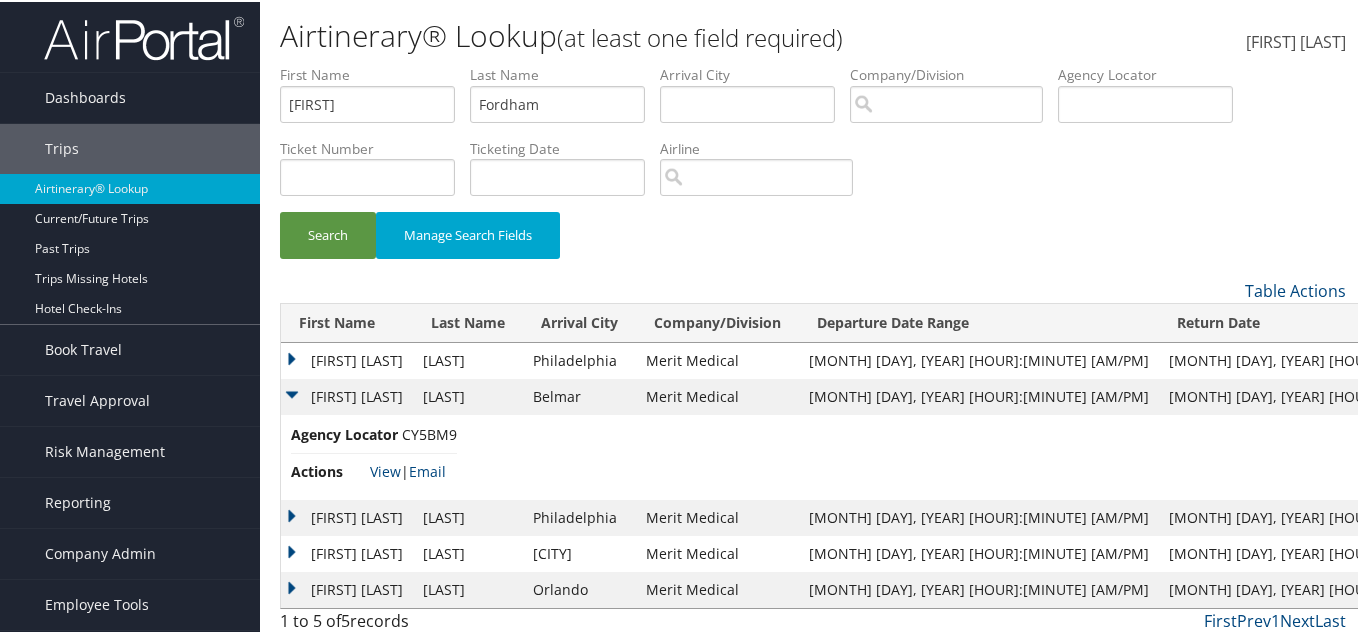 click on "Search Manage Search Fields" at bounding box center (813, 243) 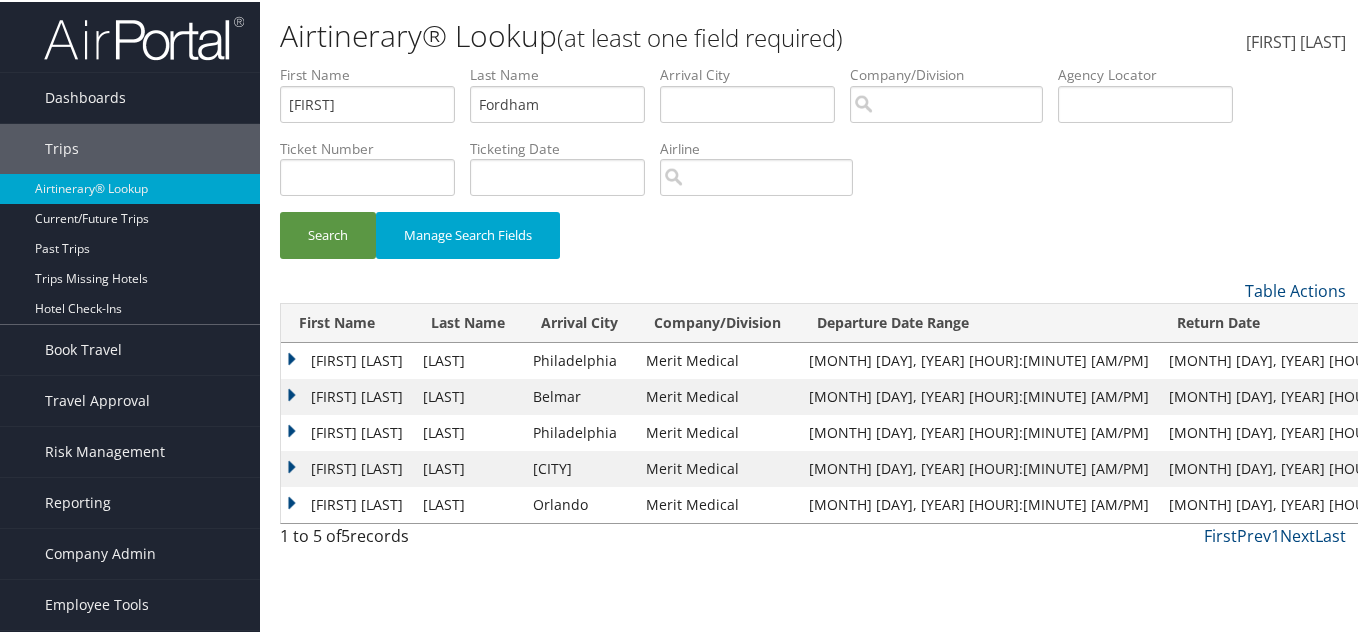 click on "[FIRST] [LAST]" at bounding box center (347, 359) 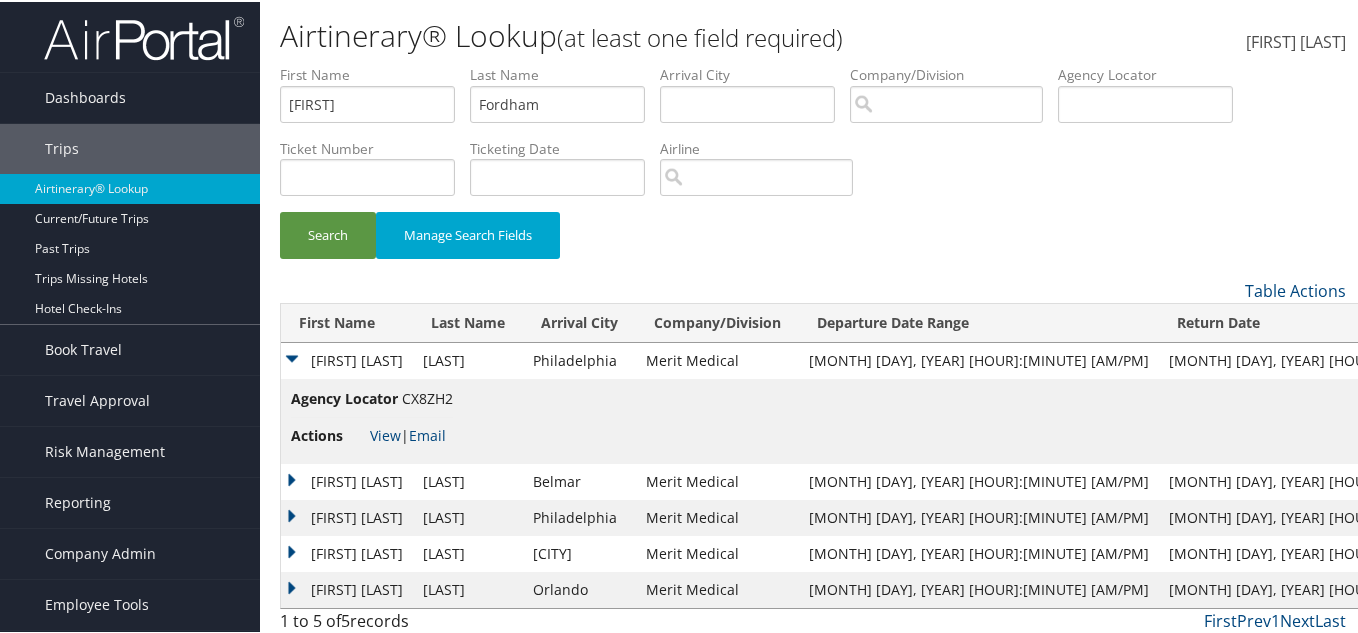 click on "CX8ZH2" at bounding box center [427, 396] 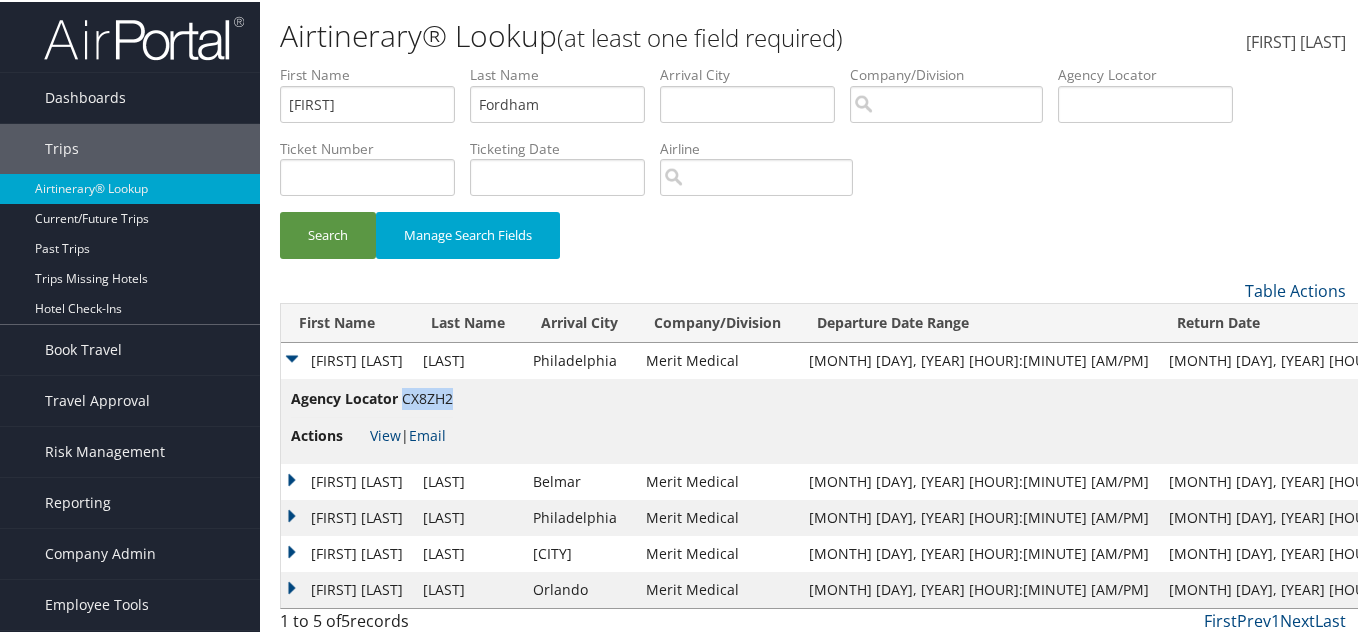 click on "CX8ZH2" at bounding box center (427, 396) 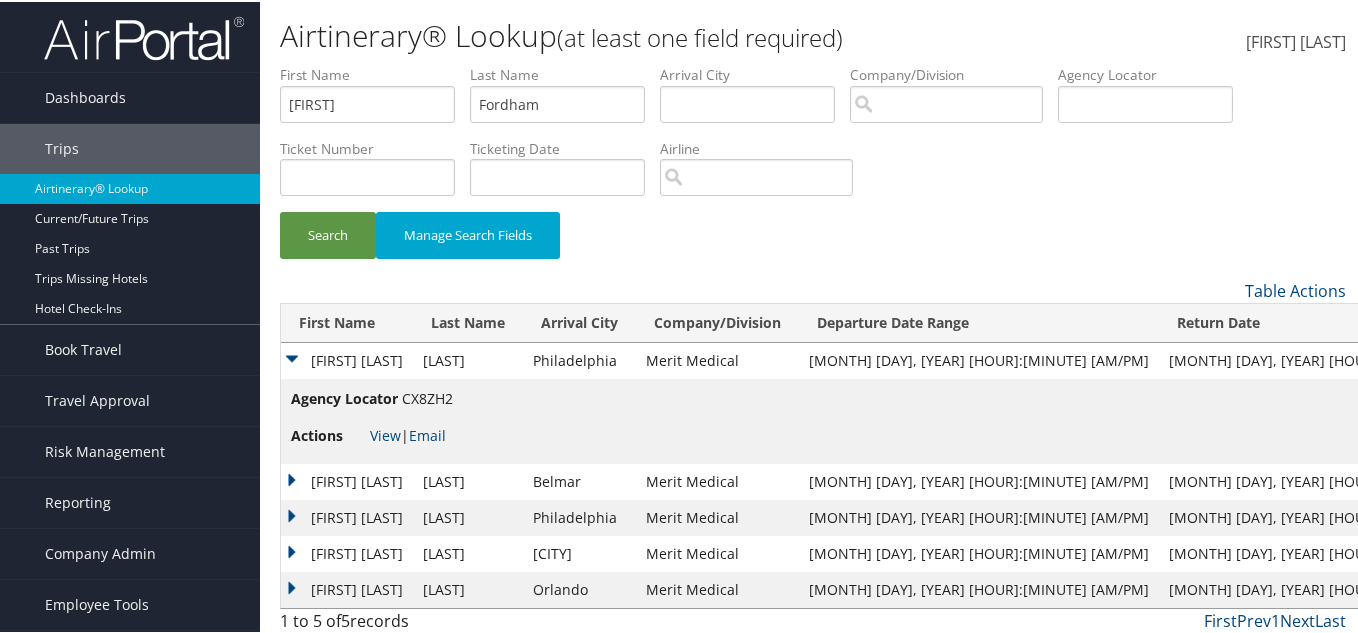 click on "[FIRST] [LAST]" at bounding box center [347, 359] 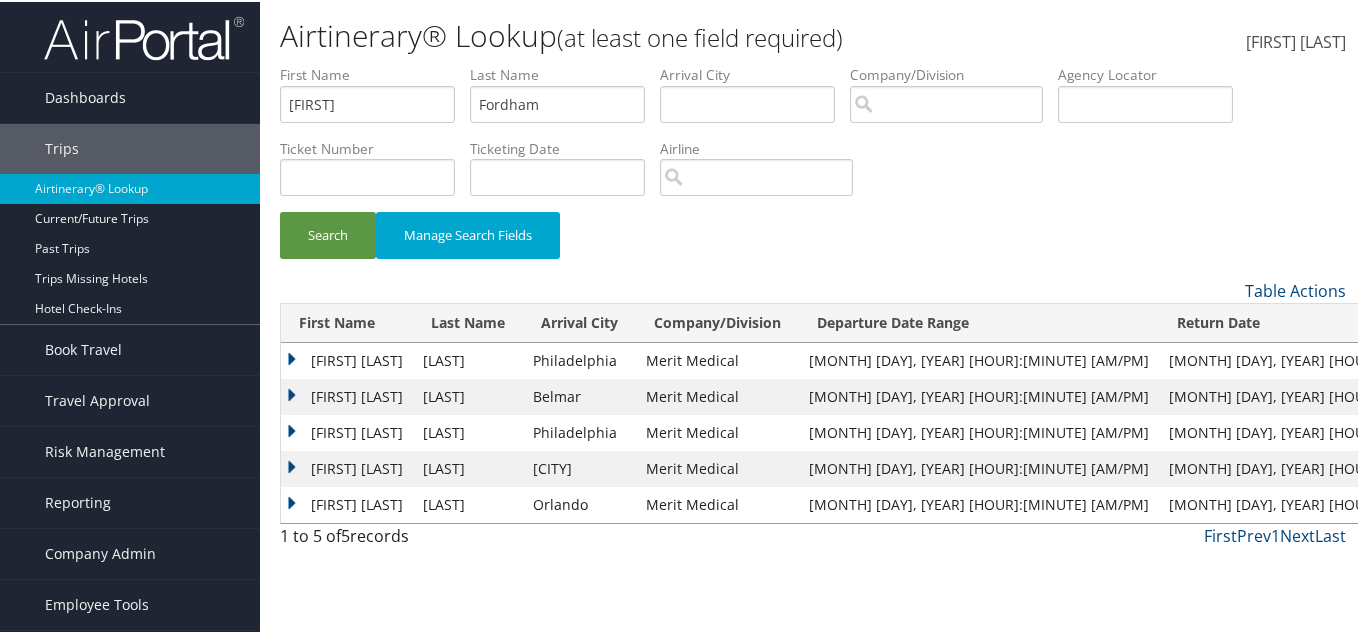 click on "[FIRST] [LAST]" at bounding box center [347, 395] 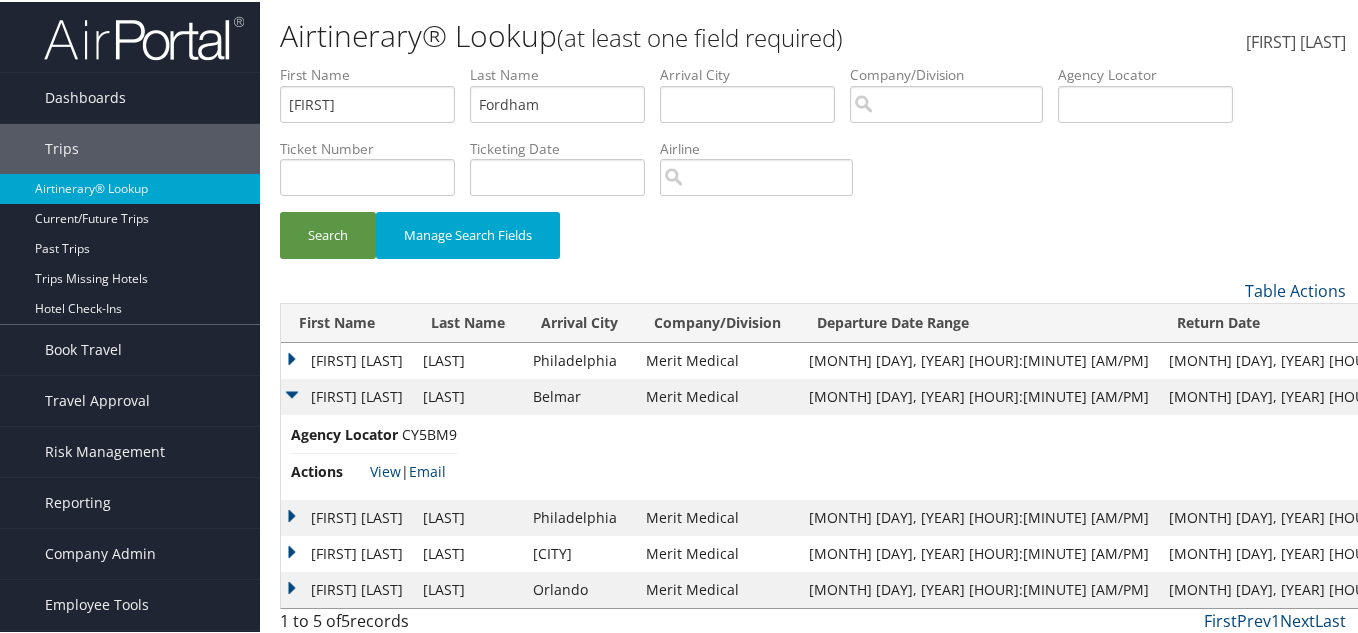 click on "CY5BM9" at bounding box center (429, 432) 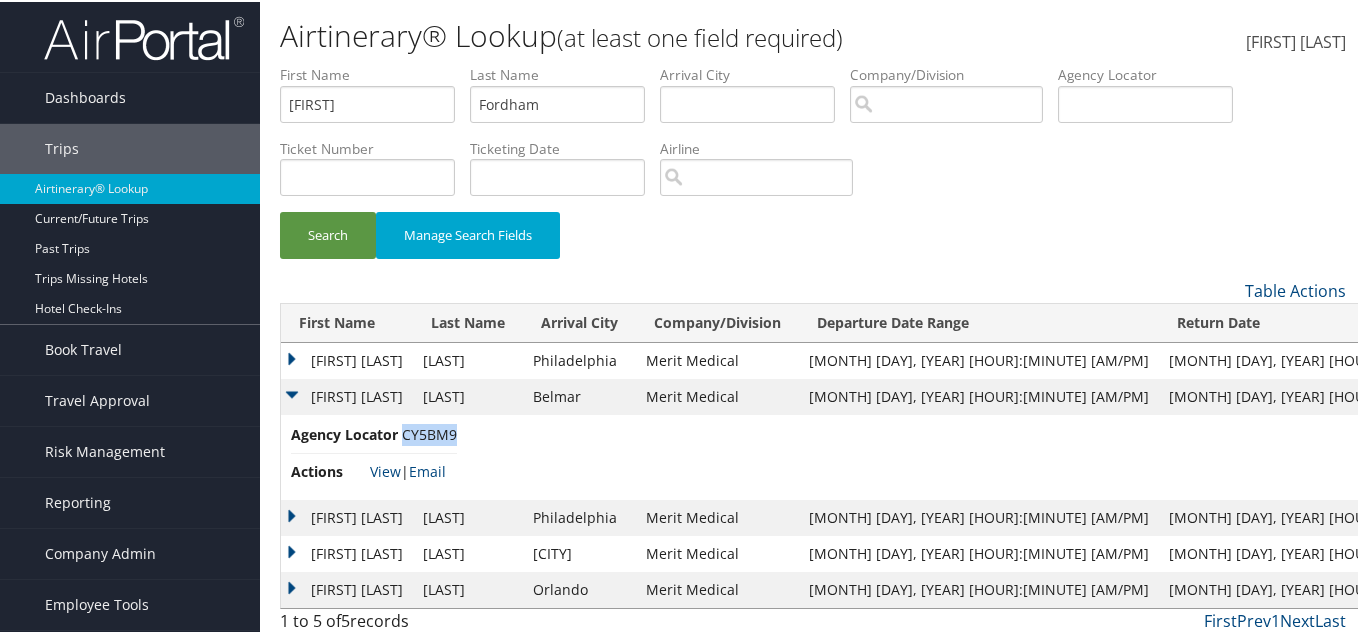 click on "CY5BM9" at bounding box center [429, 432] 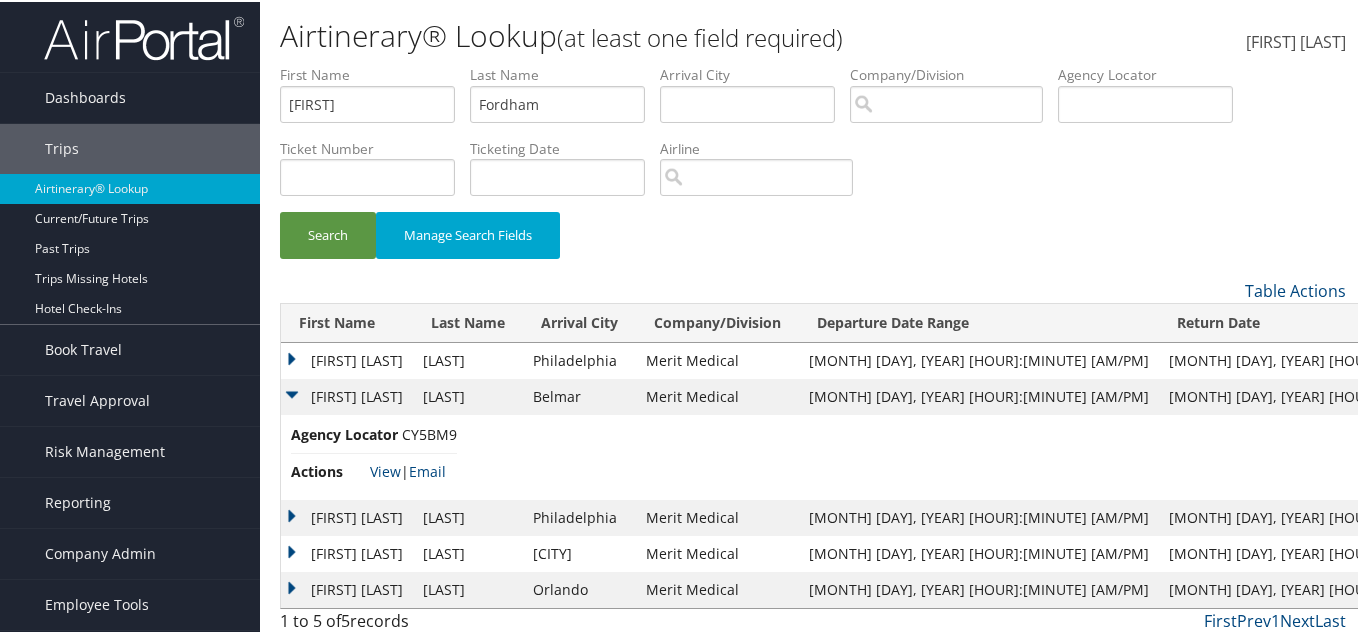 click on "CY5BM9" at bounding box center (429, 432) 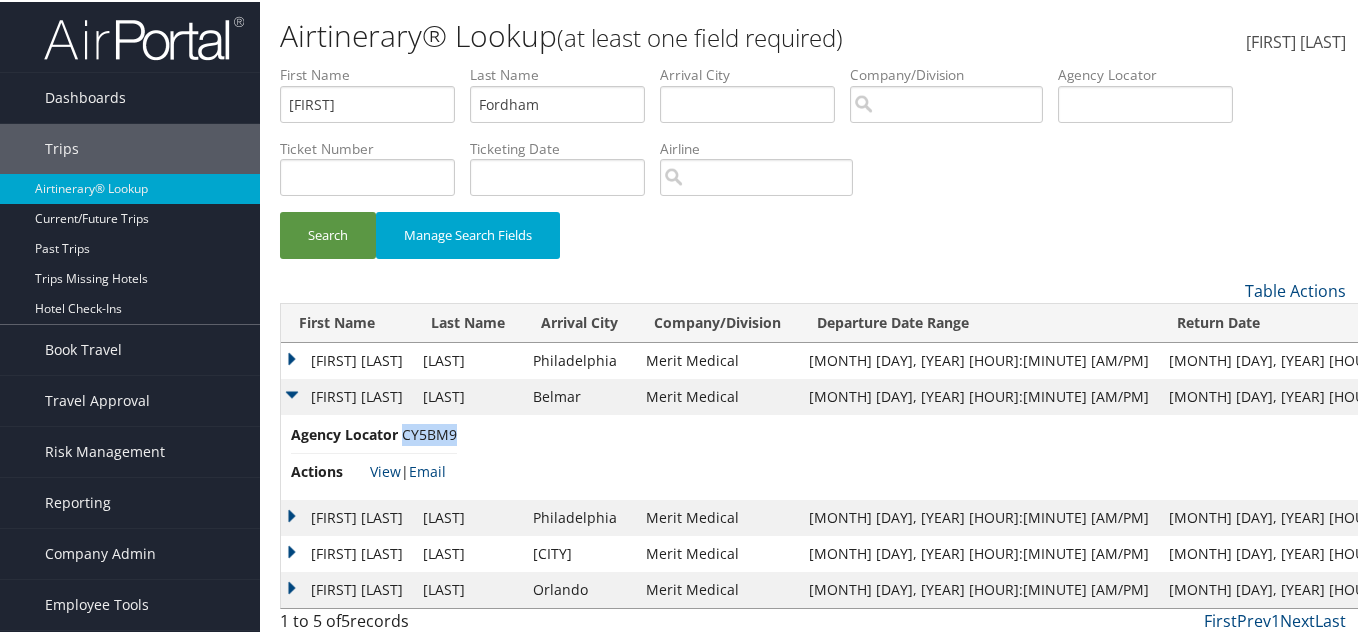 click on "CY5BM9" at bounding box center [429, 432] 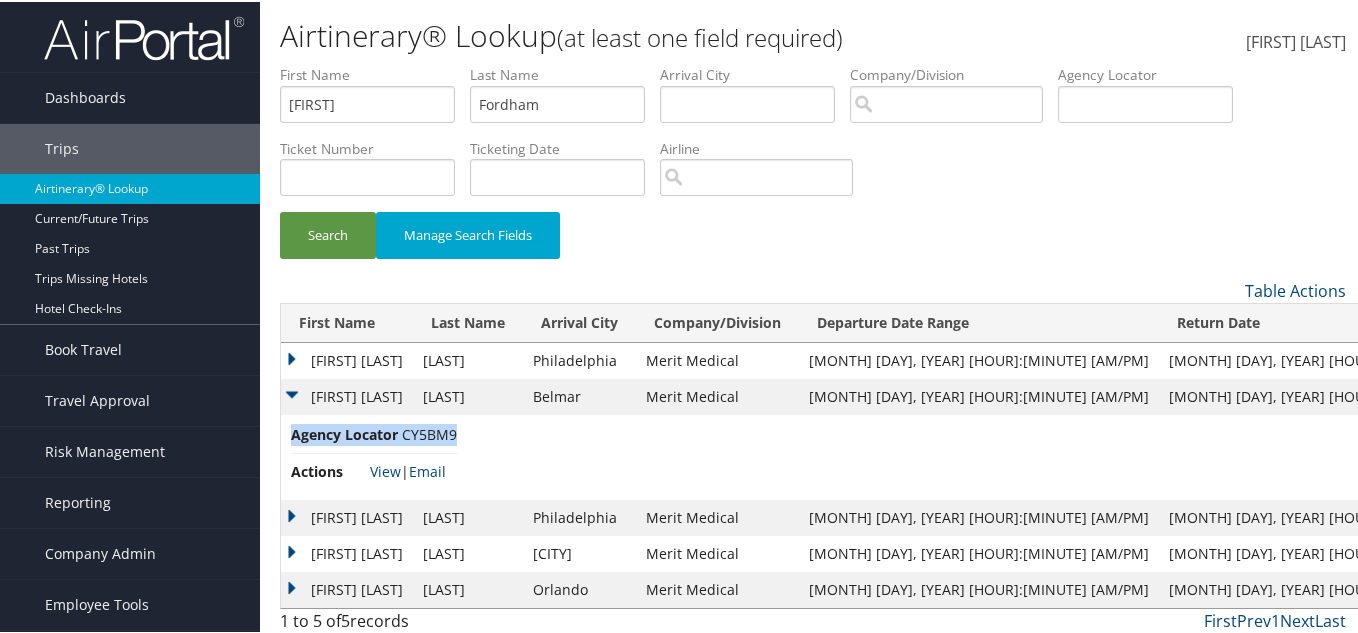 click on "CY5BM9" at bounding box center (429, 432) 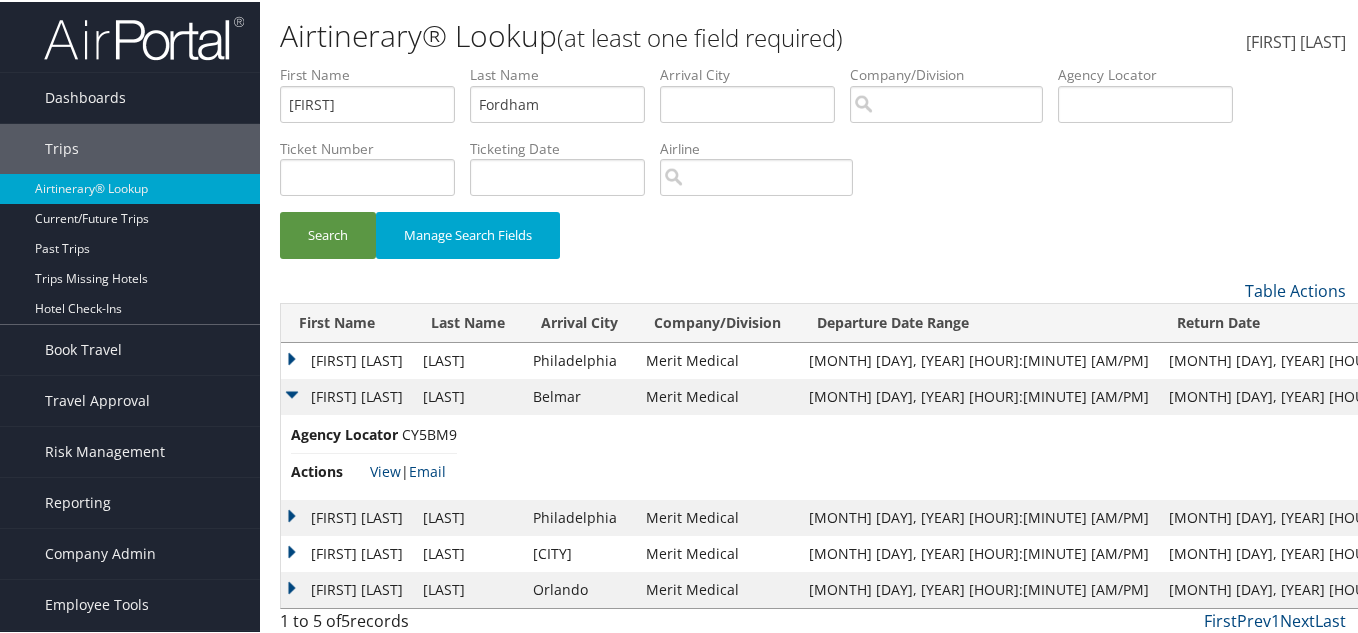 click on "Agency Locator   CY5BM9 Actions   View  |  Email" at bounding box center [956, 455] 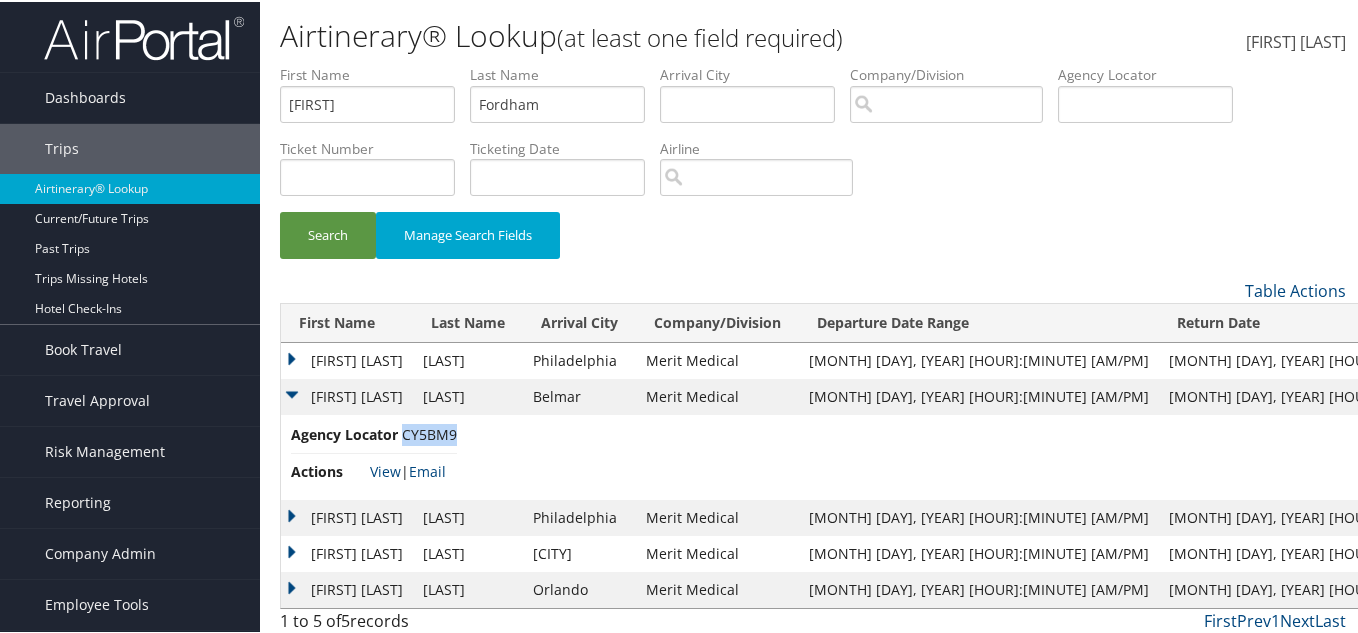 click on "CY5BM9" at bounding box center (429, 432) 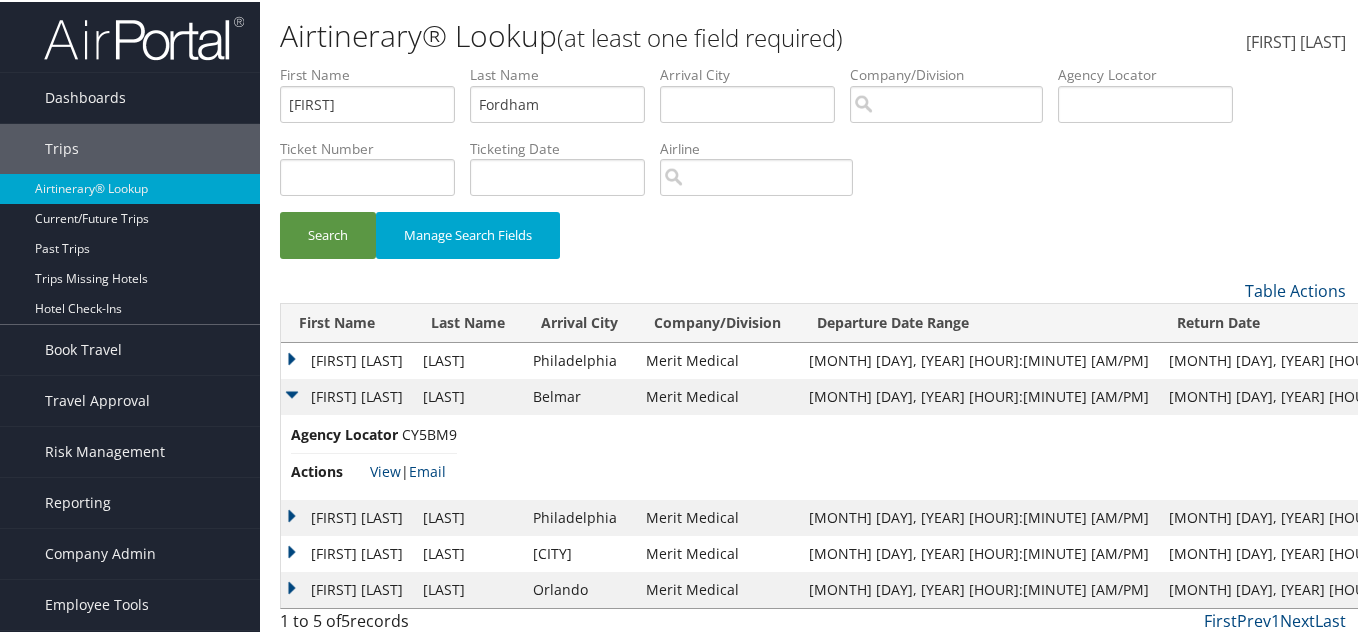 click on "[FIRST] [LAST]" at bounding box center [347, 395] 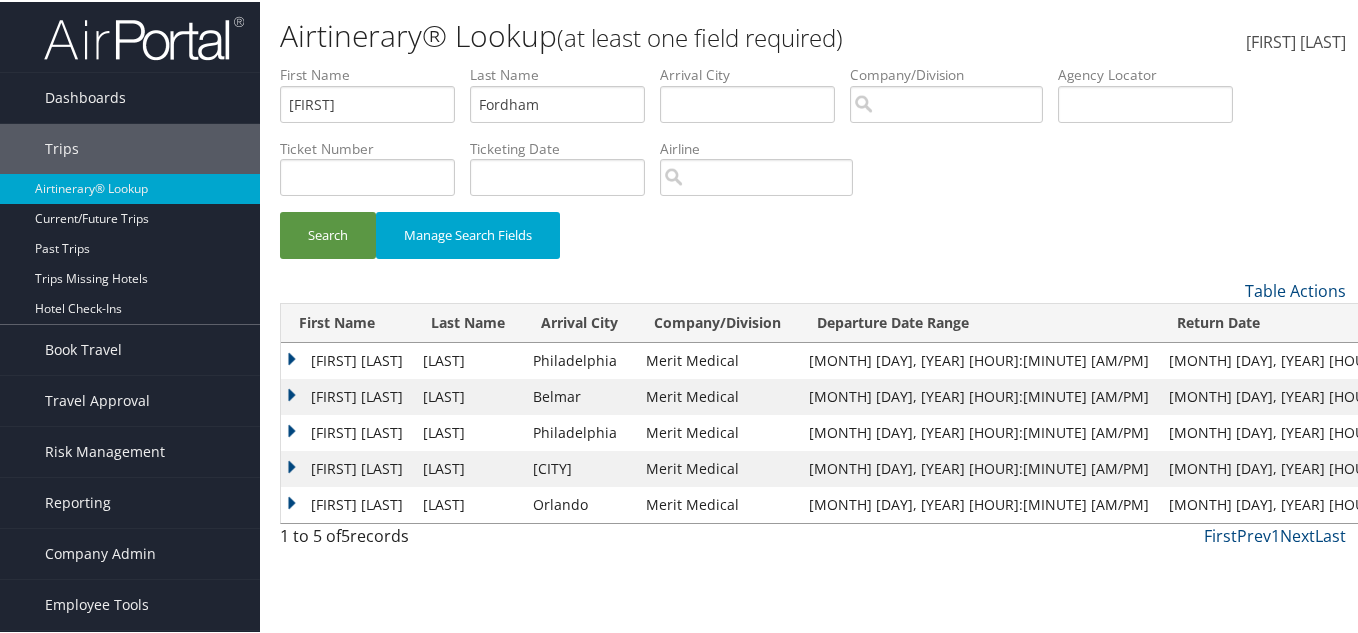 click on "[FIRST] [LAST]" at bounding box center [347, 431] 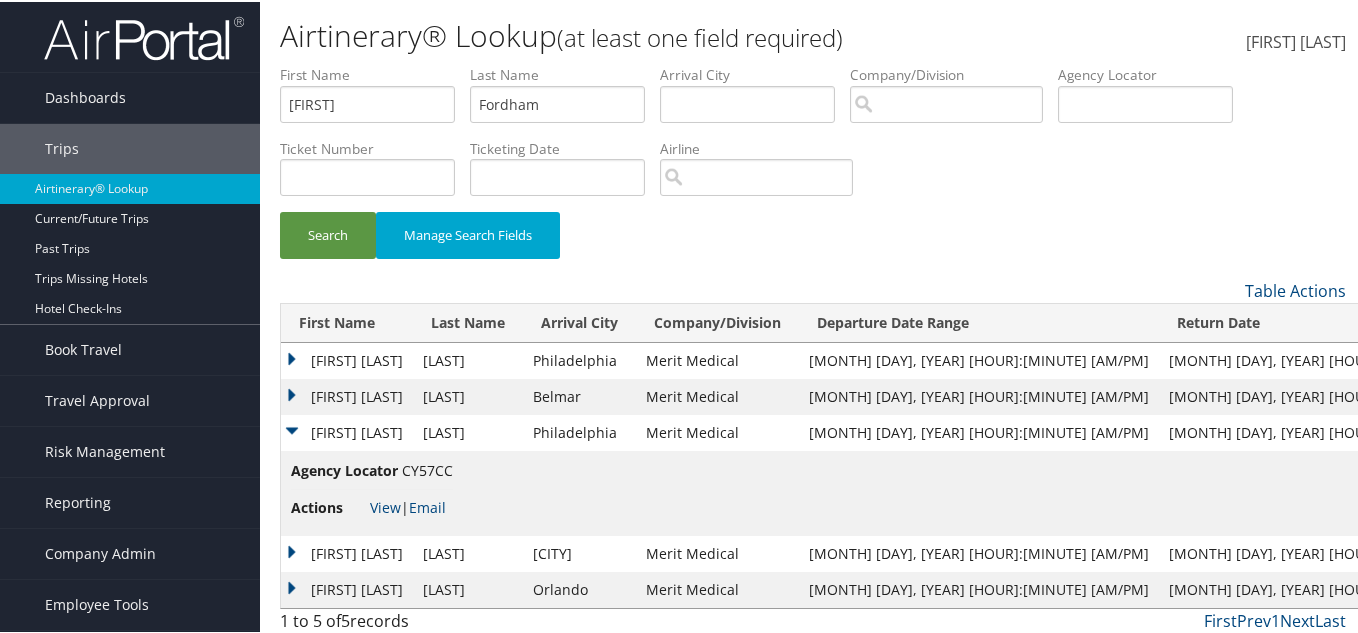 click on "CY57CC" at bounding box center (427, 468) 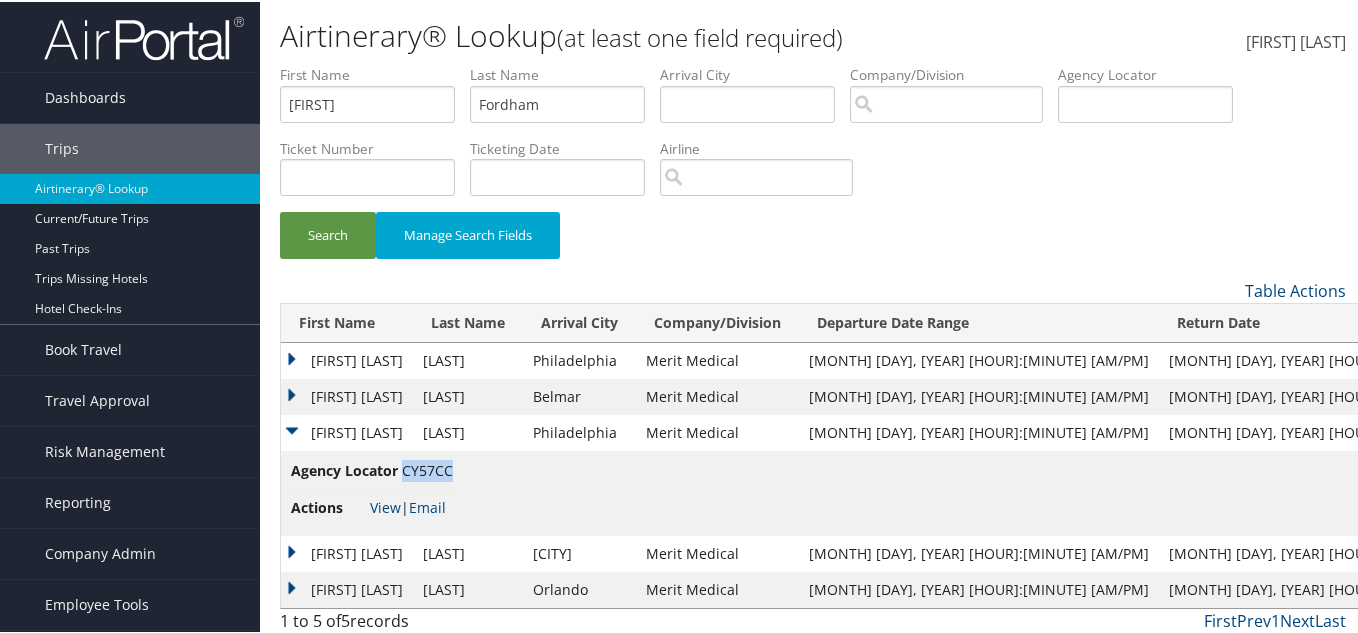 click on "CY57CC" at bounding box center [427, 468] 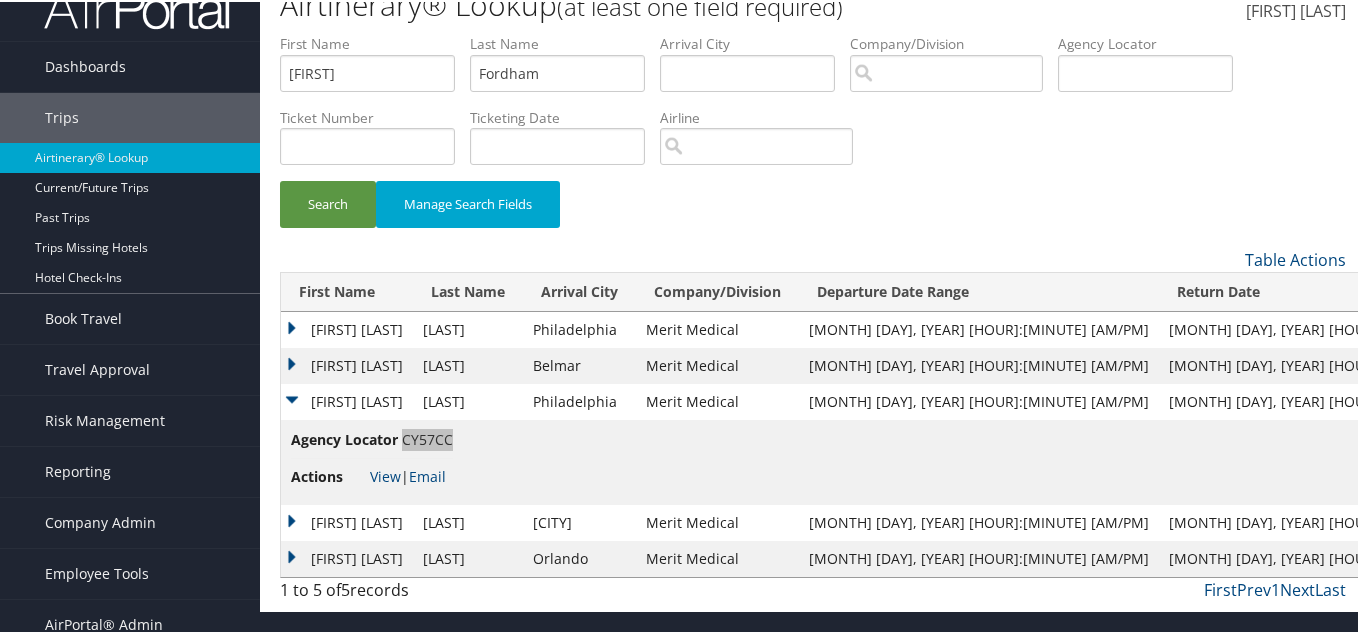 scroll, scrollTop: 47, scrollLeft: 0, axis: vertical 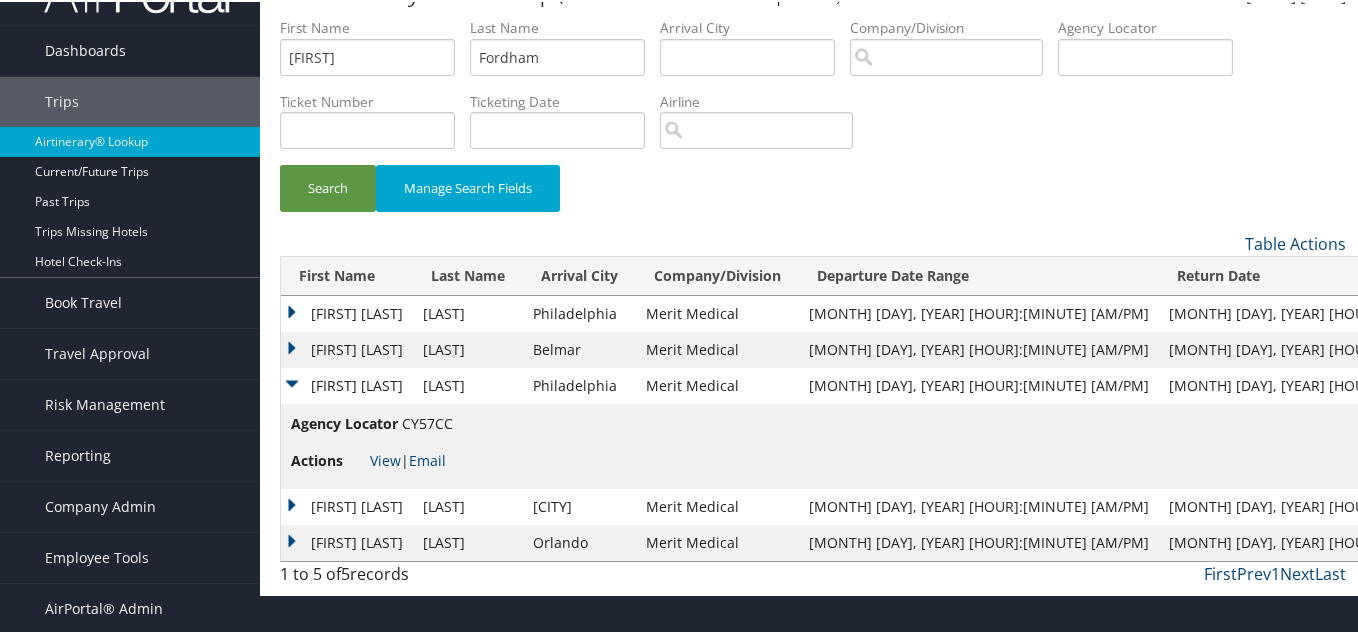 click on "Airtinerary® Lookup  (at least one field required)
[FIRST] [LAST]
[FIRST] [LAST]
My Settings
Travel Agency Contacts
Log Consulting Time
View Travel Profile
Give Feedback Sign Out" at bounding box center (813, 273) 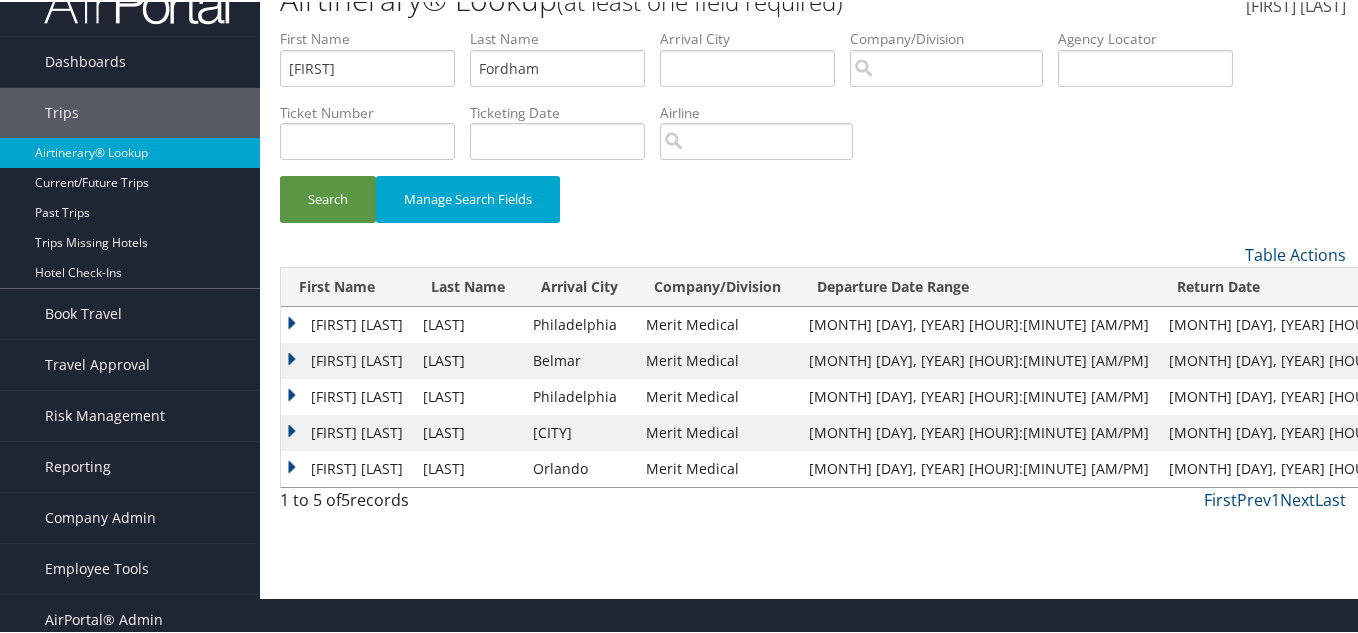scroll, scrollTop: 47, scrollLeft: 0, axis: vertical 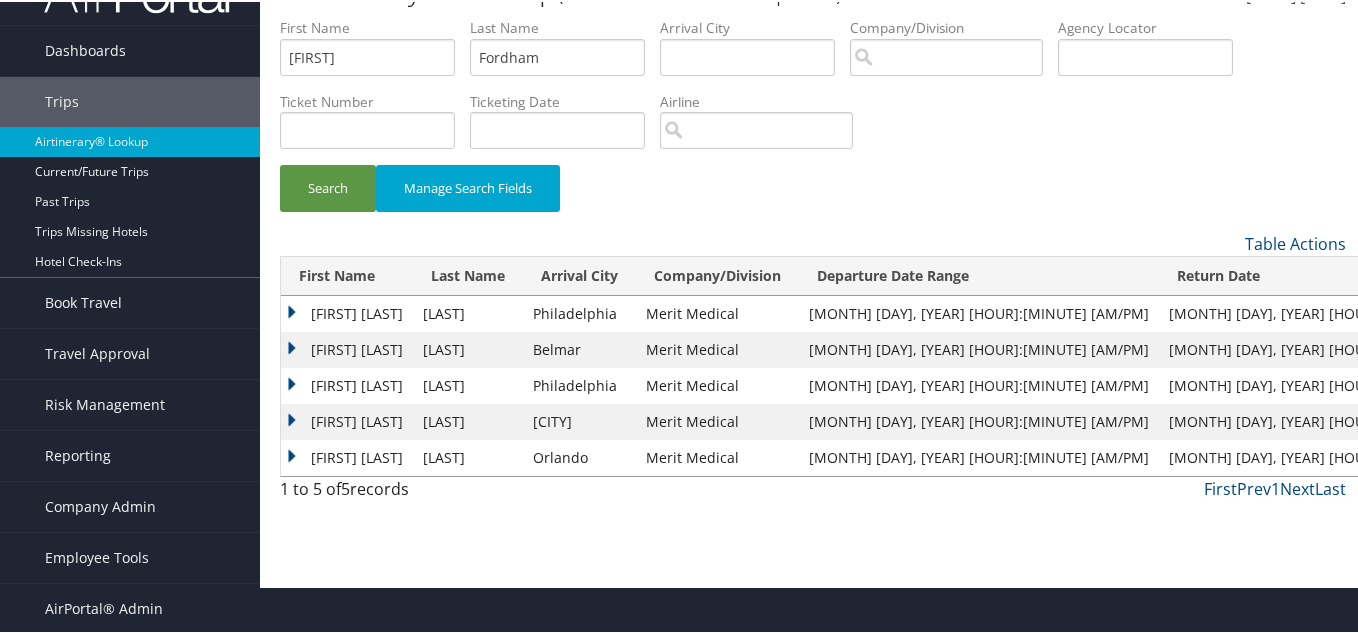 click on "[FIRST] [LAST]" at bounding box center (347, 456) 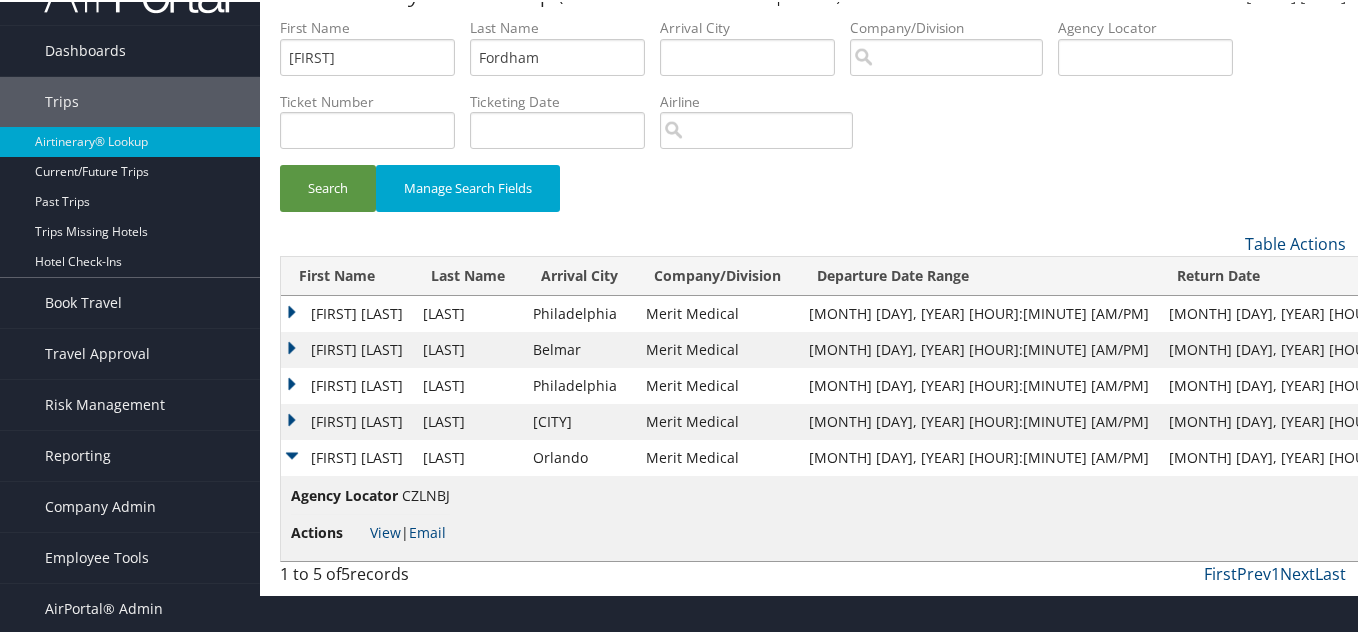 click on "CZLNBJ" at bounding box center [426, 493] 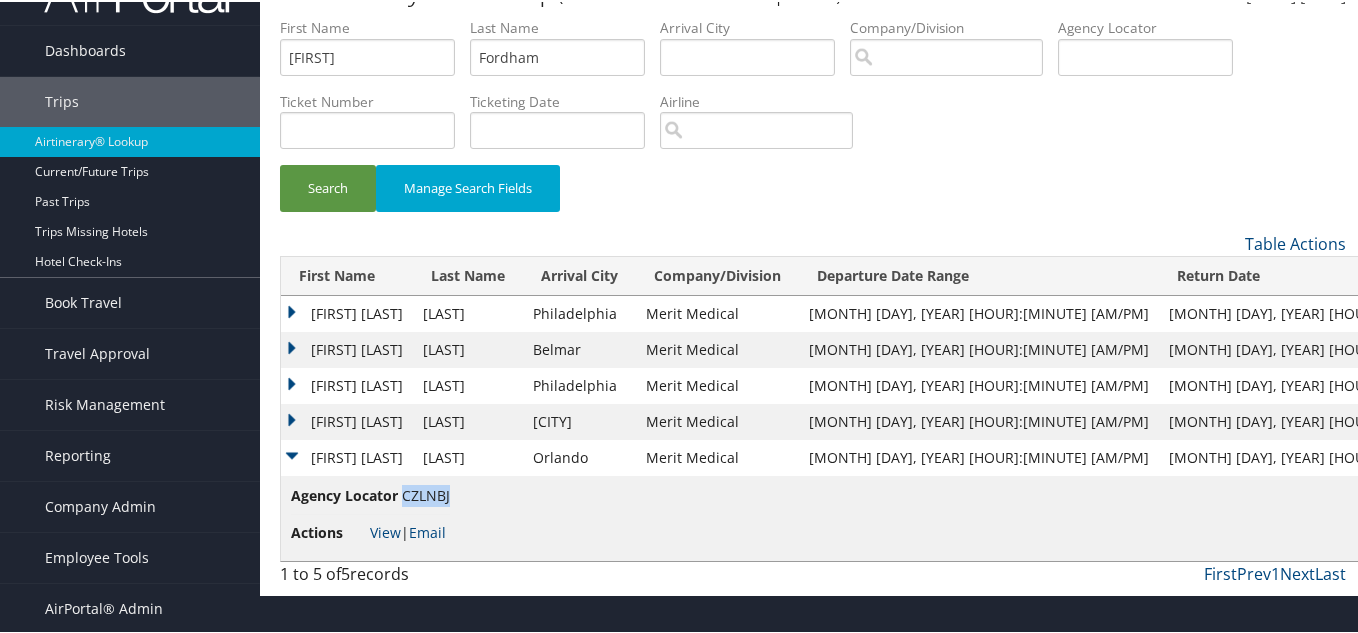 click on "CZLNBJ" at bounding box center [426, 493] 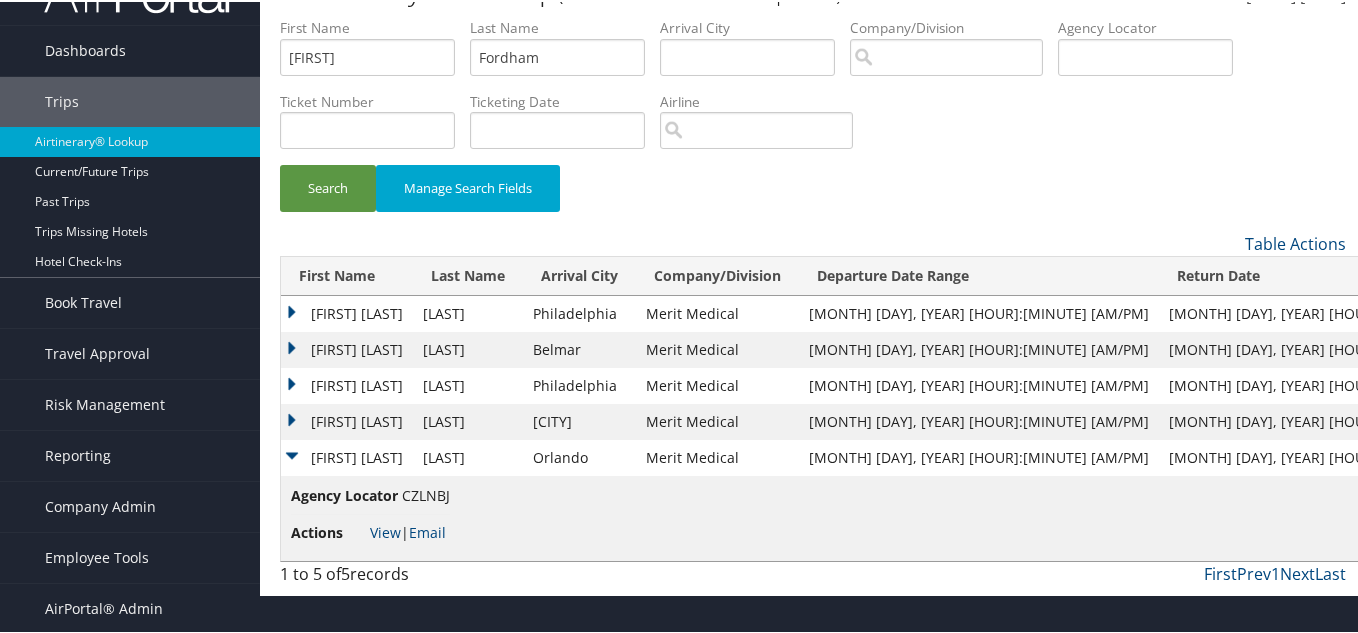 click on "[FIRST] [LAST]" at bounding box center [347, 456] 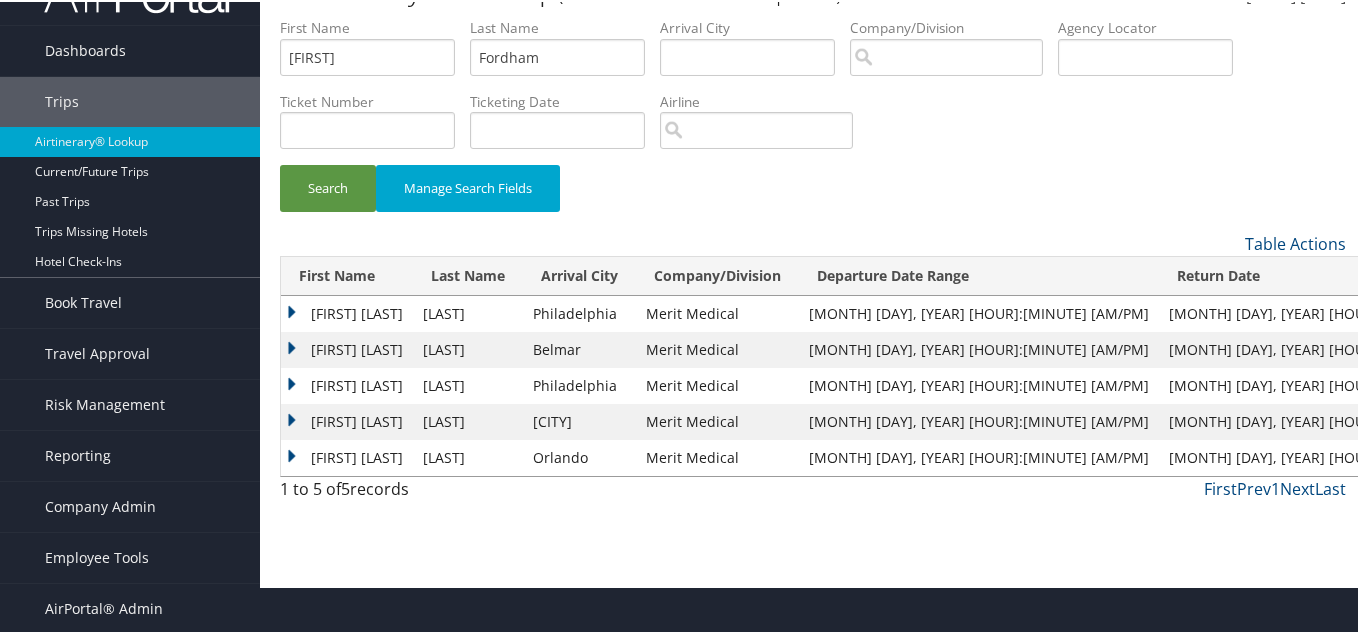 click on "[FIRST] [LAST]" at bounding box center (347, 312) 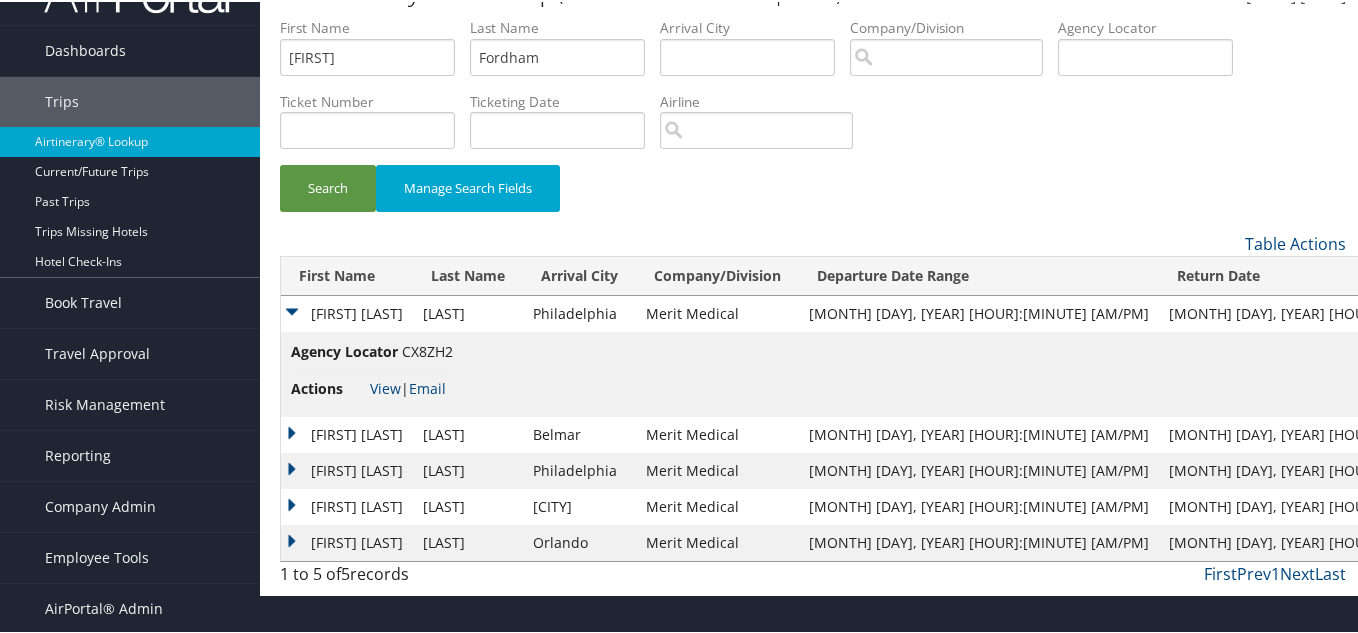 click on "CX8ZH2" at bounding box center (427, 349) 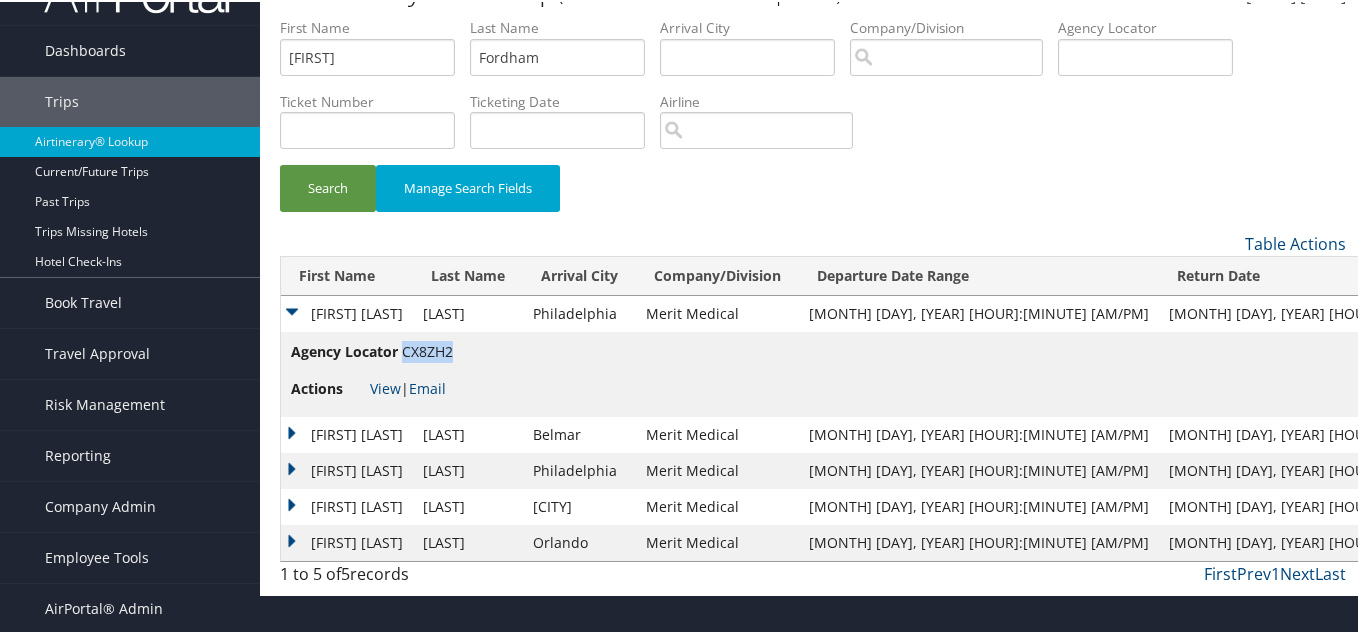 click on "CX8ZH2" at bounding box center [427, 349] 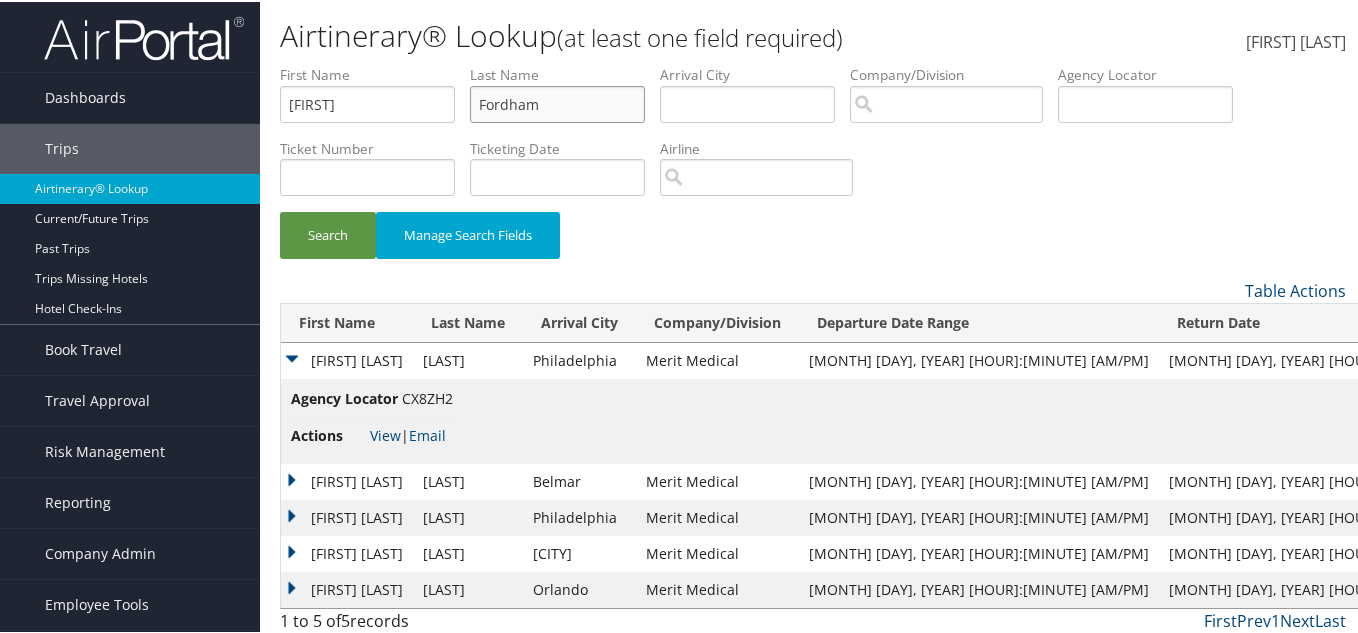 drag, startPoint x: 462, startPoint y: 105, endPoint x: 427, endPoint y: 111, distance: 35.510563 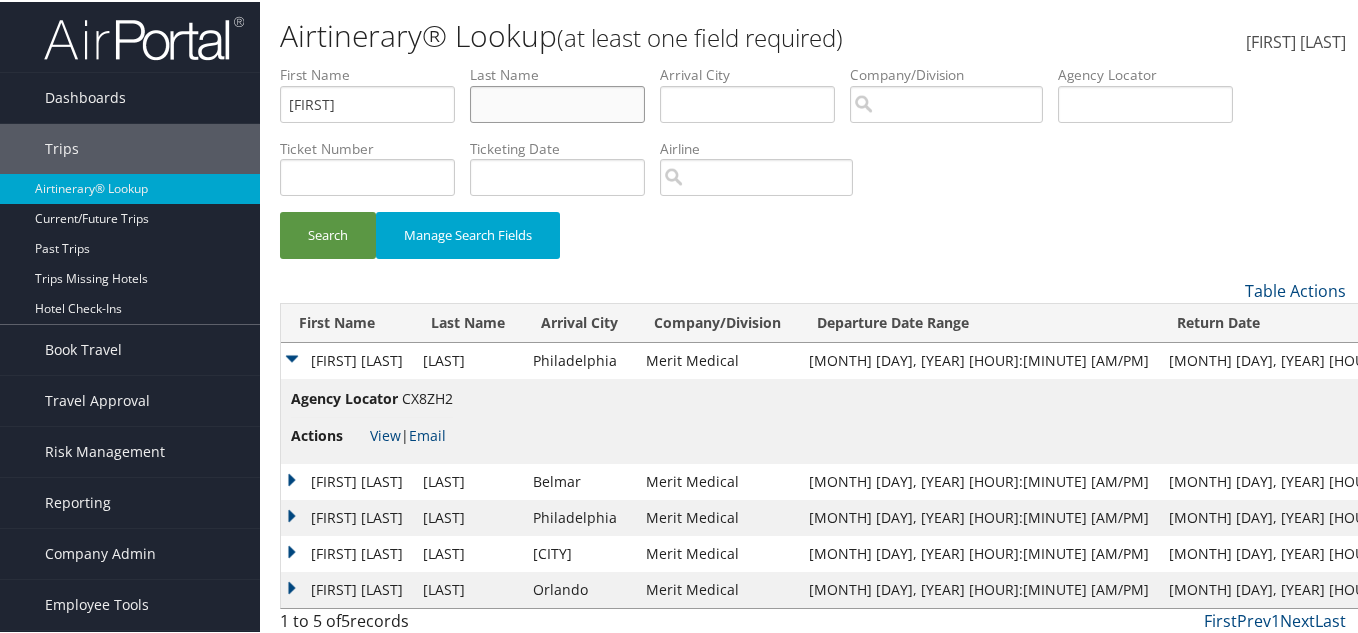 type 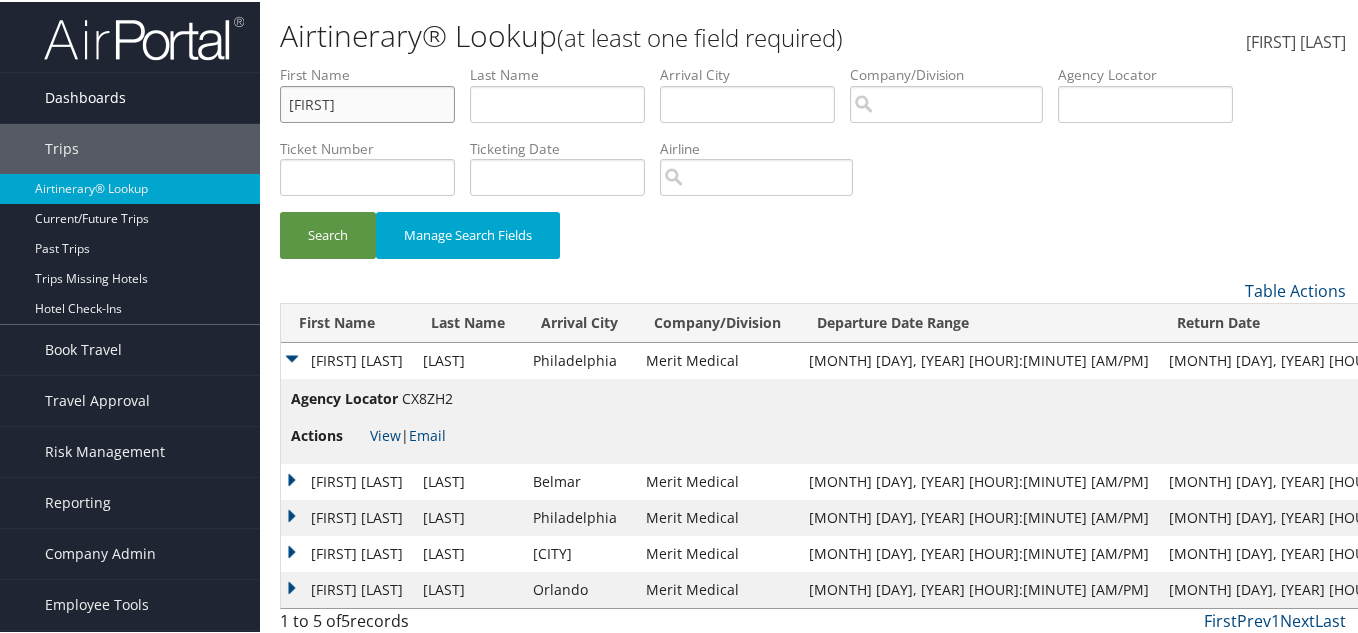 drag, startPoint x: 375, startPoint y: 105, endPoint x: 230, endPoint y: 105, distance: 145 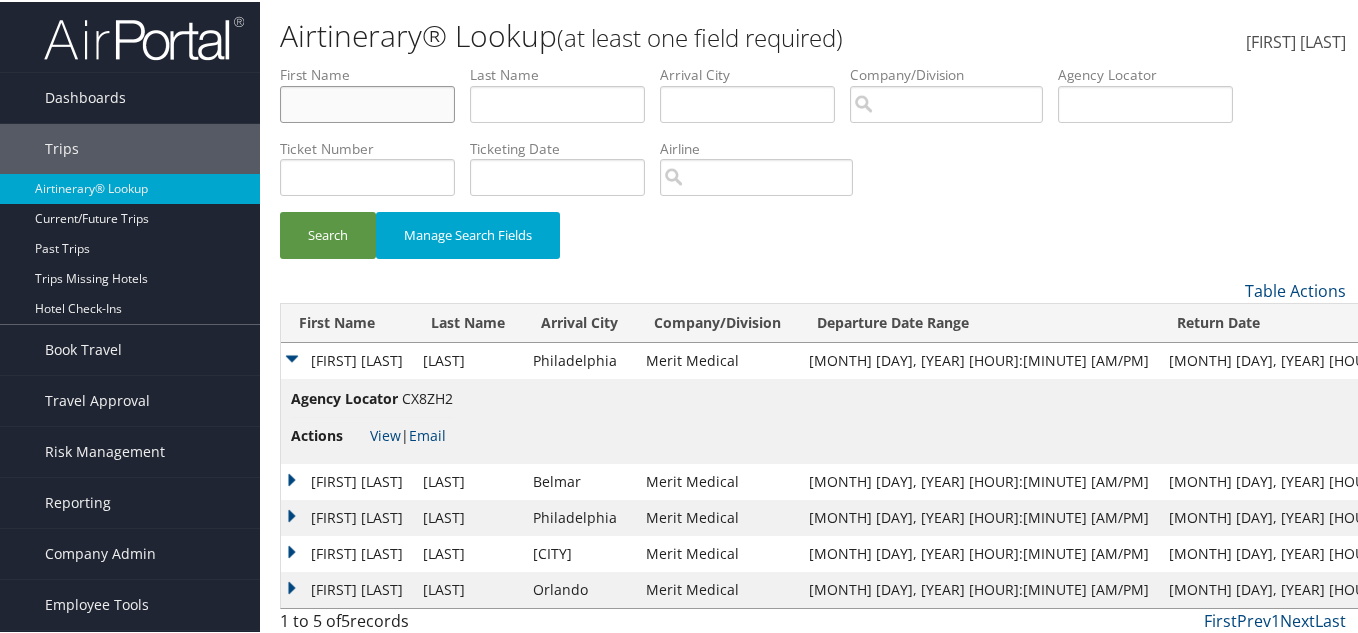 type 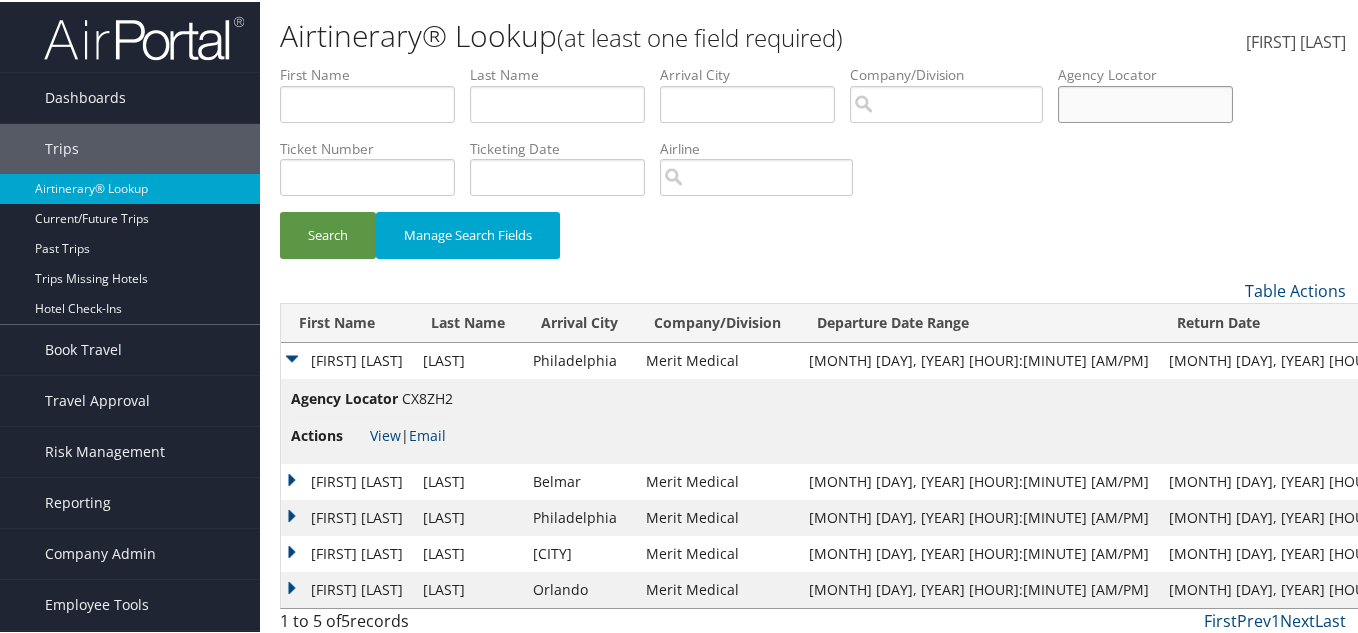 click at bounding box center (1145, 102) 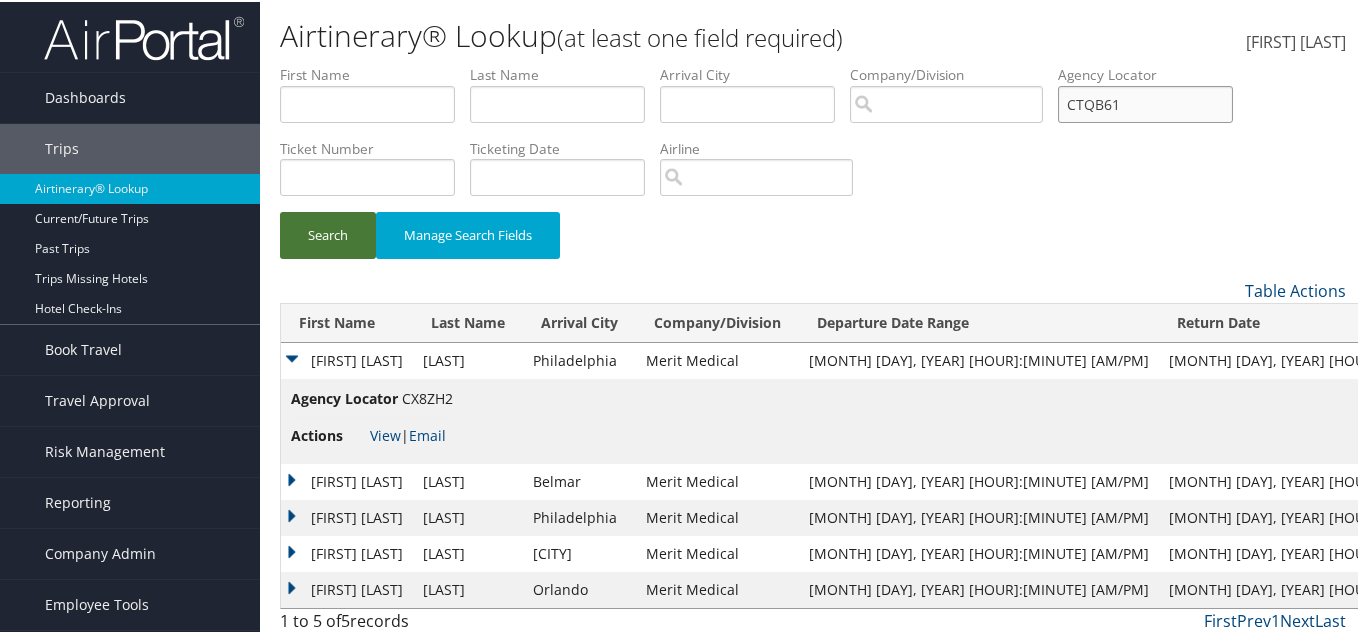 type on "CTQB61" 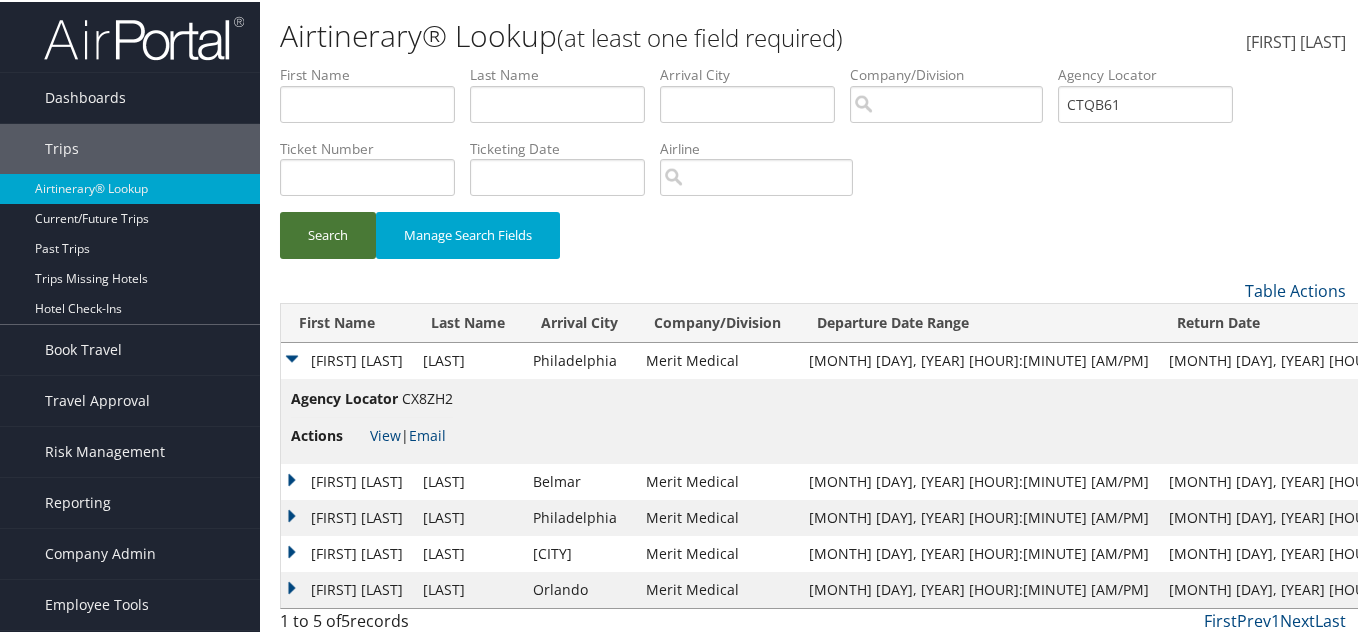click on "Search" at bounding box center (328, 233) 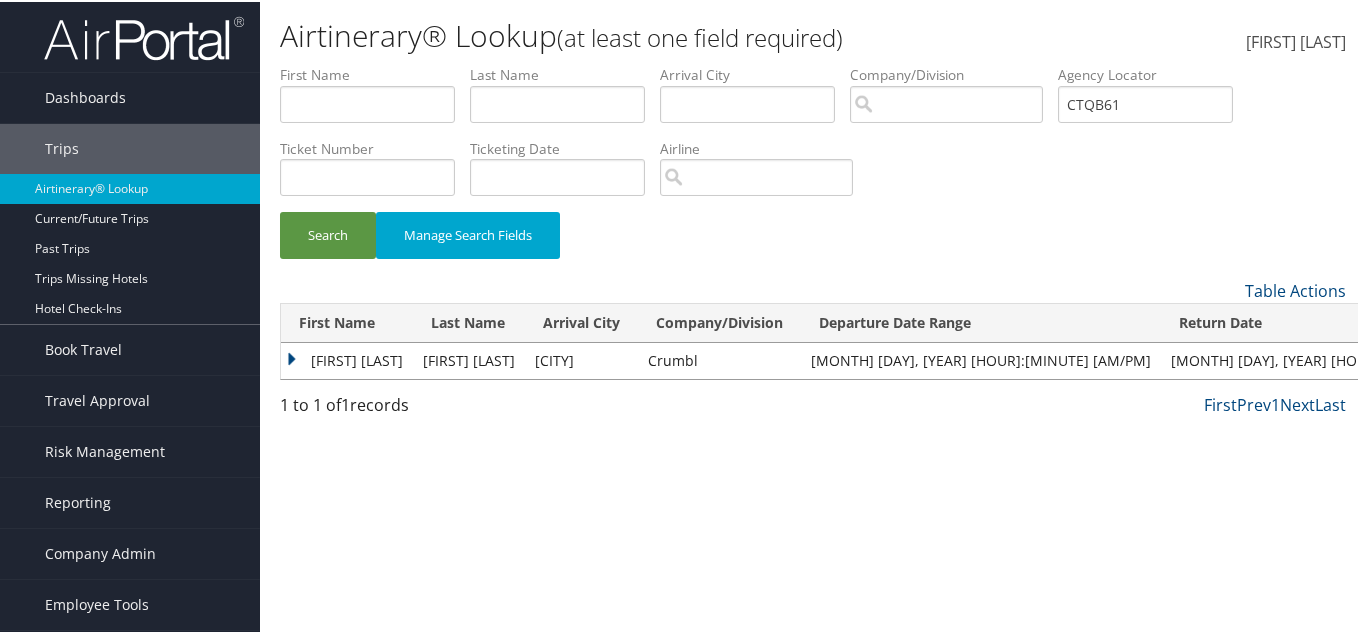 click on "[FIRST] [LAST]" at bounding box center [347, 359] 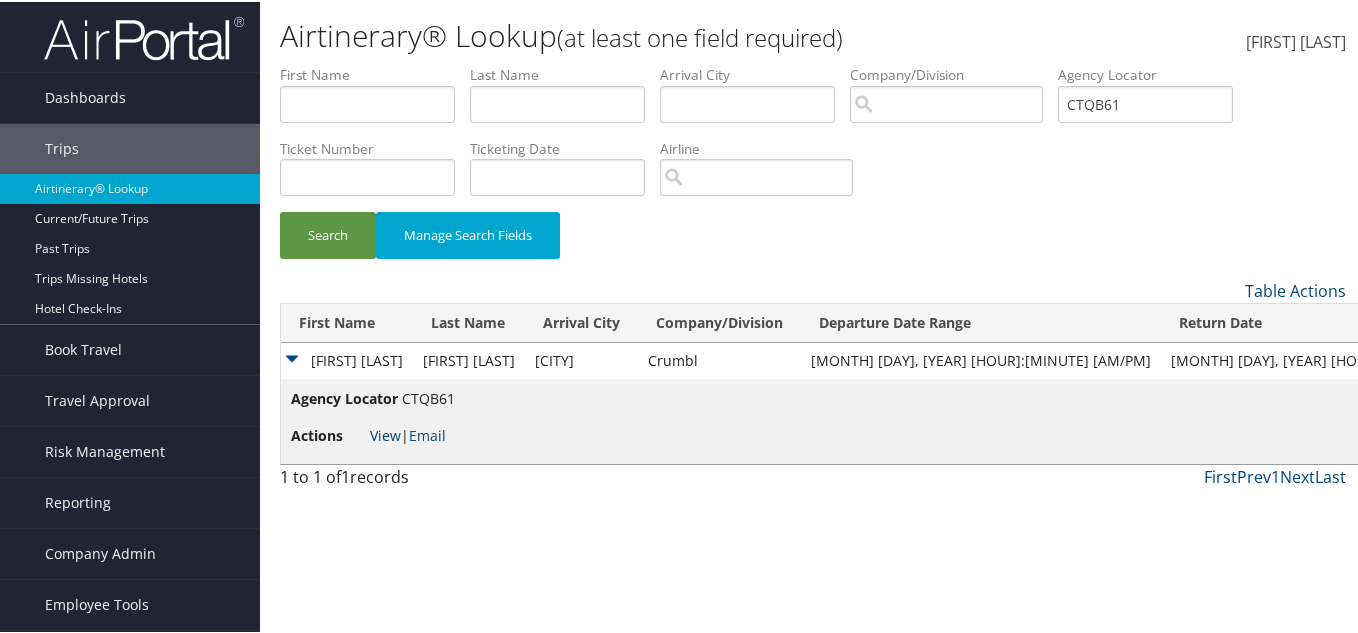 click on "View" at bounding box center (385, 433) 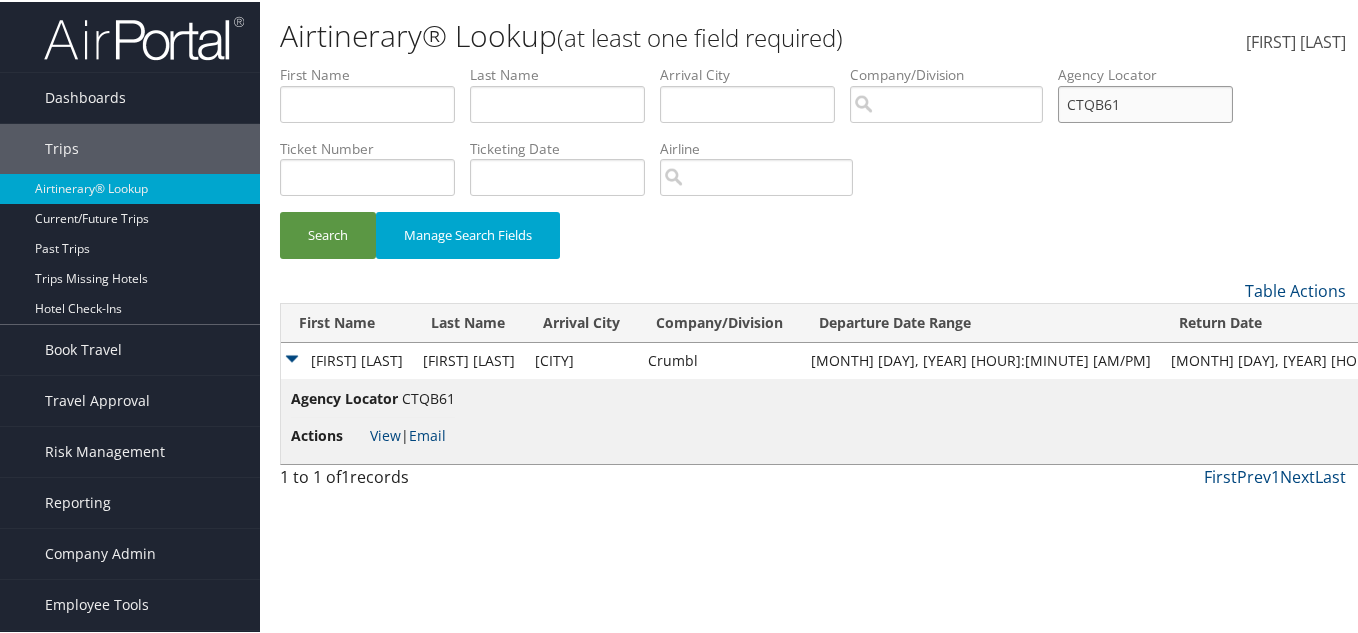 drag, startPoint x: 1180, startPoint y: 100, endPoint x: 990, endPoint y: 107, distance: 190.1289 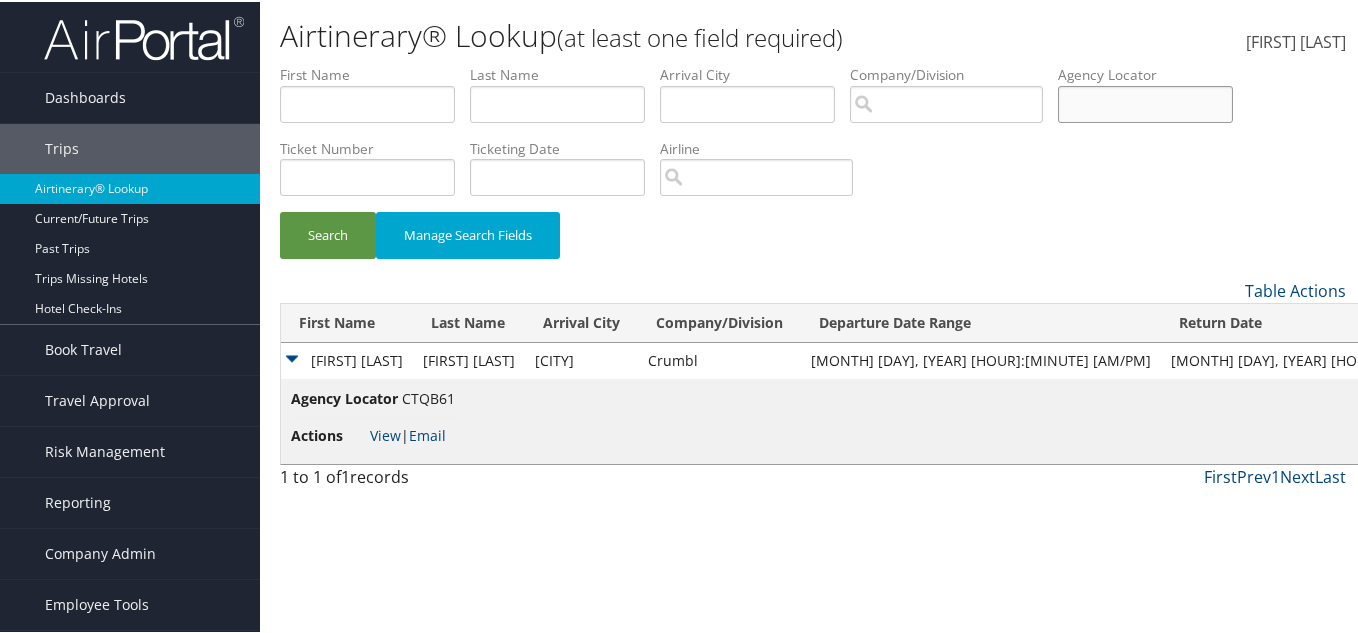 type 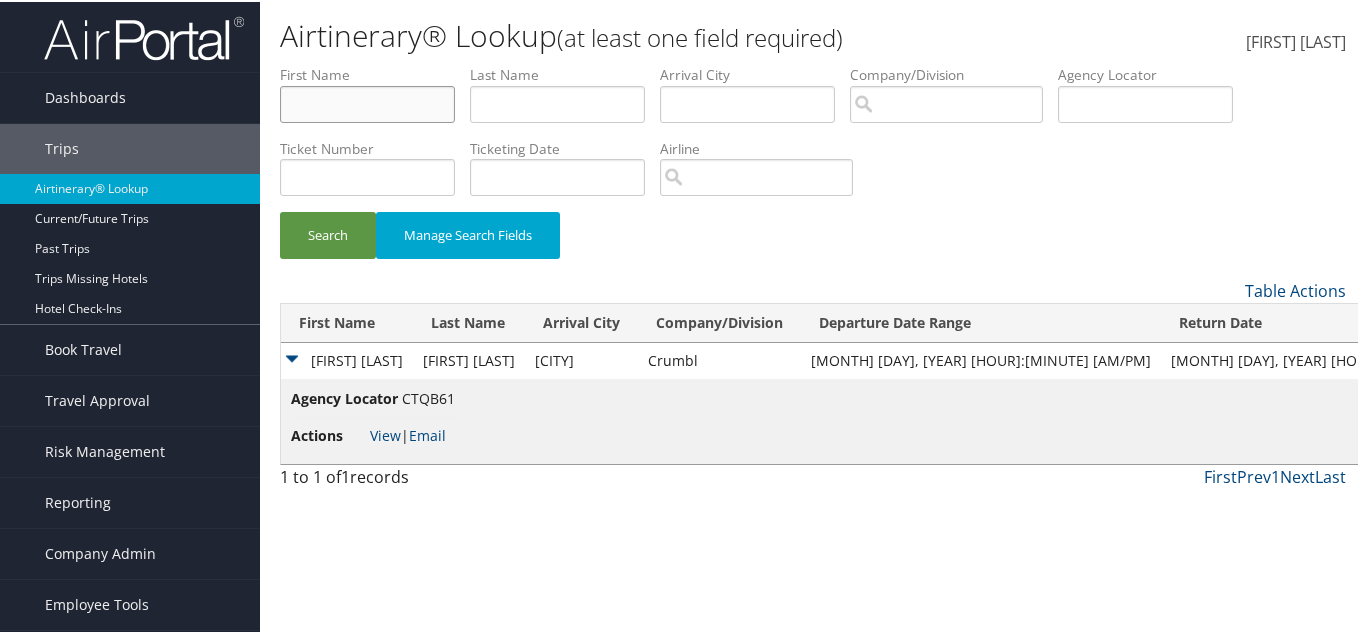 click at bounding box center (367, 102) 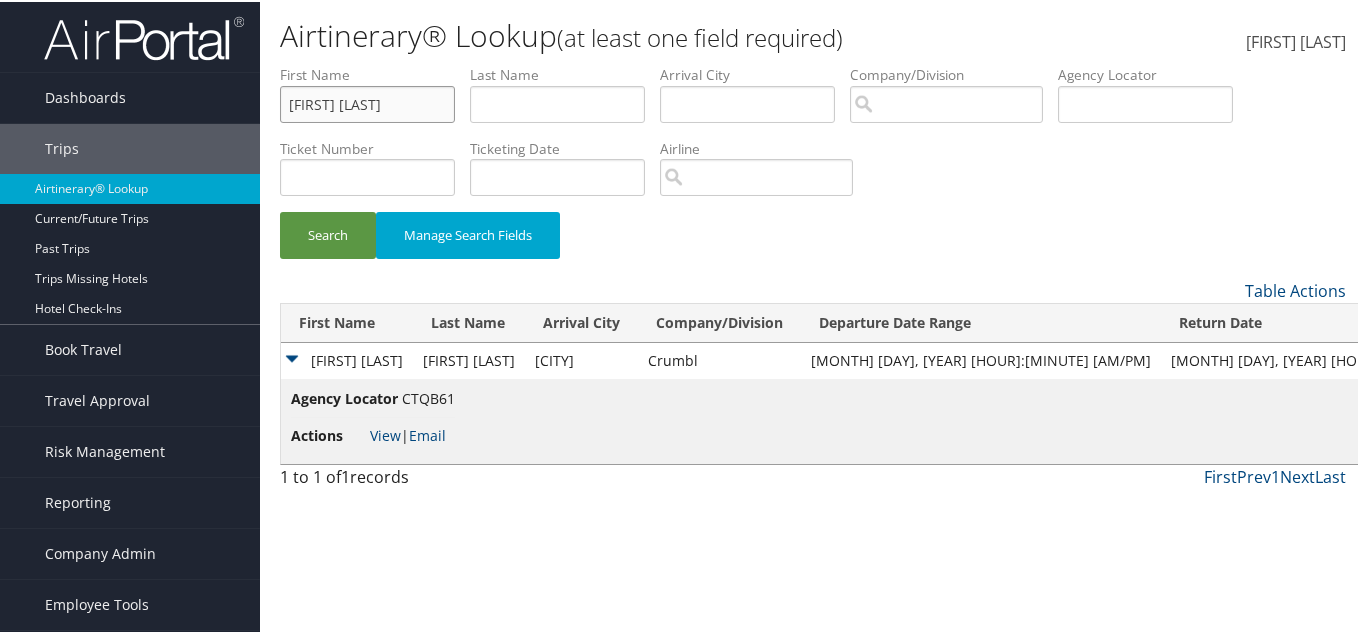 click on "[FIRST] [LAST]" at bounding box center [367, 102] 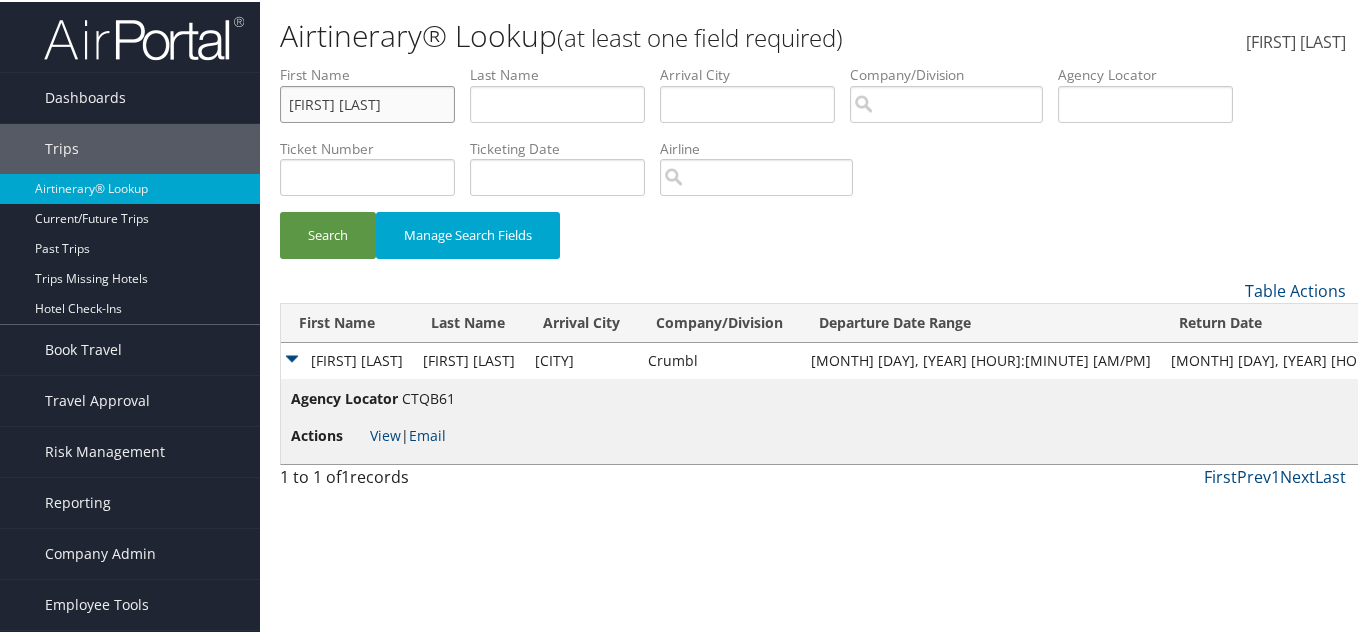 type on "[FIRST] [LAST]" 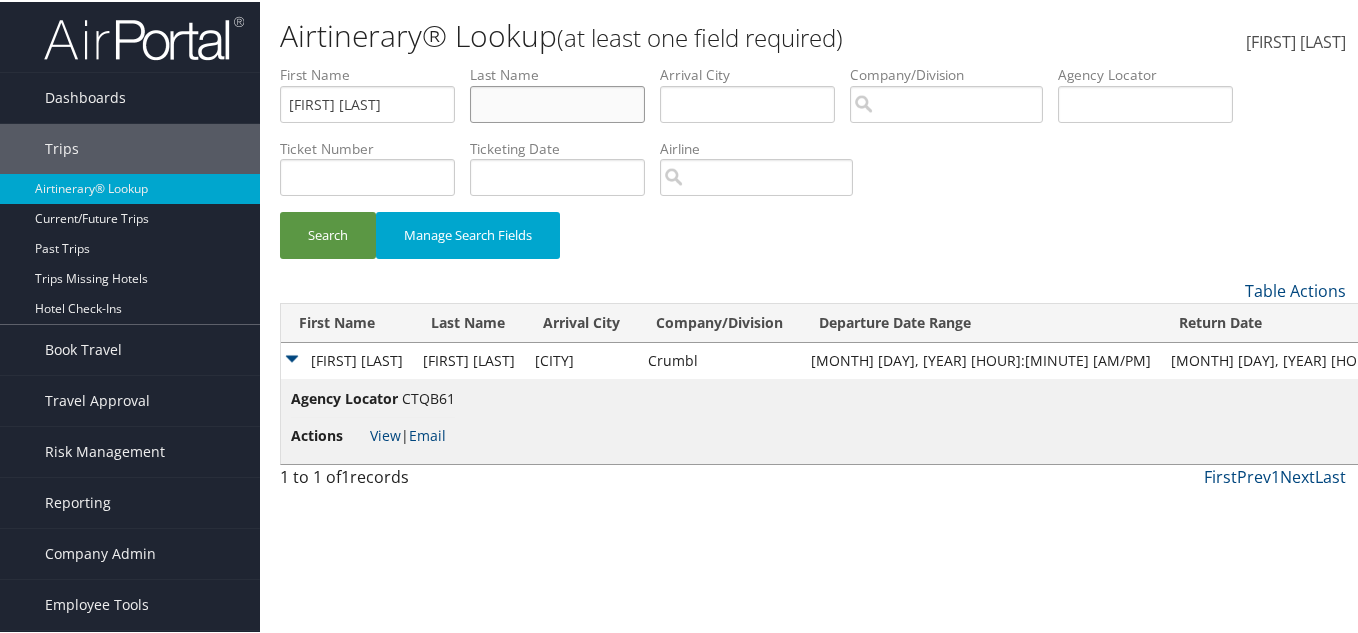 click at bounding box center [557, 102] 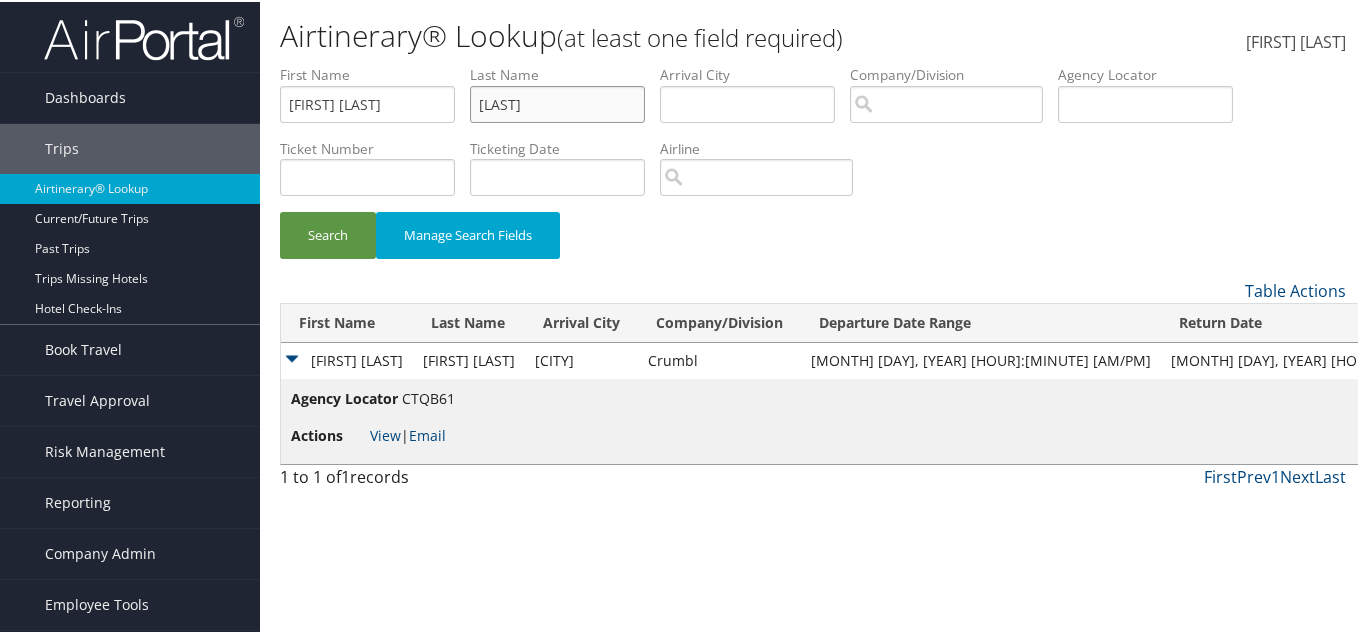 type on "[LAST]" 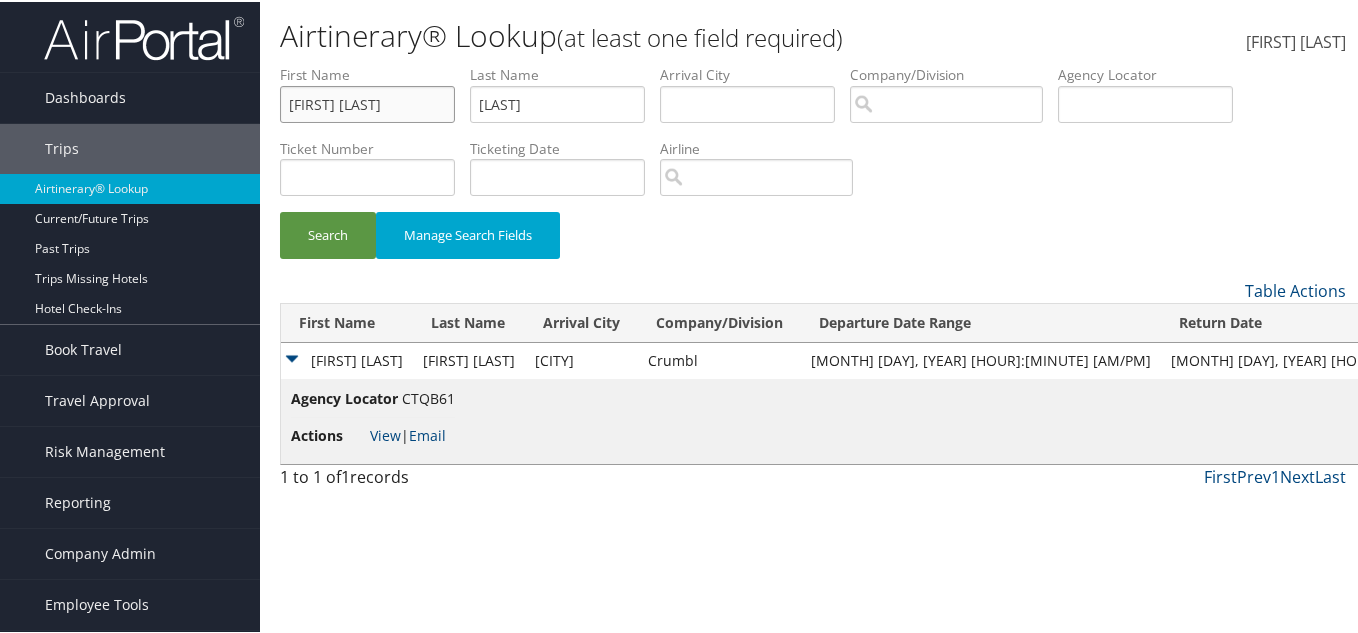click on "[FIRST] [LAST]" at bounding box center [367, 102] 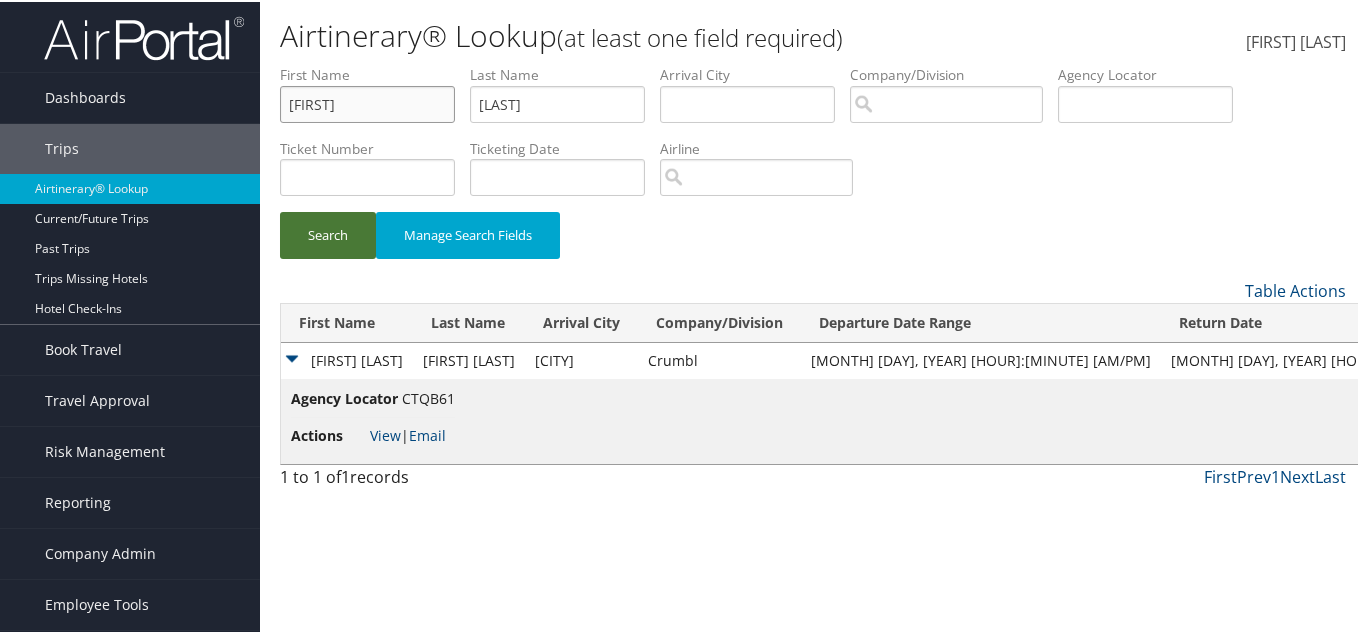 type on "[FIRST]" 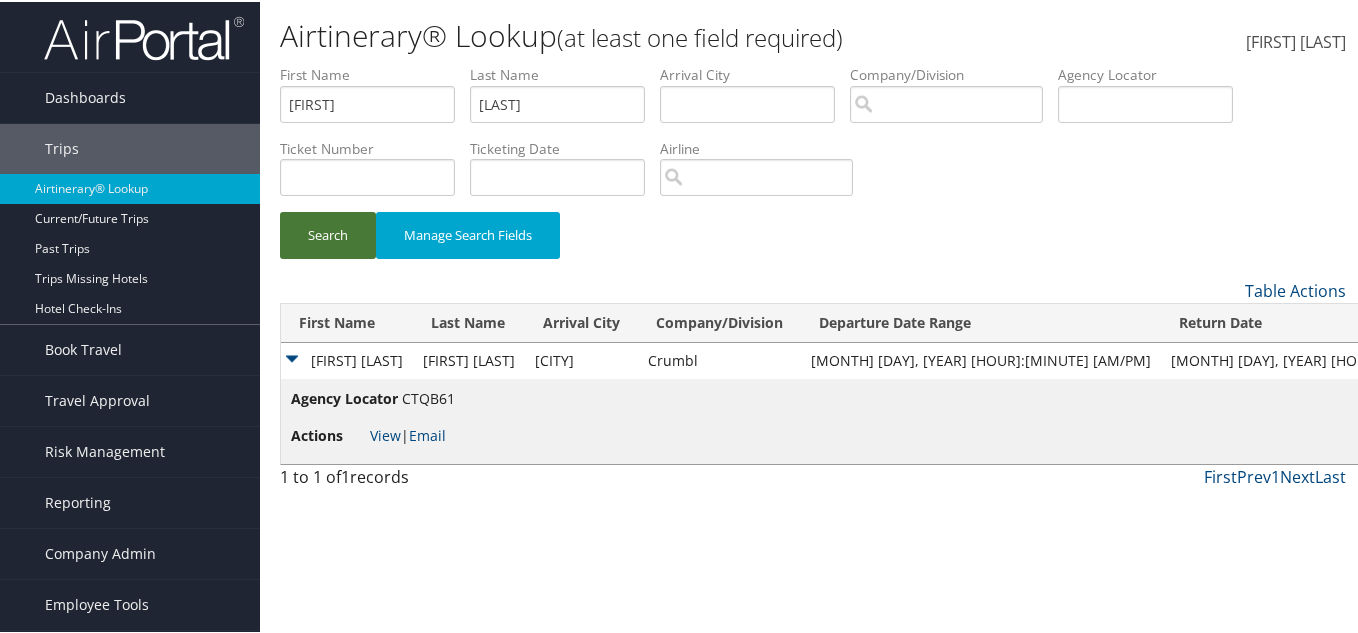 click on "Search" at bounding box center [328, 233] 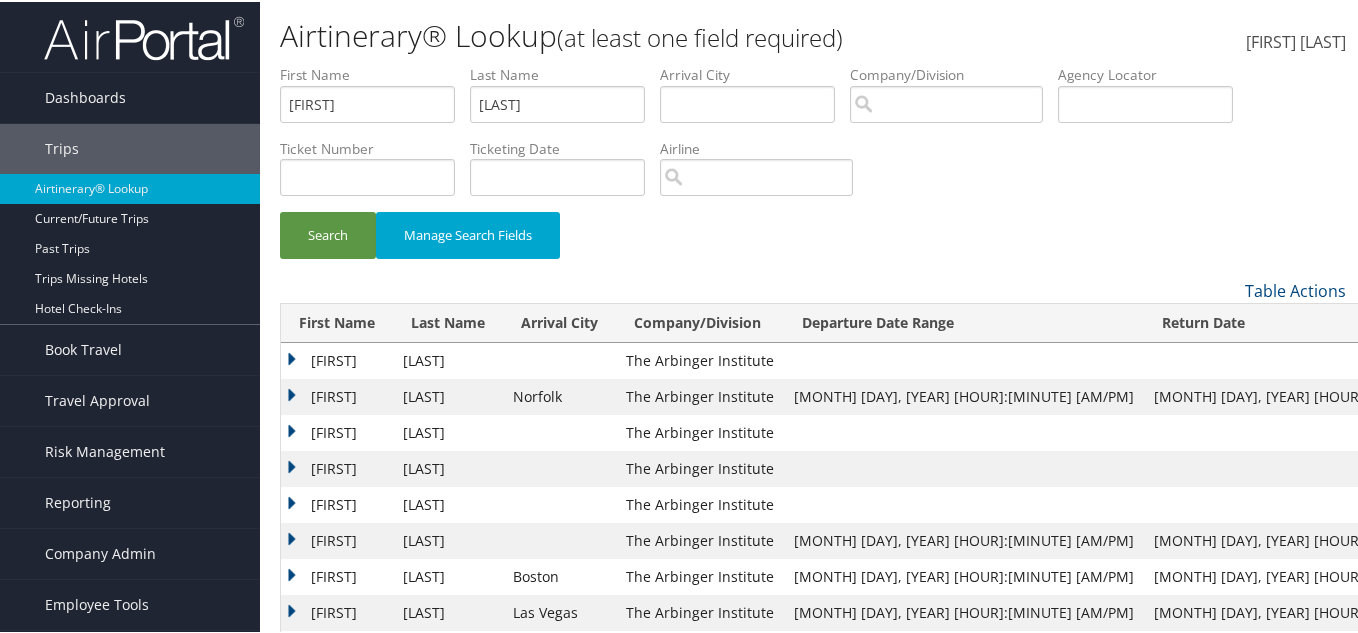 click on "[FIRST]" at bounding box center [337, 359] 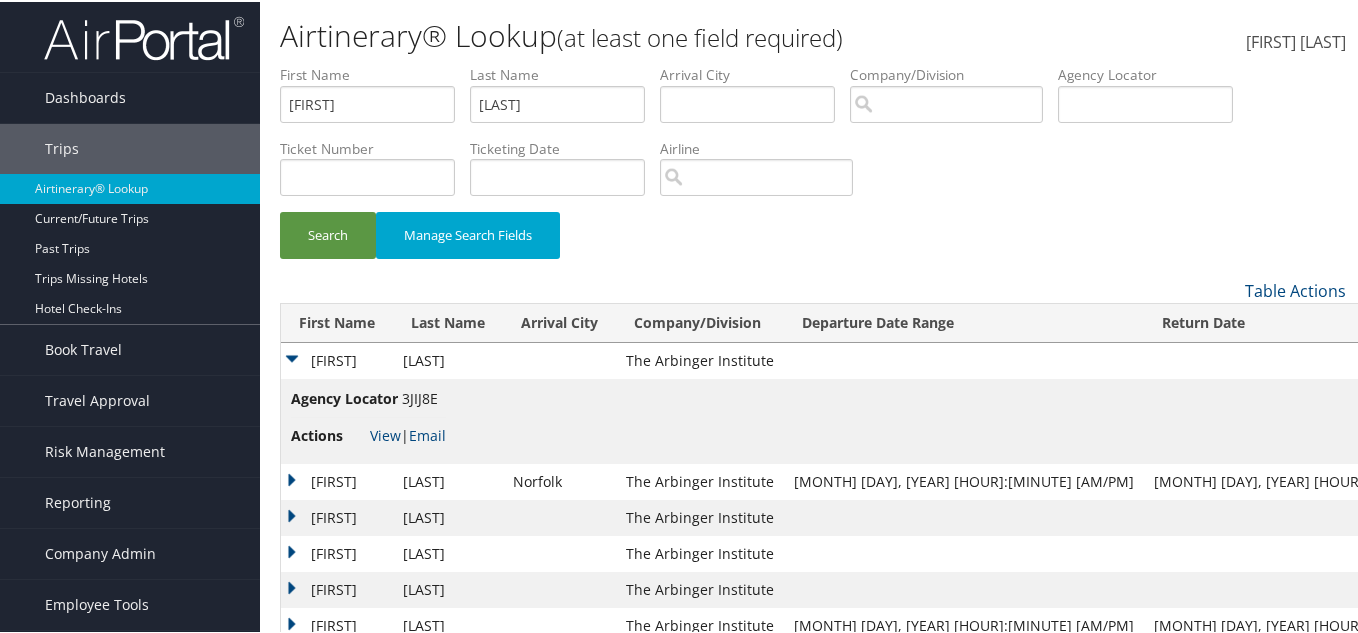 click on "[FIRST]" at bounding box center [337, 359] 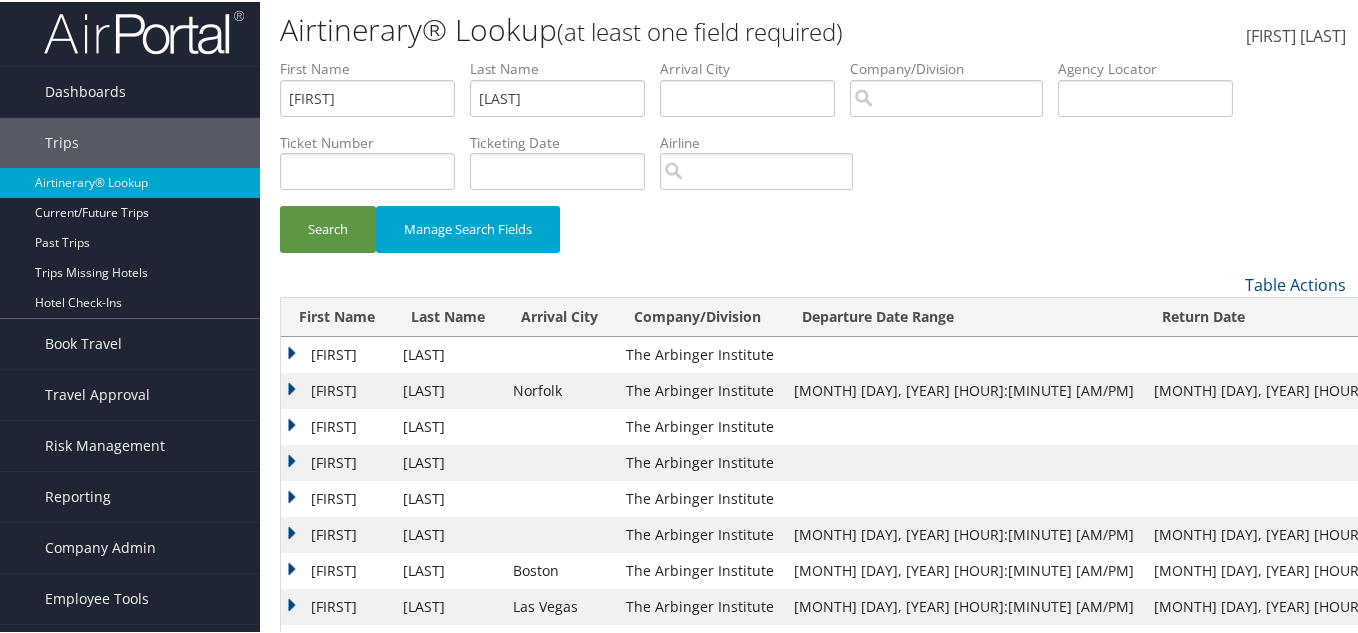 scroll, scrollTop: 0, scrollLeft: 0, axis: both 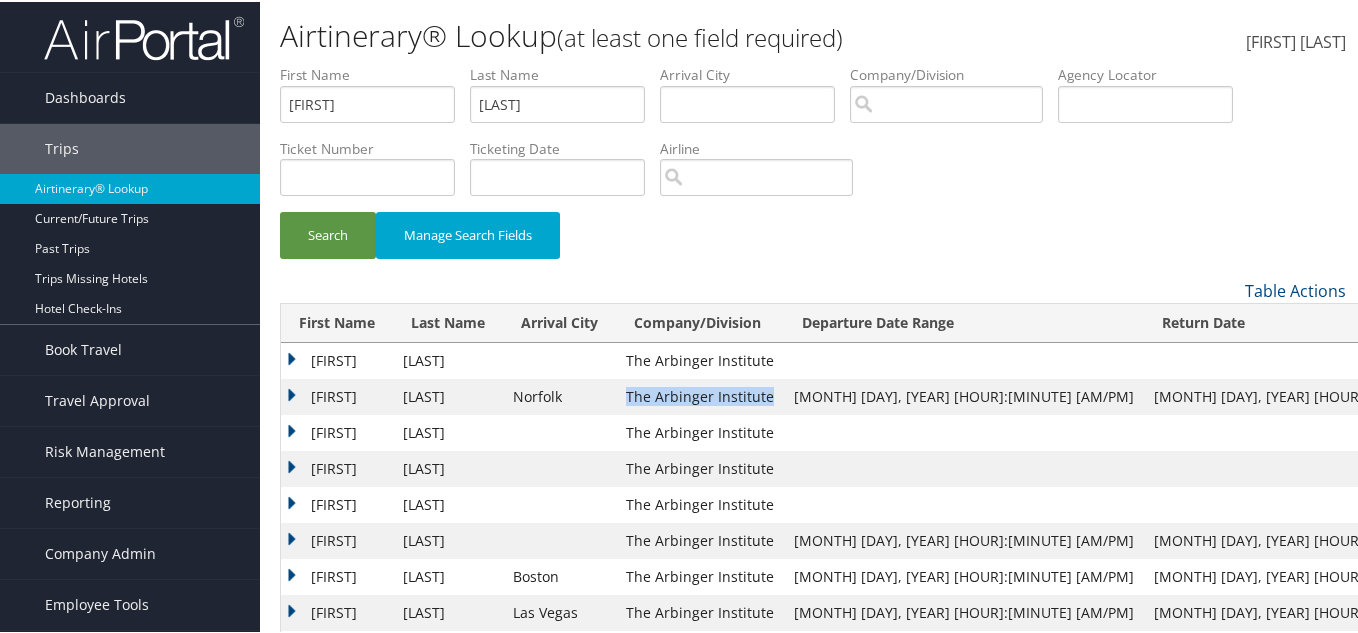 drag, startPoint x: 635, startPoint y: 390, endPoint x: 776, endPoint y: 387, distance: 141.0319 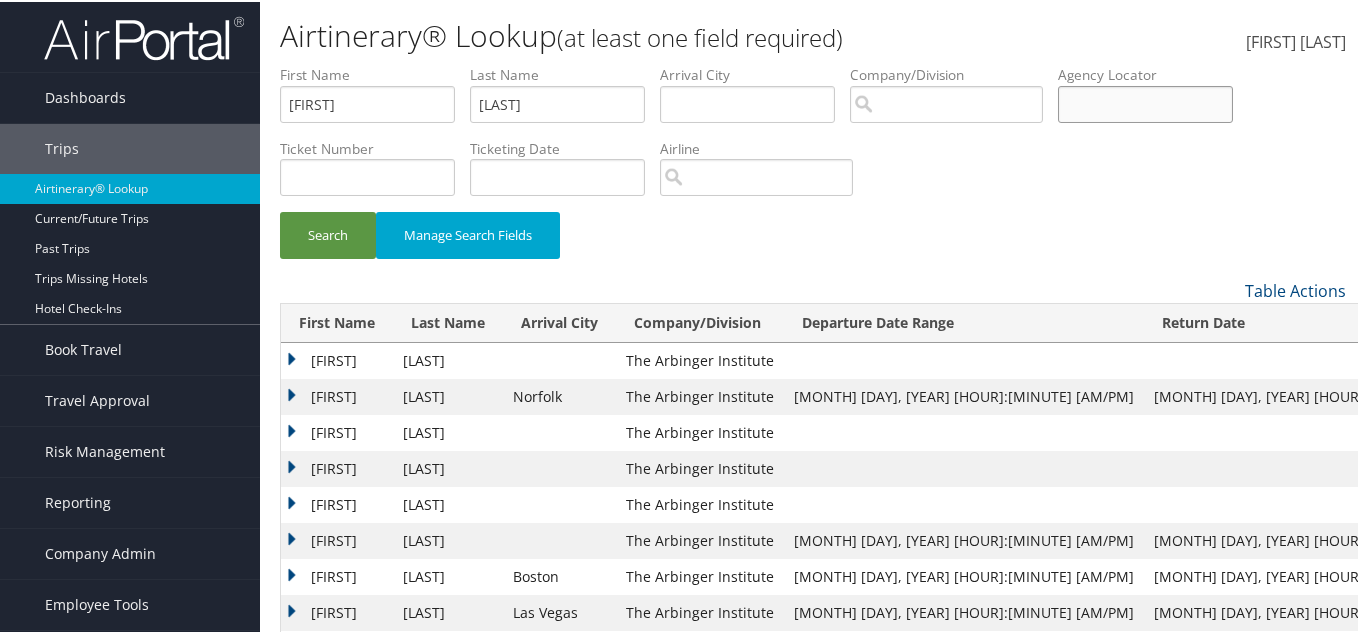 click at bounding box center [1145, 102] 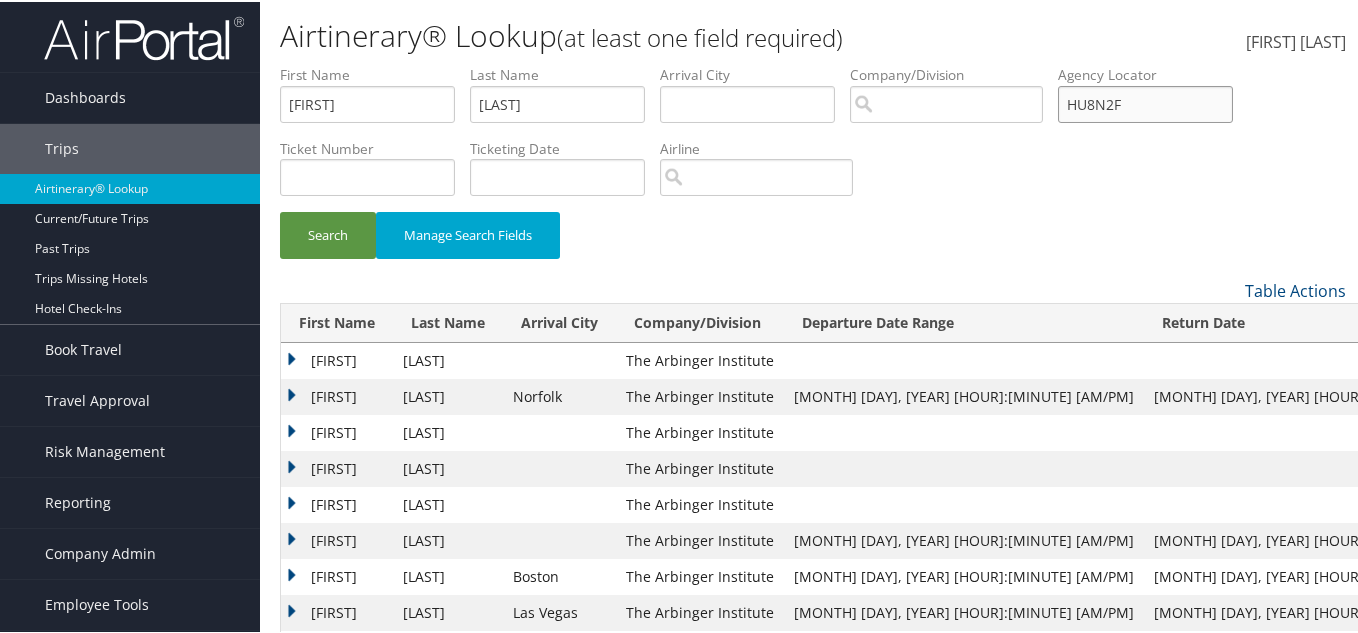 type on "HU8N2F" 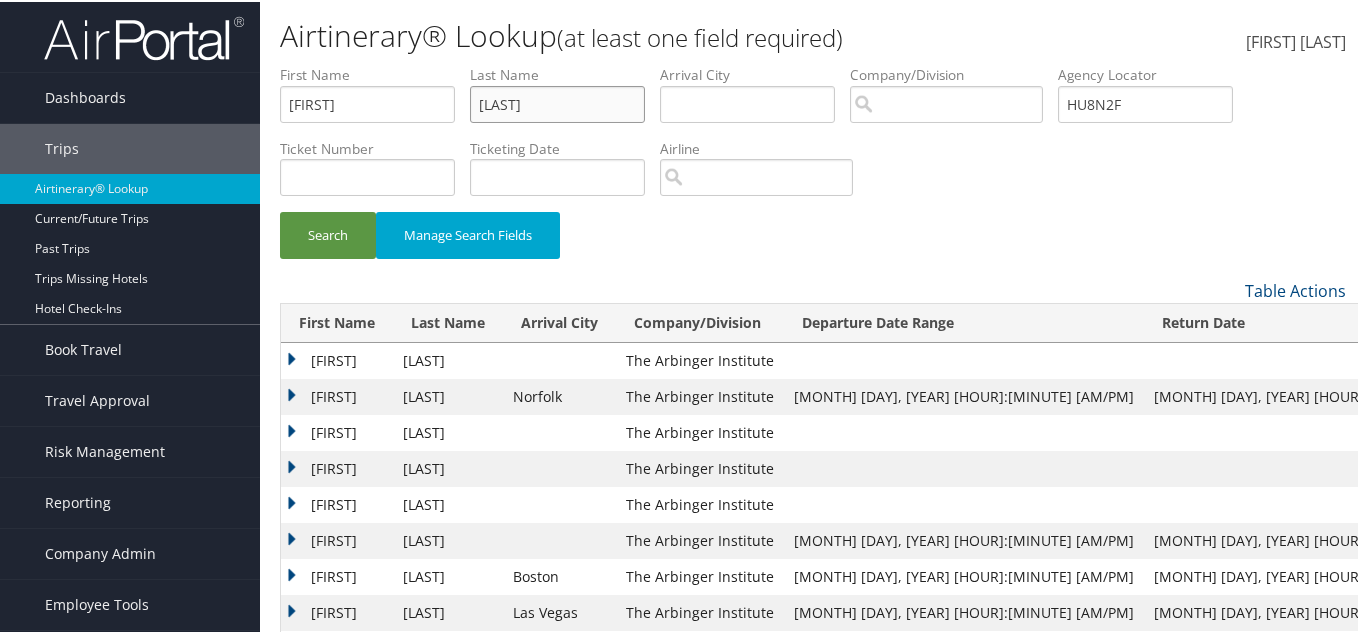 drag, startPoint x: 582, startPoint y: 93, endPoint x: 371, endPoint y: 95, distance: 211.00948 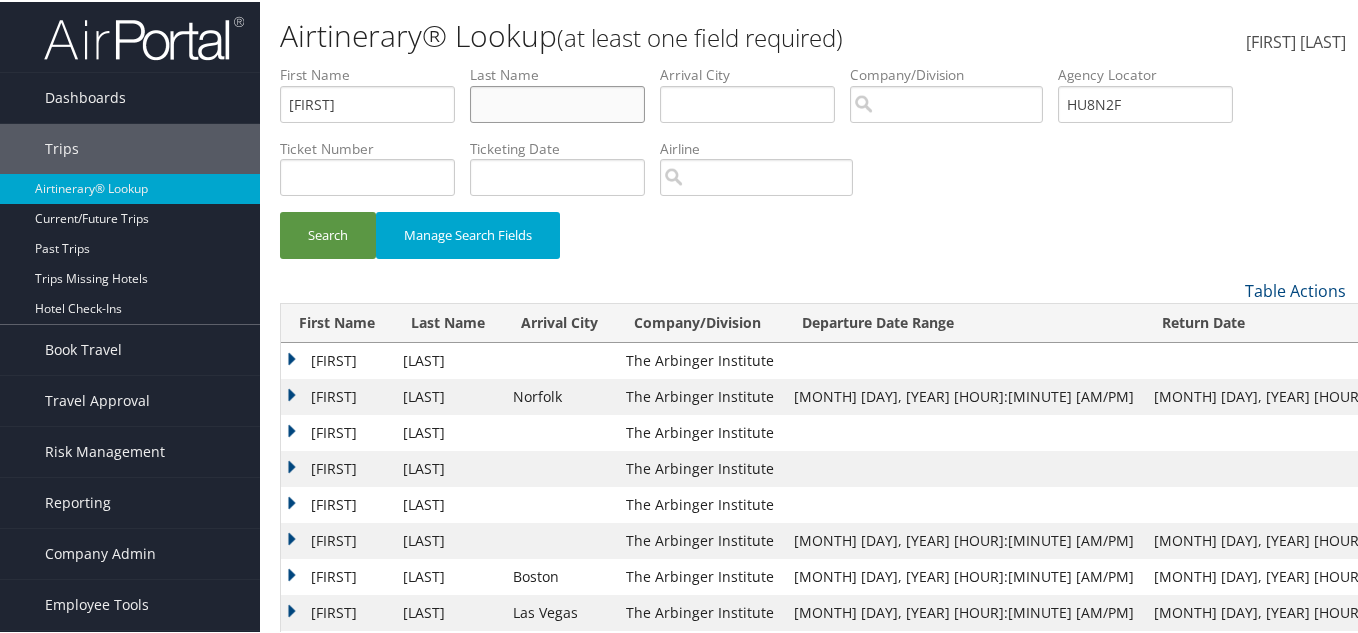 type 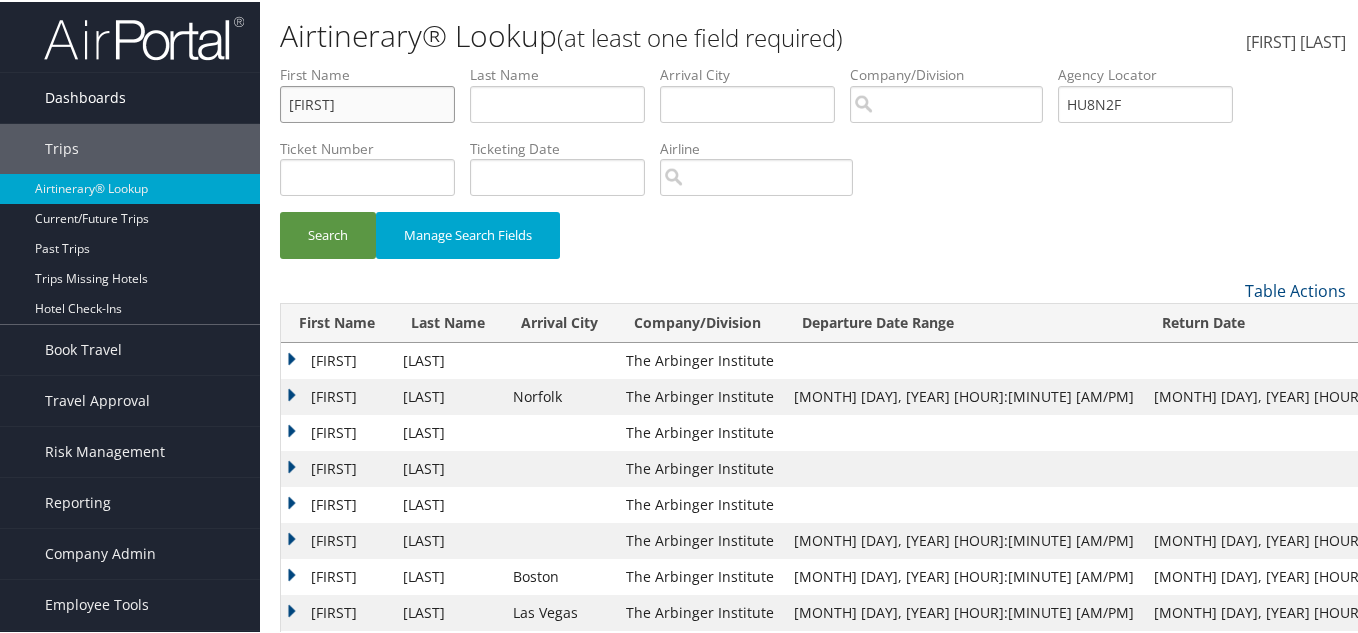 drag, startPoint x: 304, startPoint y: 106, endPoint x: 191, endPoint y: 114, distance: 113.28283 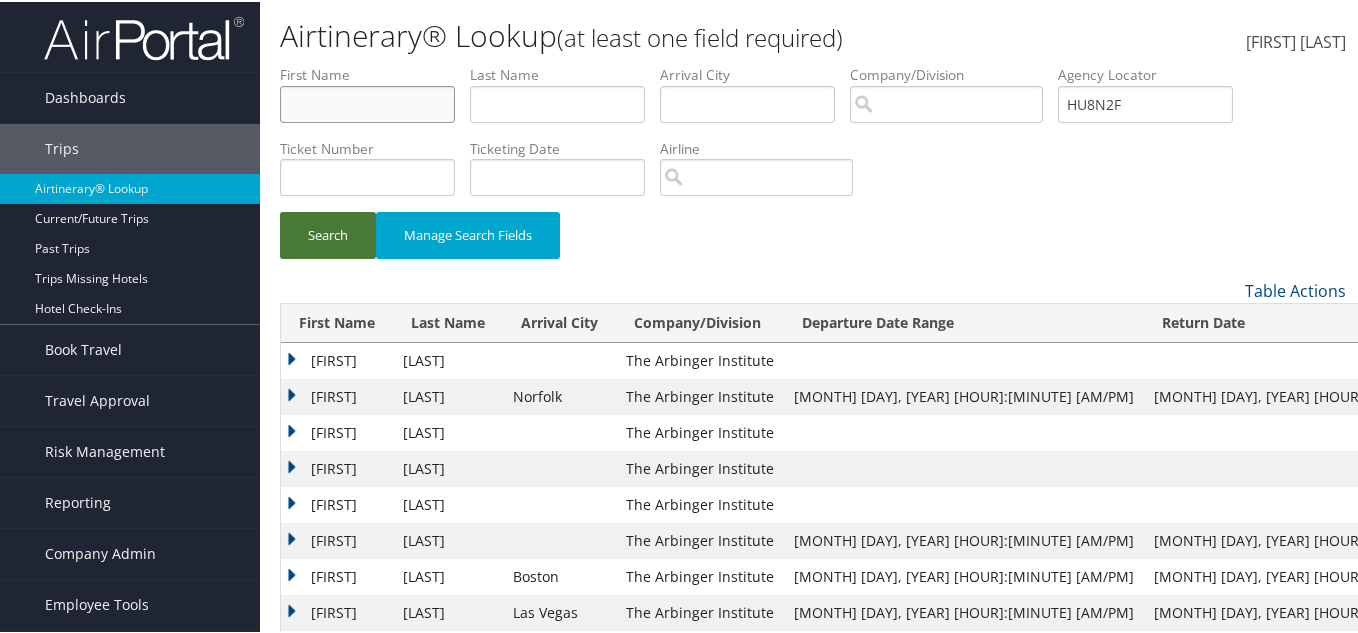 type 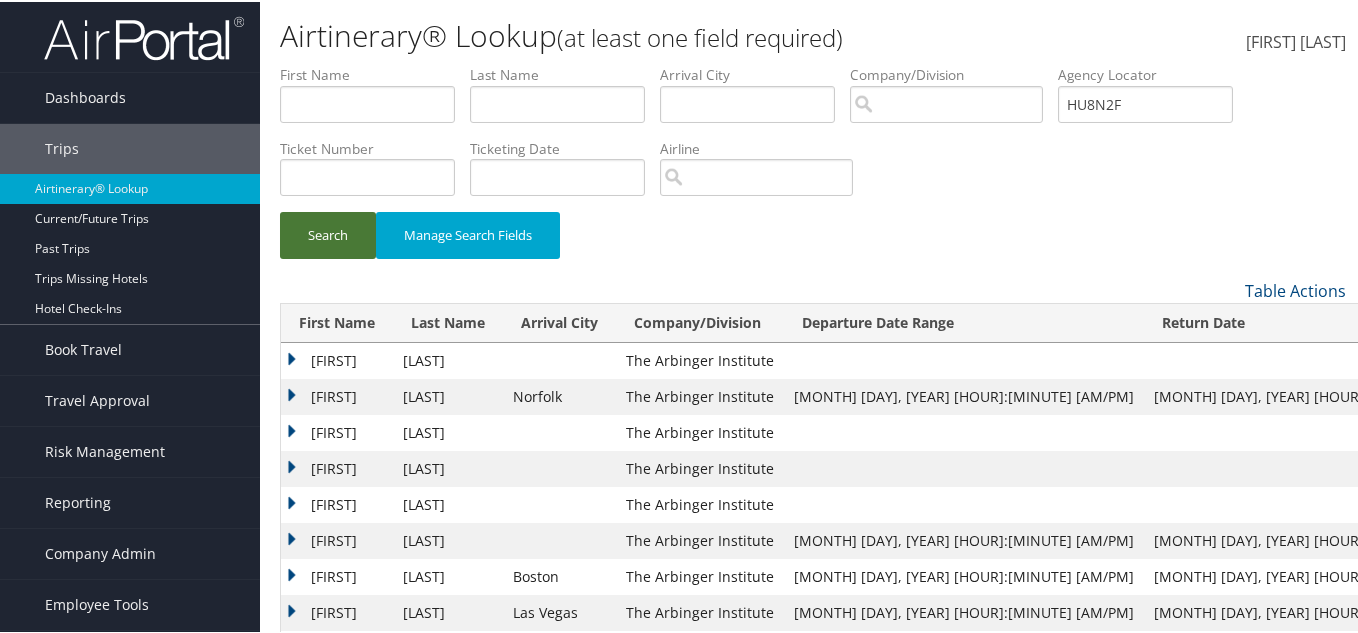 click on "Search" at bounding box center [328, 233] 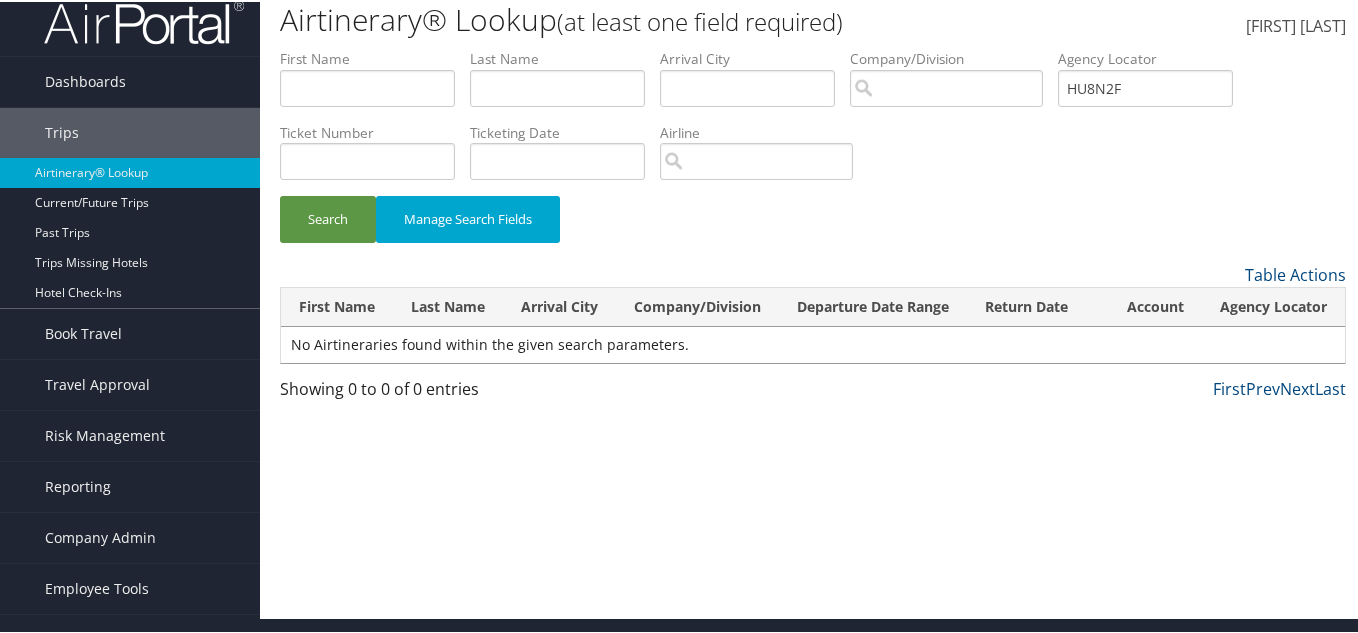 scroll, scrollTop: 0, scrollLeft: 0, axis: both 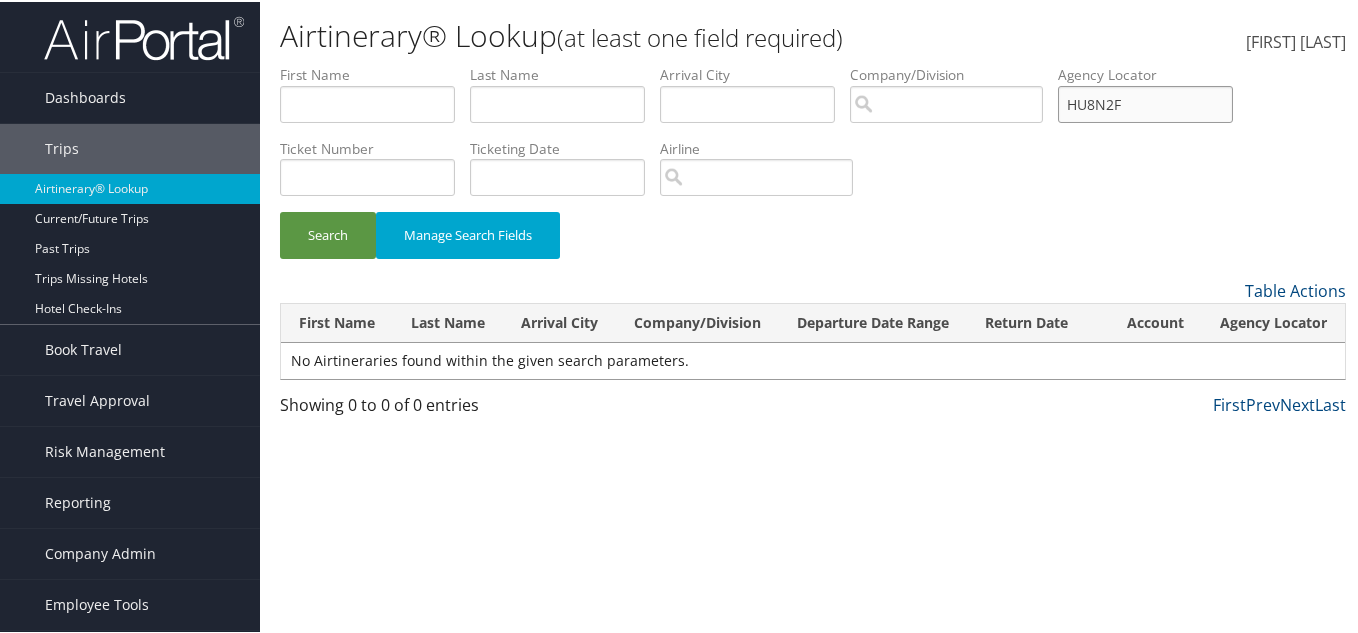 drag, startPoint x: 1173, startPoint y: 103, endPoint x: 1035, endPoint y: 116, distance: 138.61096 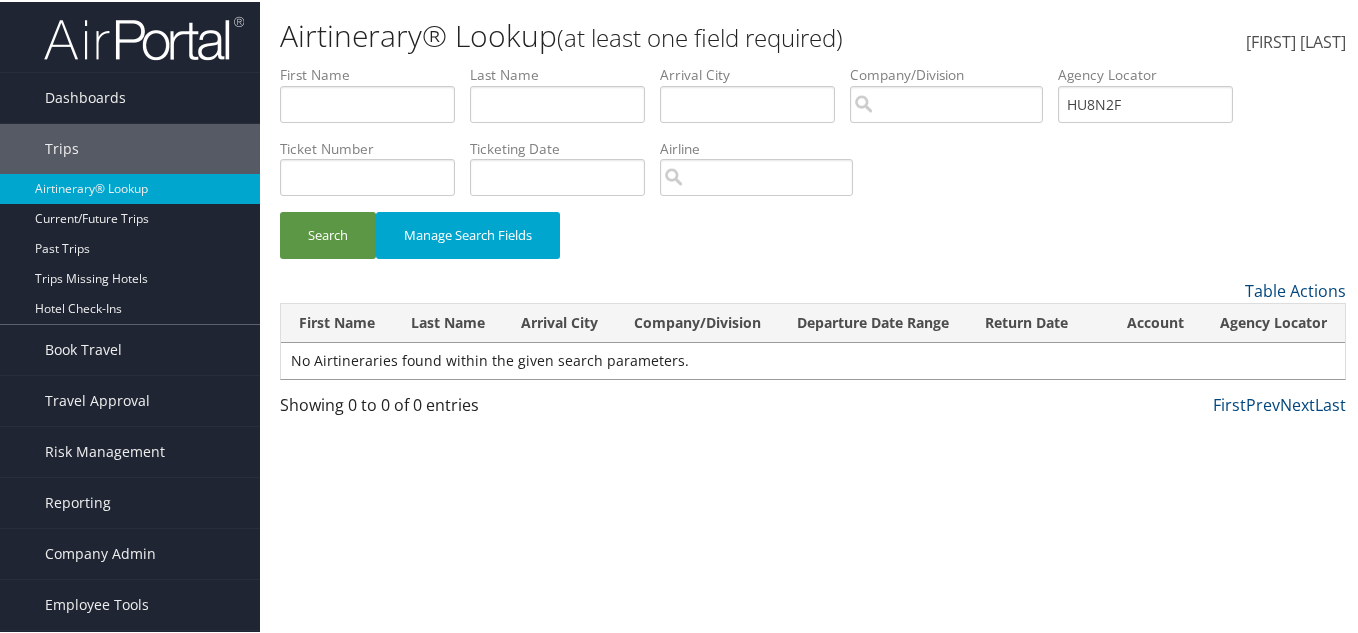 click on "Search Manage Search Fields" at bounding box center (813, 243) 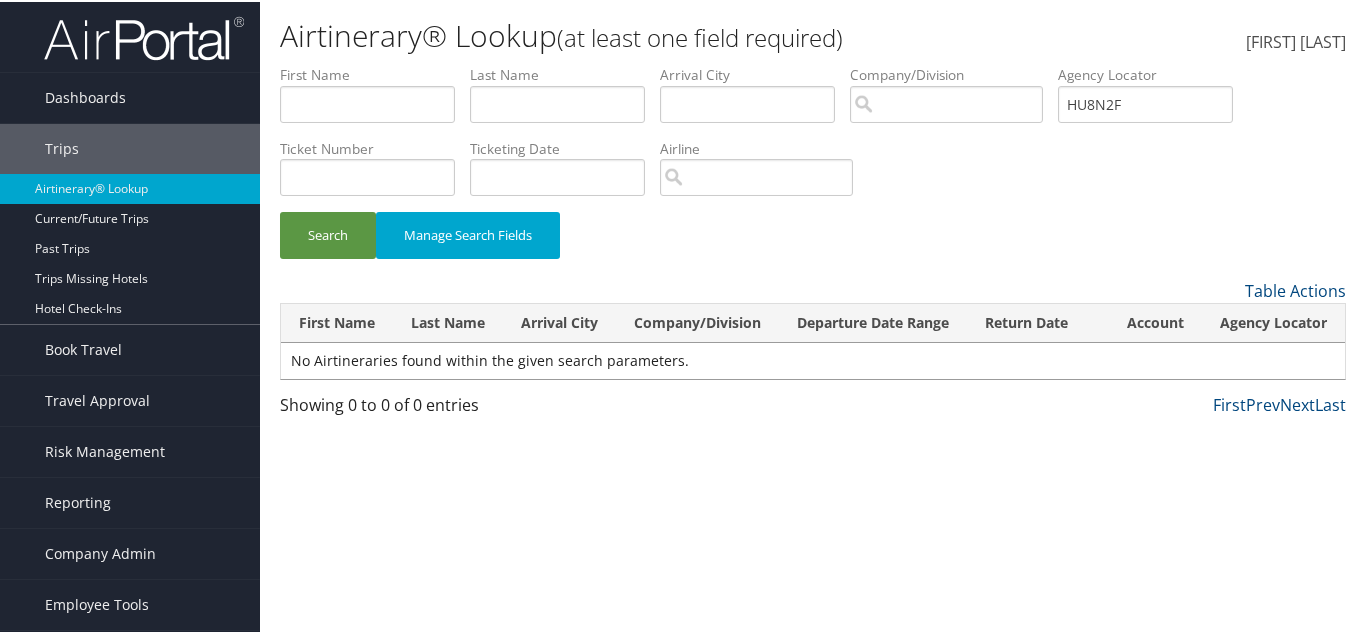click on "Search Manage Search Fields" at bounding box center (813, 243) 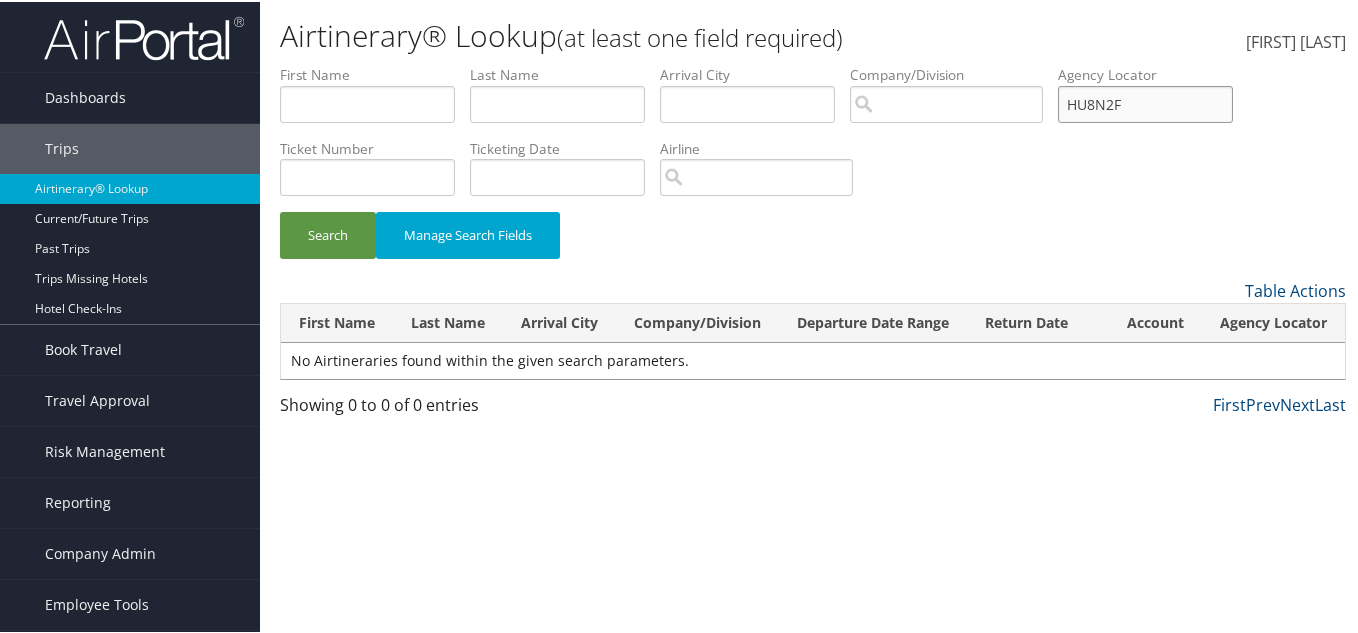 click on "HU8N2F" at bounding box center [1145, 102] 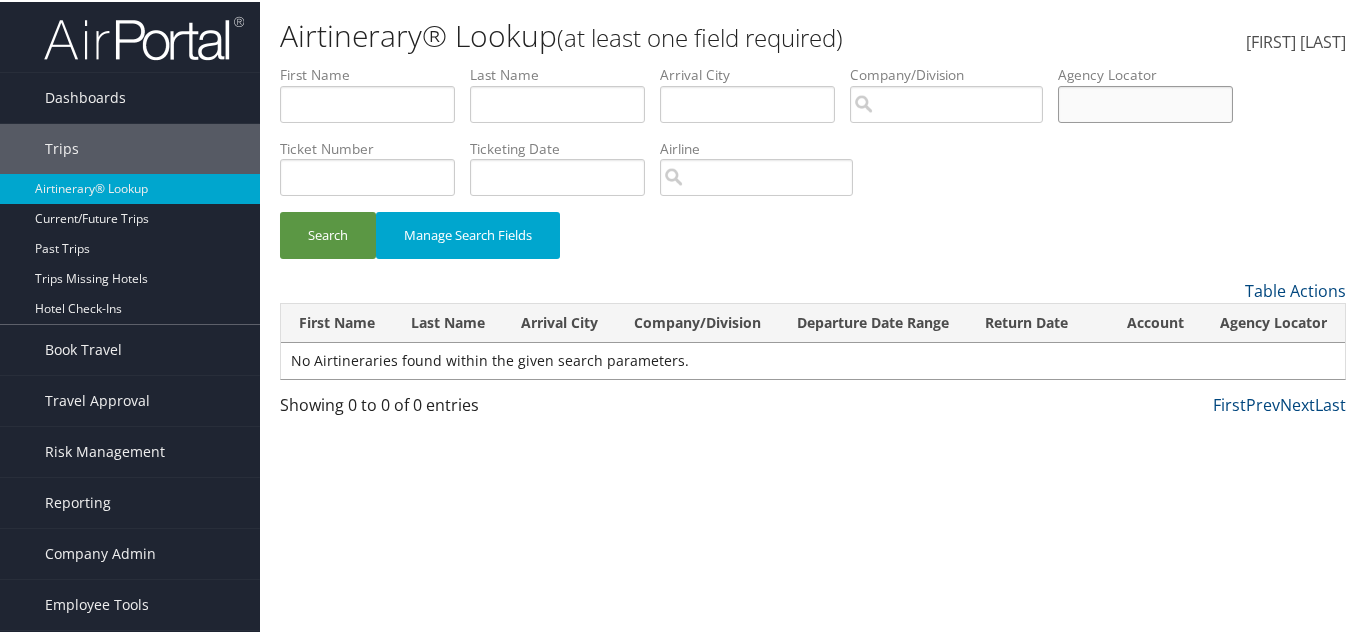 type 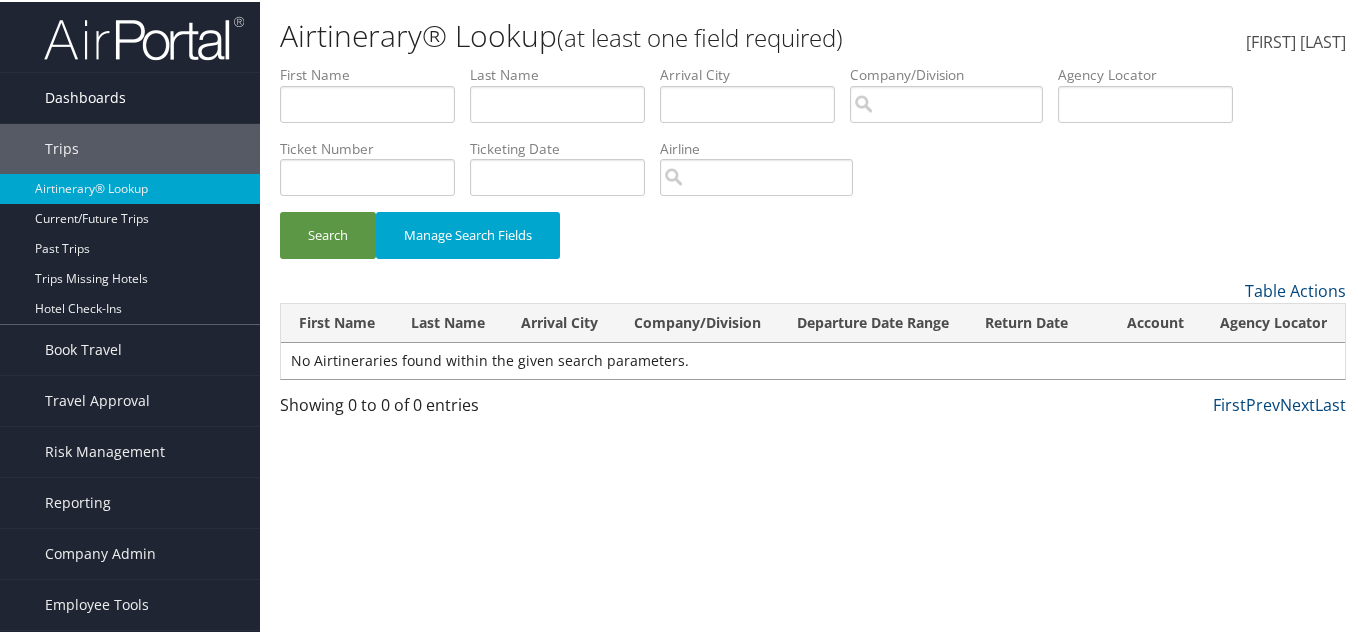 click on "Dashboards" at bounding box center (85, 96) 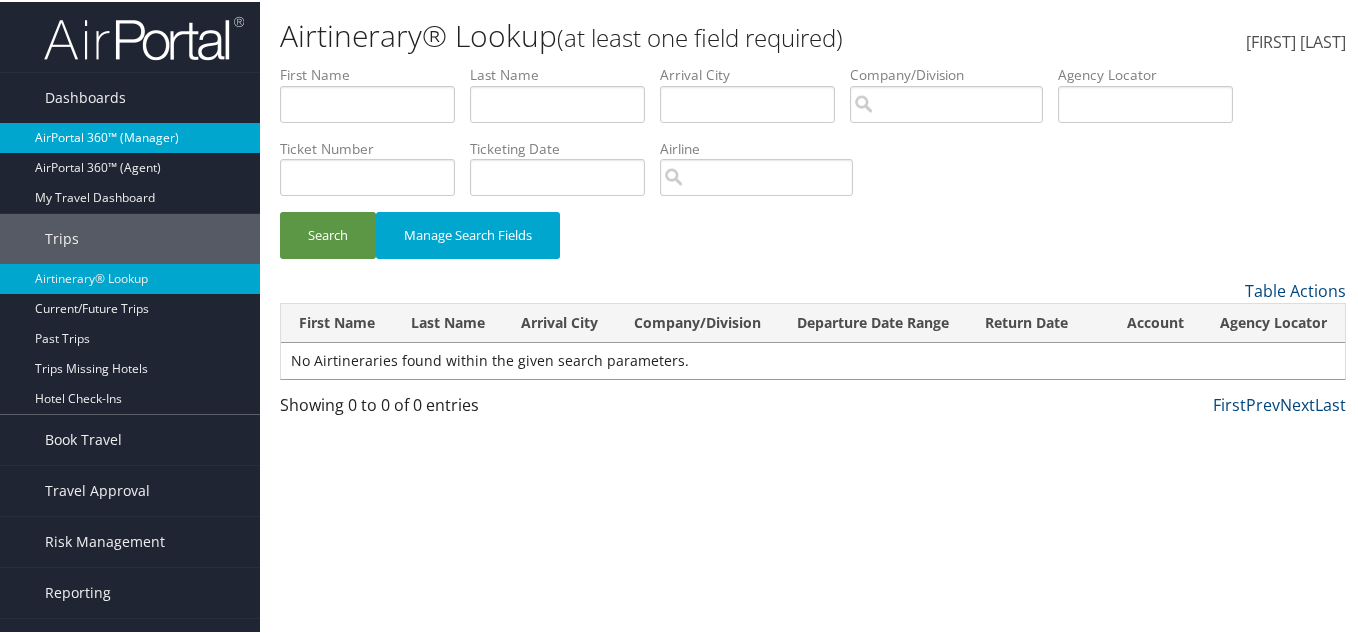 click on "AirPortal 360™ (Manager)" at bounding box center (130, 136) 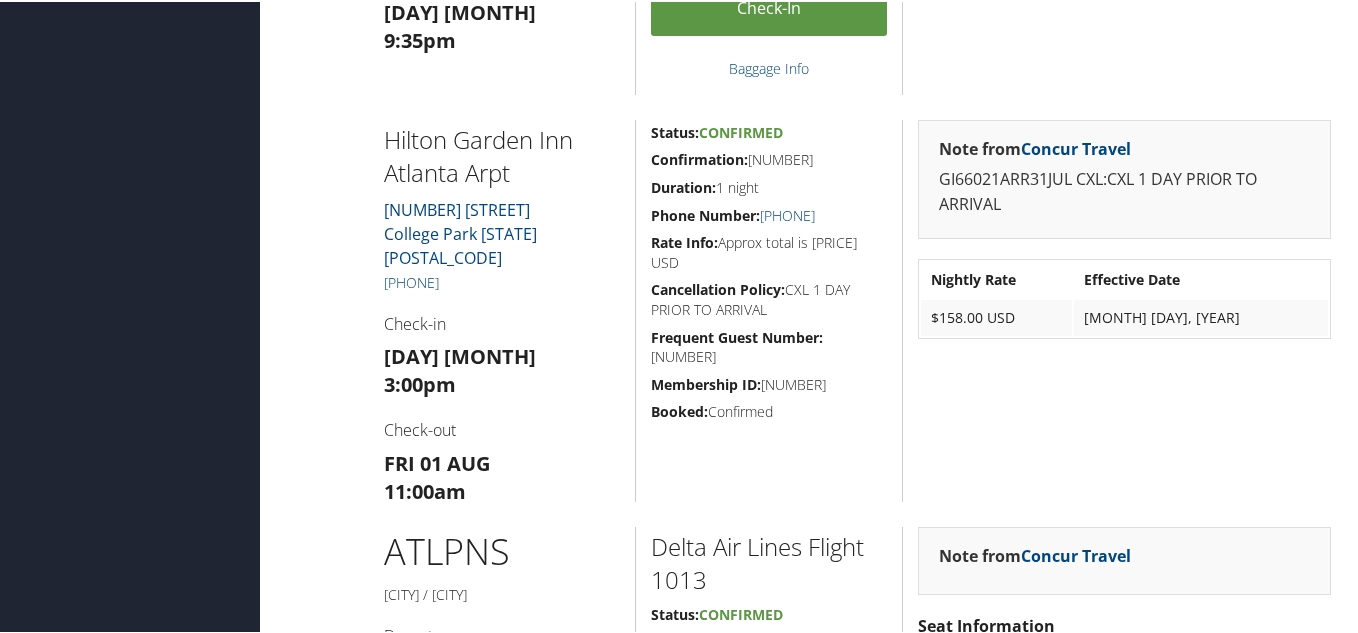 scroll, scrollTop: 2467, scrollLeft: 0, axis: vertical 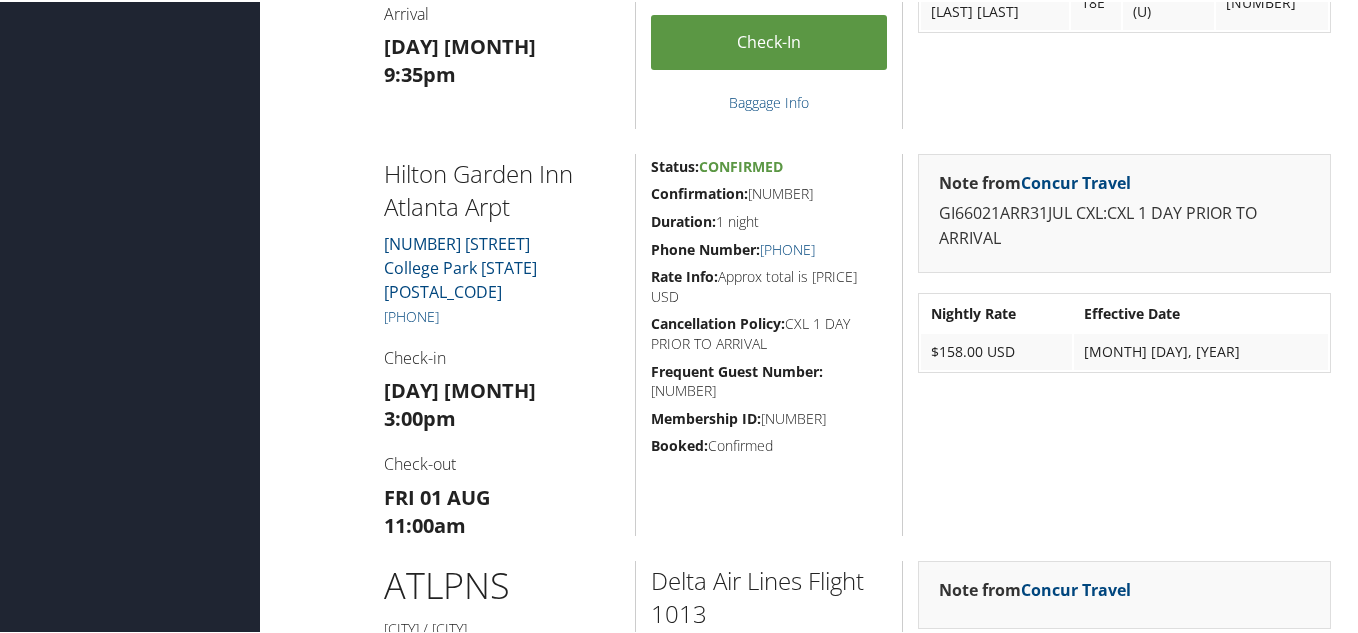 drag, startPoint x: 343, startPoint y: 208, endPoint x: 352, endPoint y: 184, distance: 25.632011 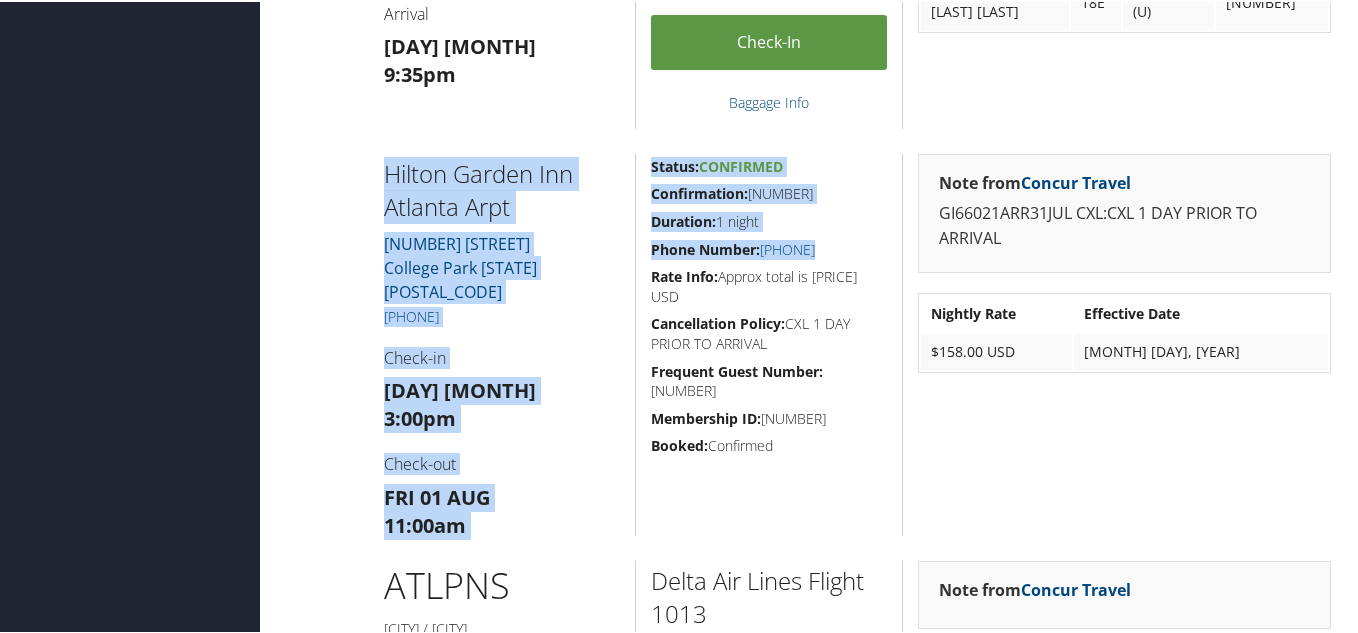 drag, startPoint x: 368, startPoint y: 166, endPoint x: 649, endPoint y: 277, distance: 302.12912 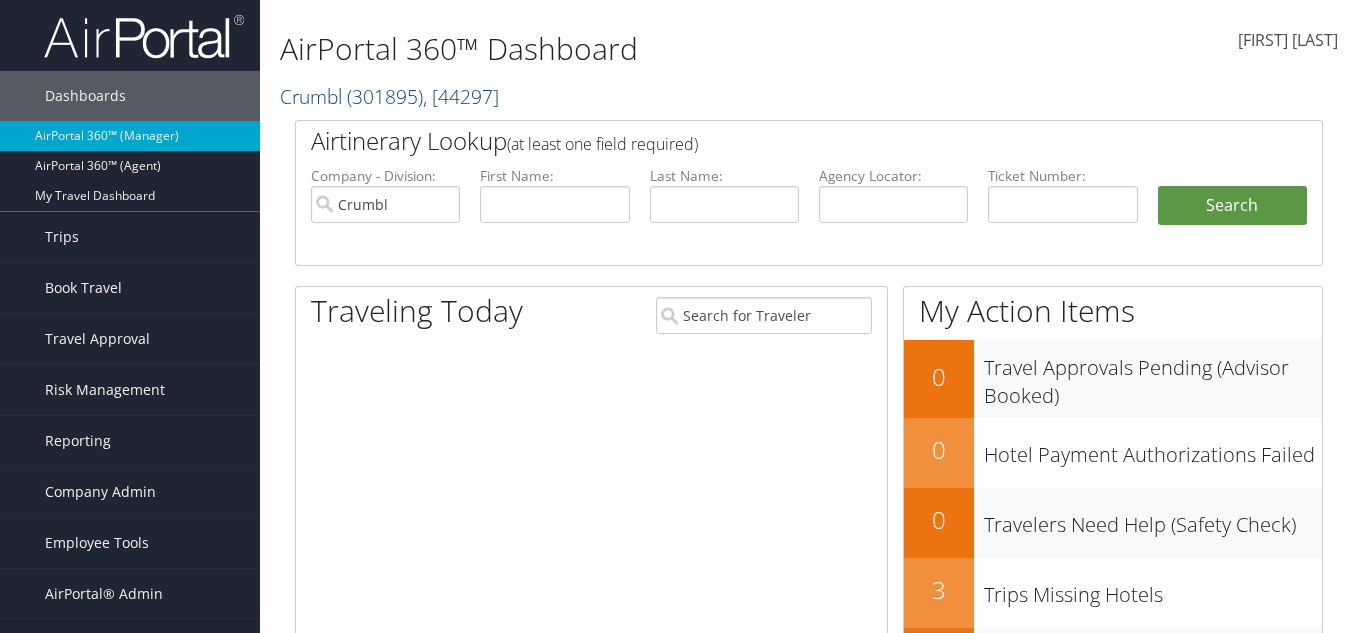 scroll, scrollTop: 0, scrollLeft: 0, axis: both 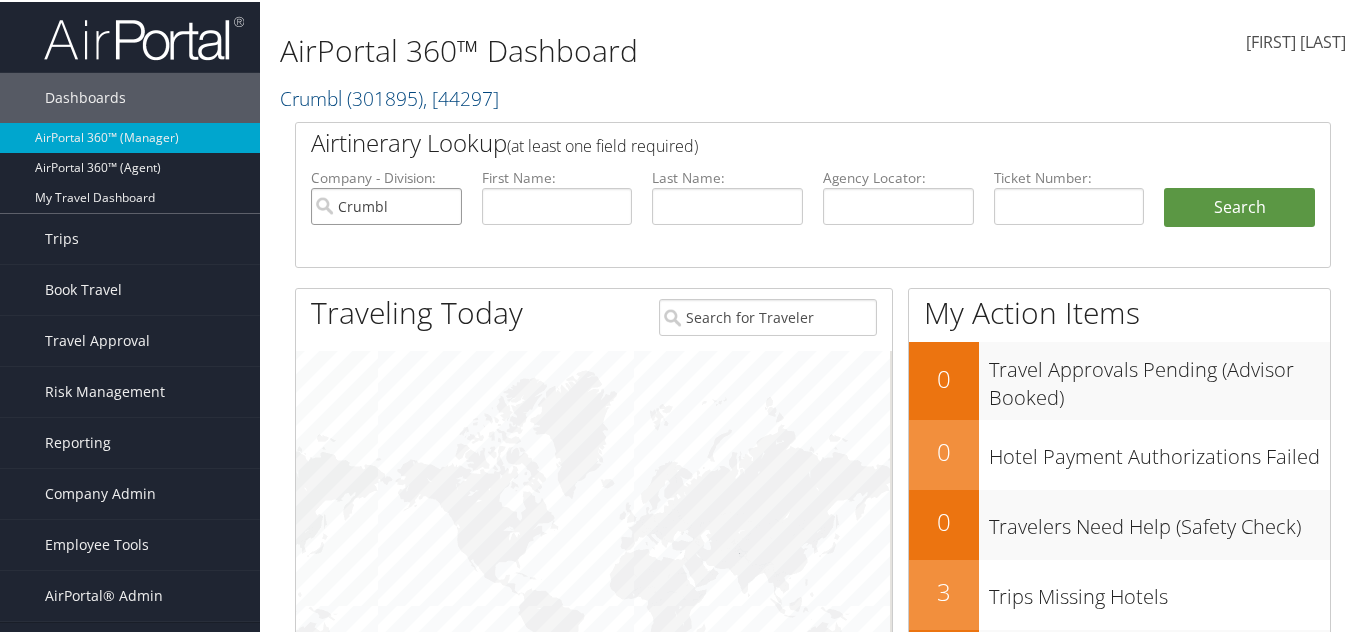 click on "Crumbl" at bounding box center (386, 204) 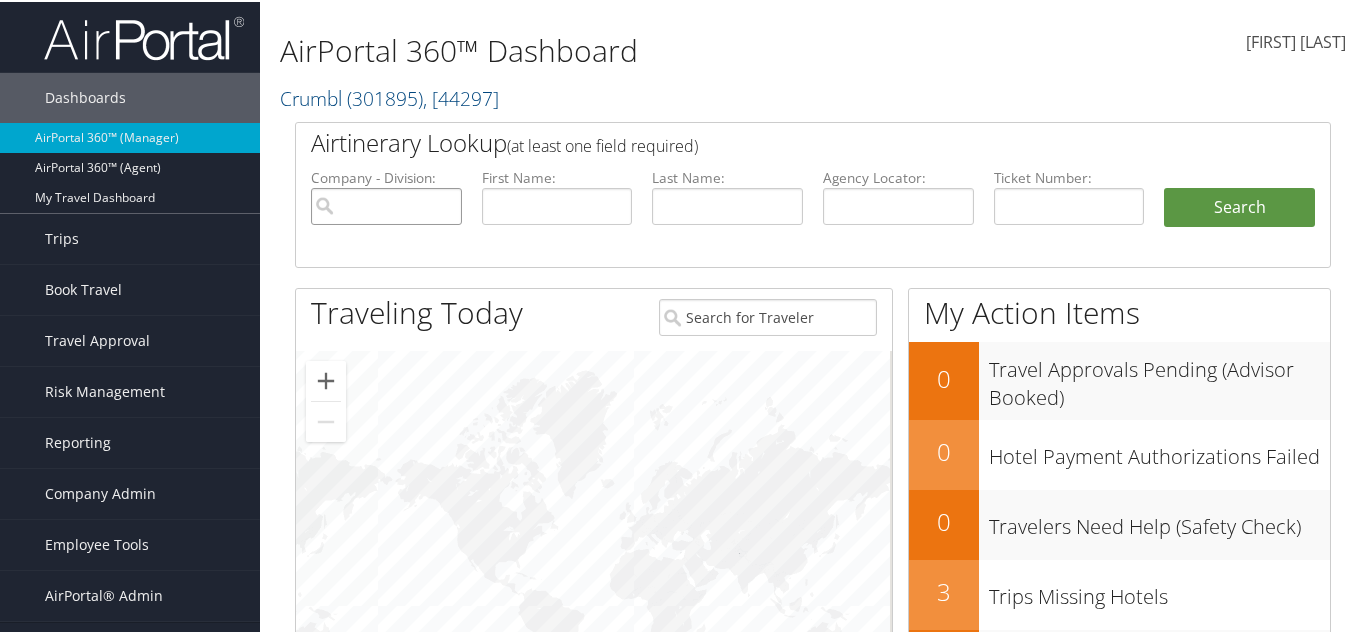 click at bounding box center [386, 204] 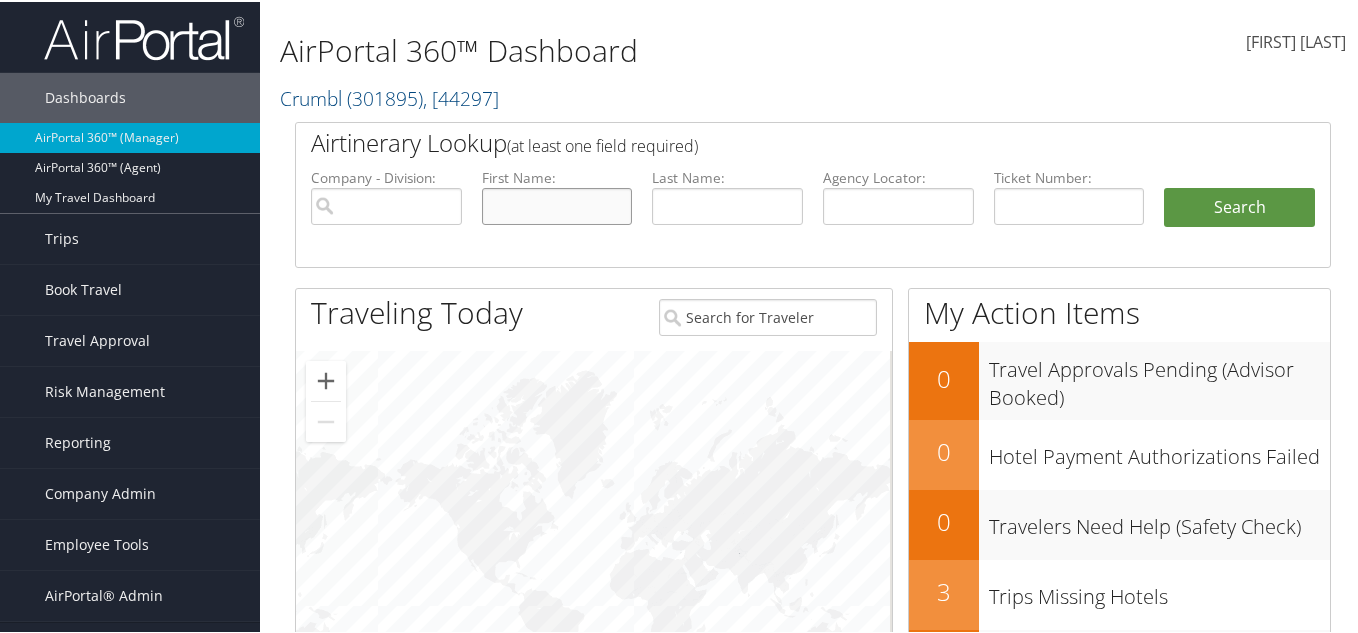 click at bounding box center [557, 204] 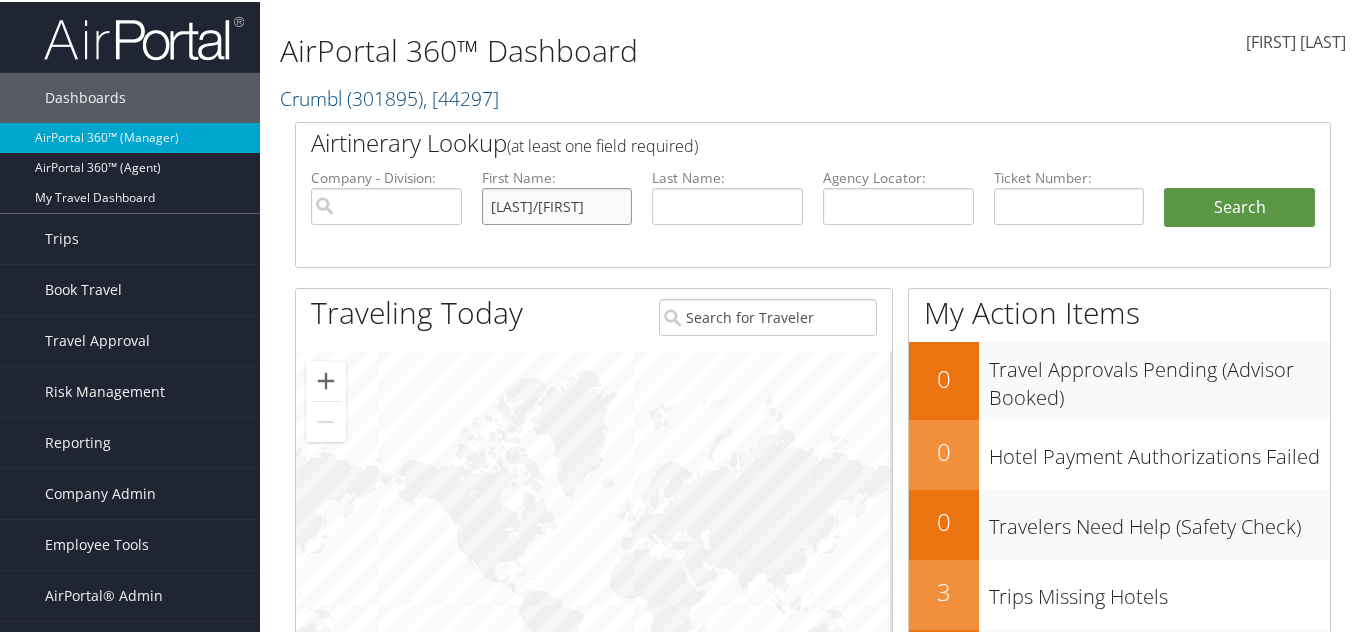 scroll, scrollTop: 0, scrollLeft: 39, axis: horizontal 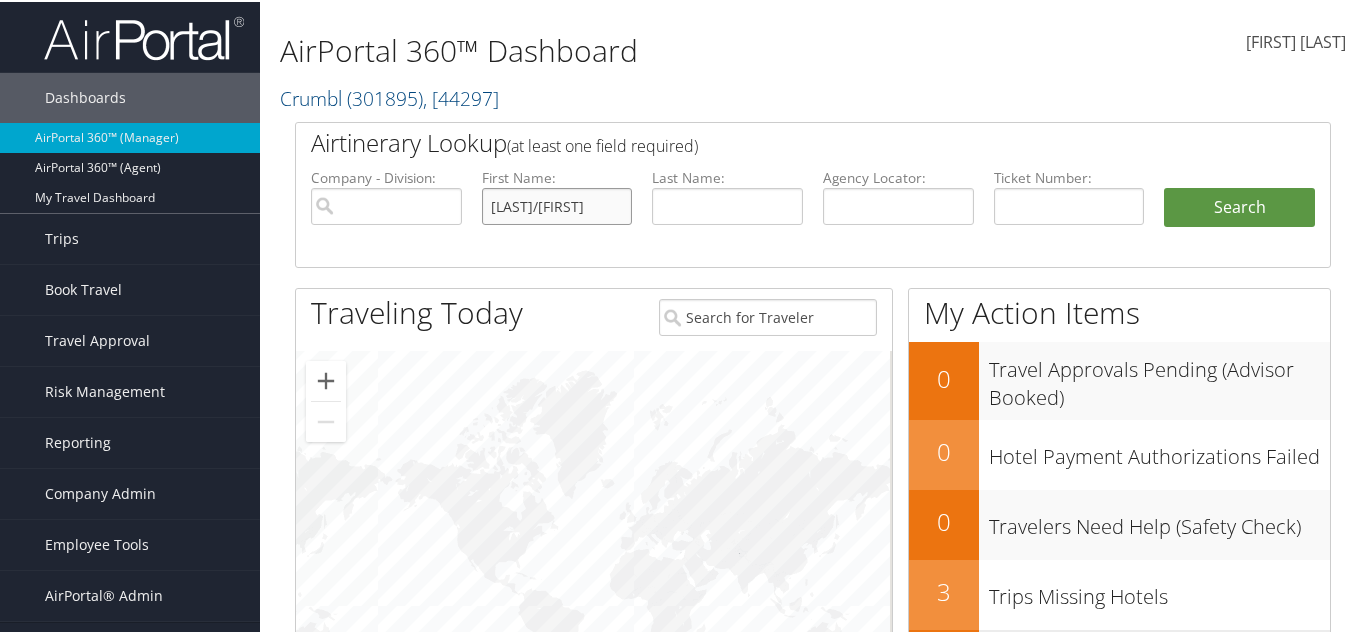 type on "FORDHAM/JOHN TIFTON" 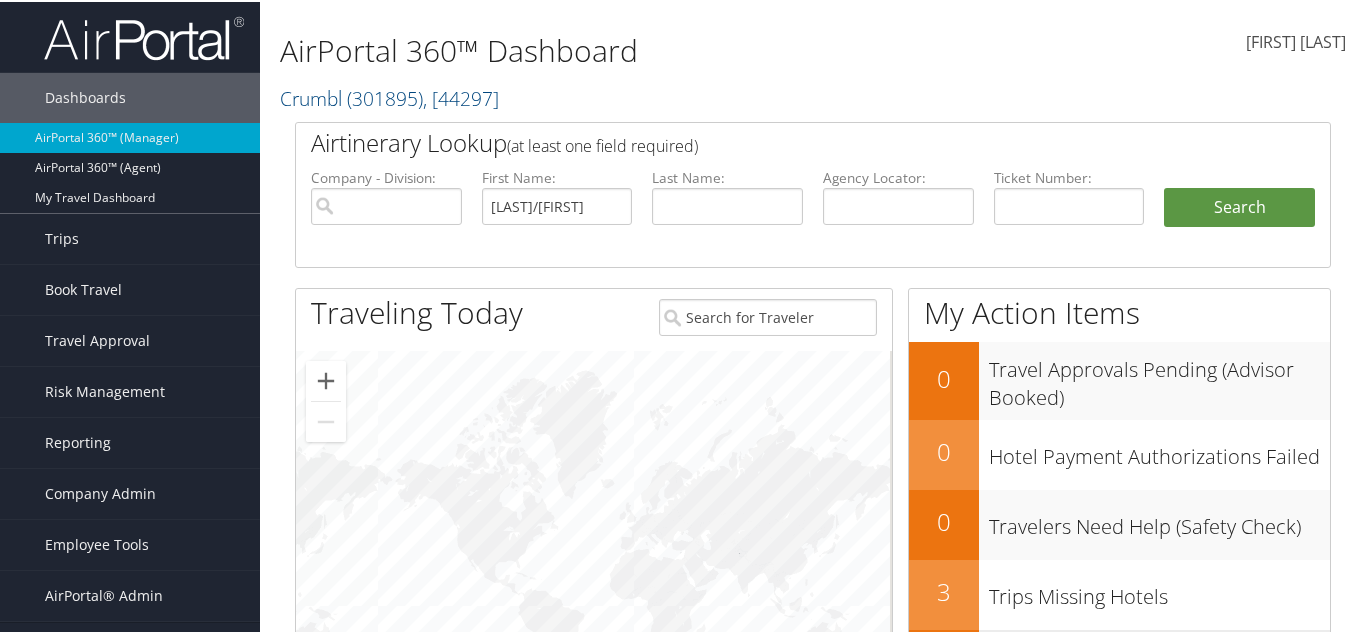 scroll, scrollTop: 0, scrollLeft: 0, axis: both 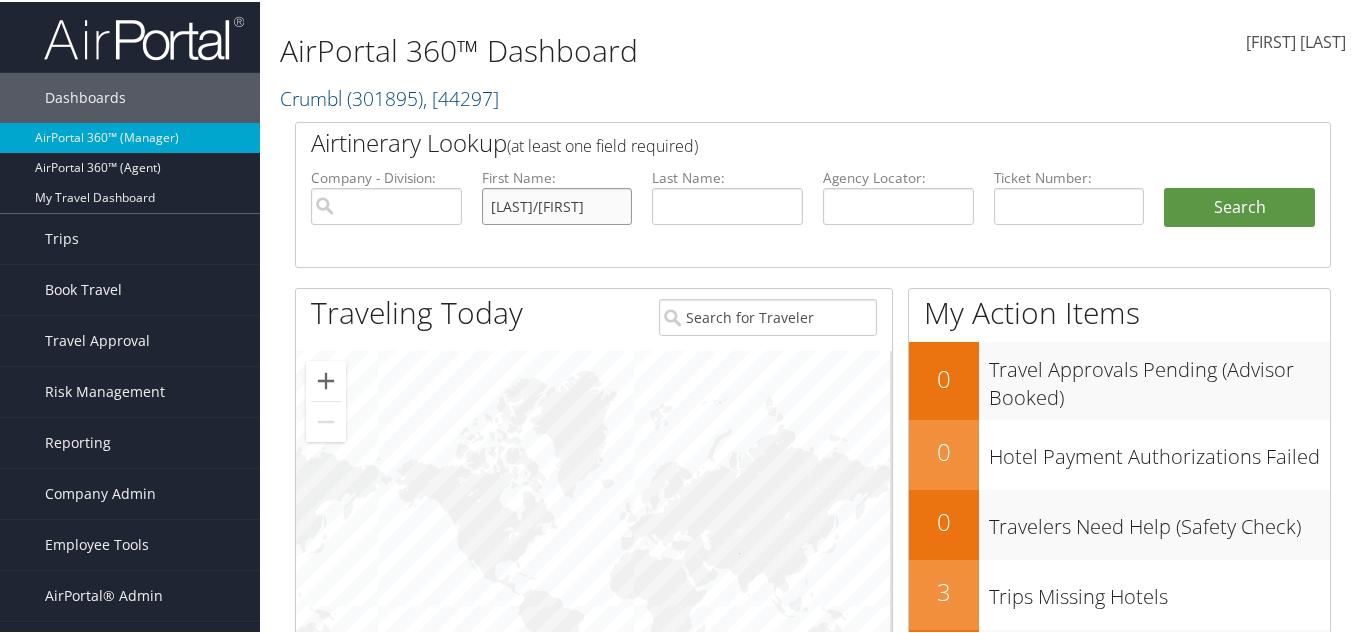 click on "FORDHAM/JOHN TIFTON" at bounding box center (557, 204) 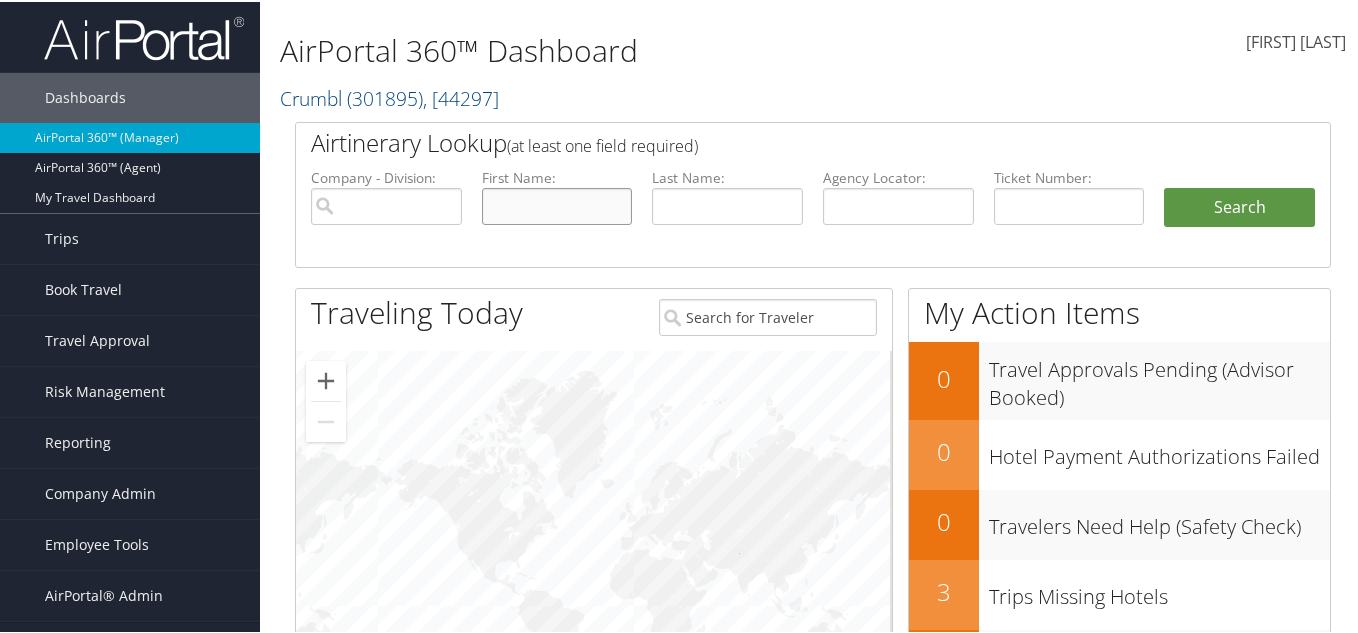 click at bounding box center (557, 204) 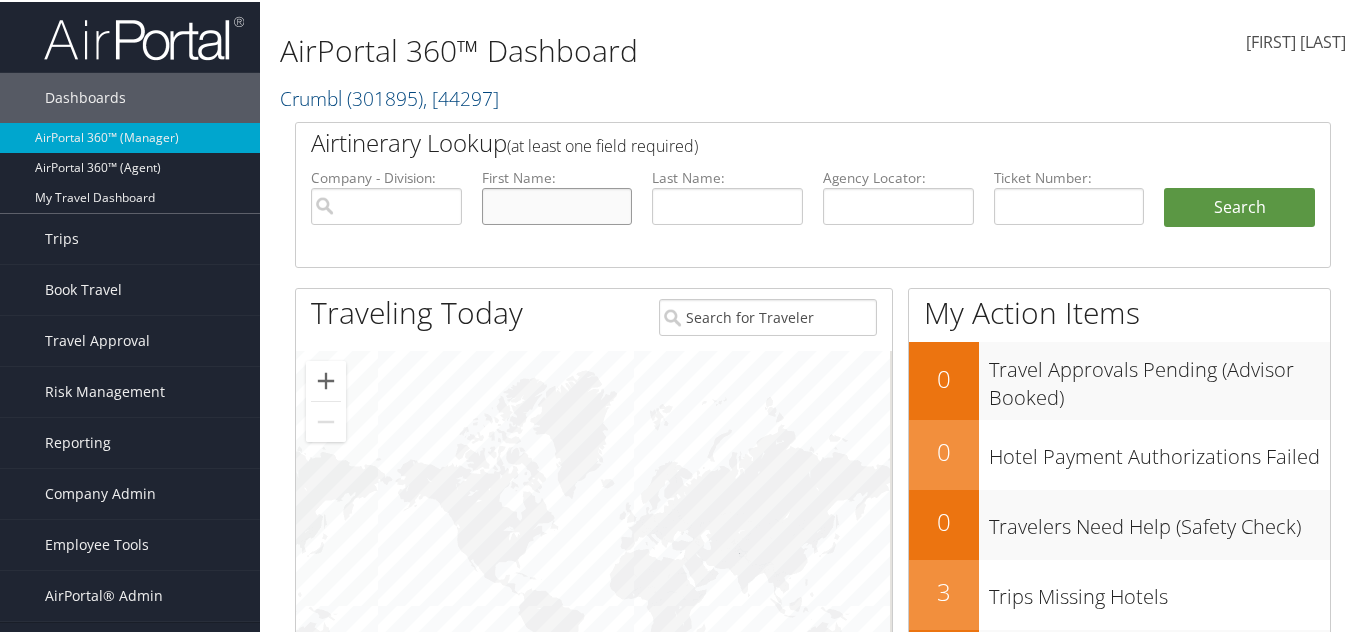 click at bounding box center [557, 204] 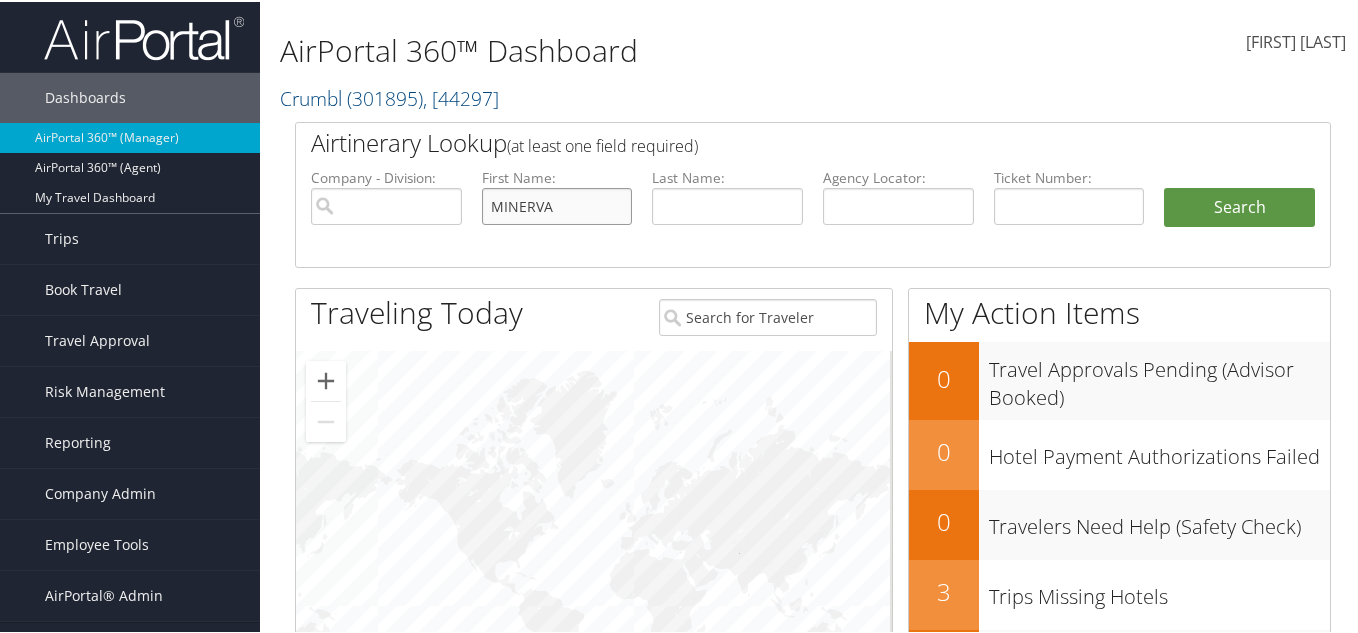 type on "MINERVA" 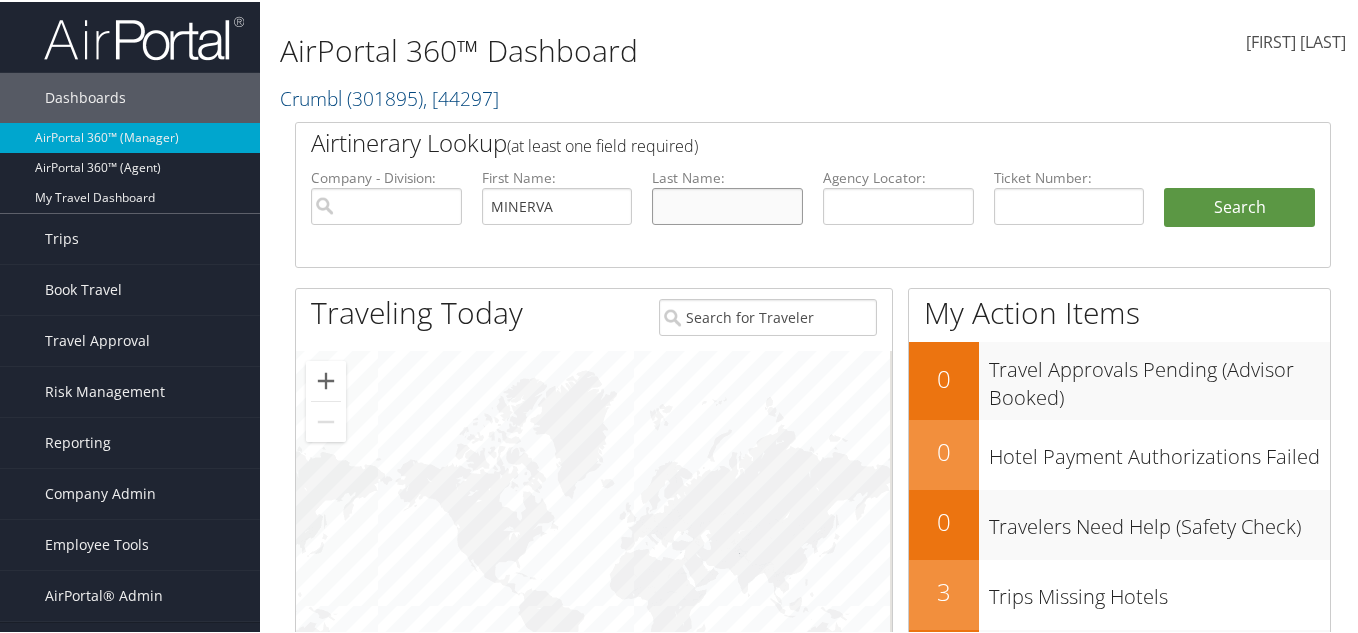 click at bounding box center (727, 204) 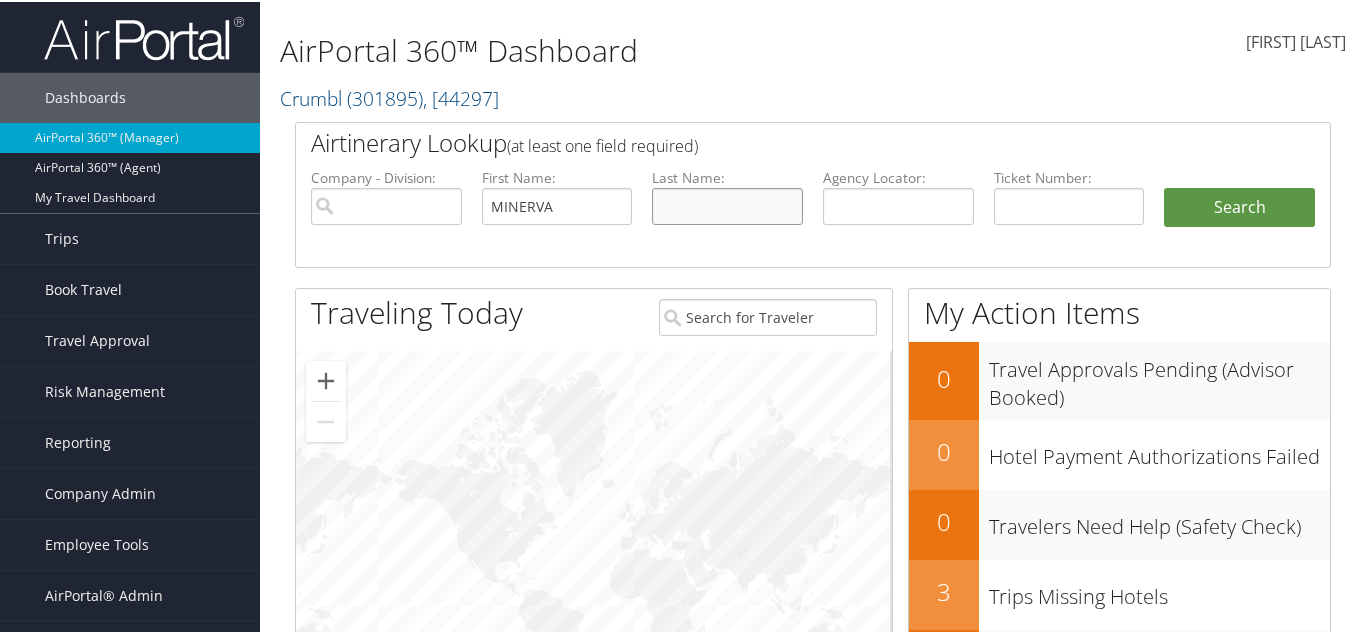 click at bounding box center [727, 204] 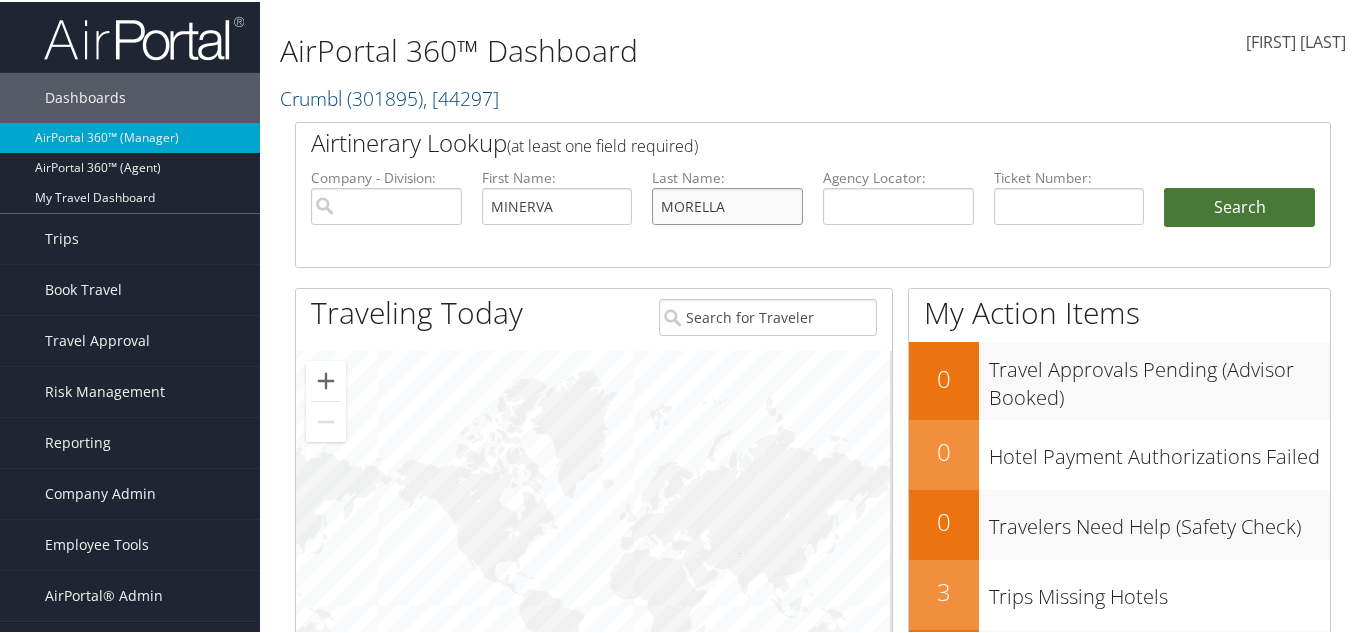 type on "MORELLA" 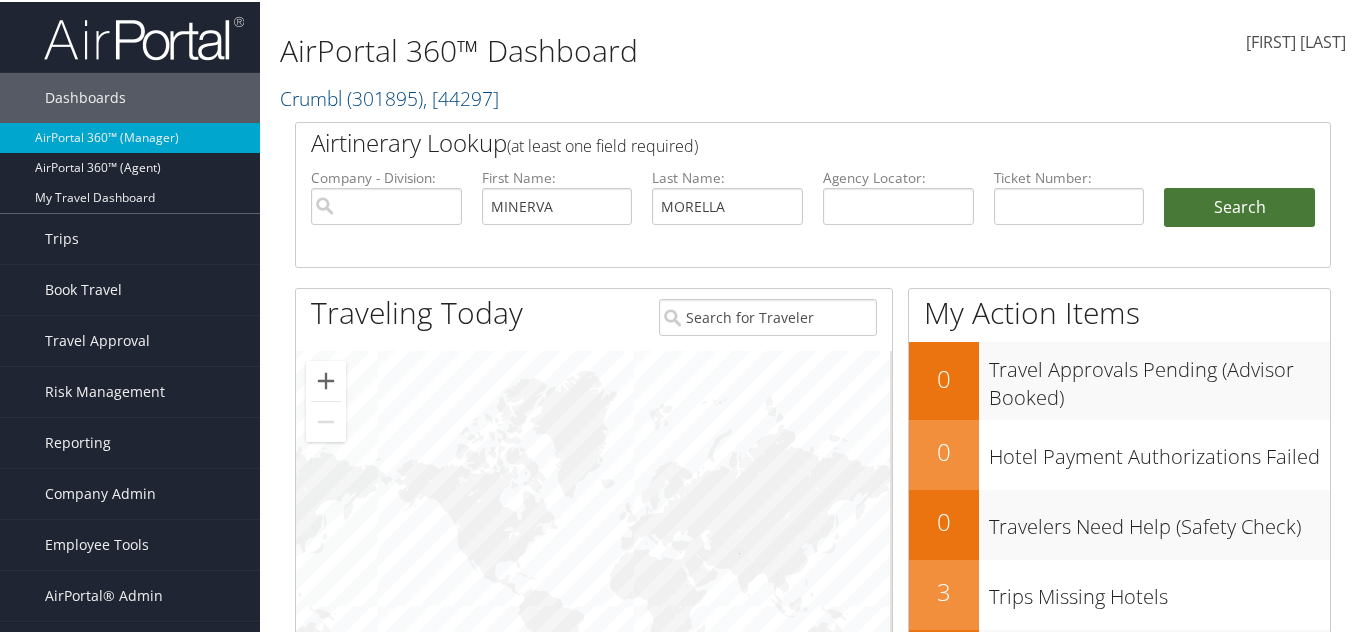 click on "Search" at bounding box center (1239, 206) 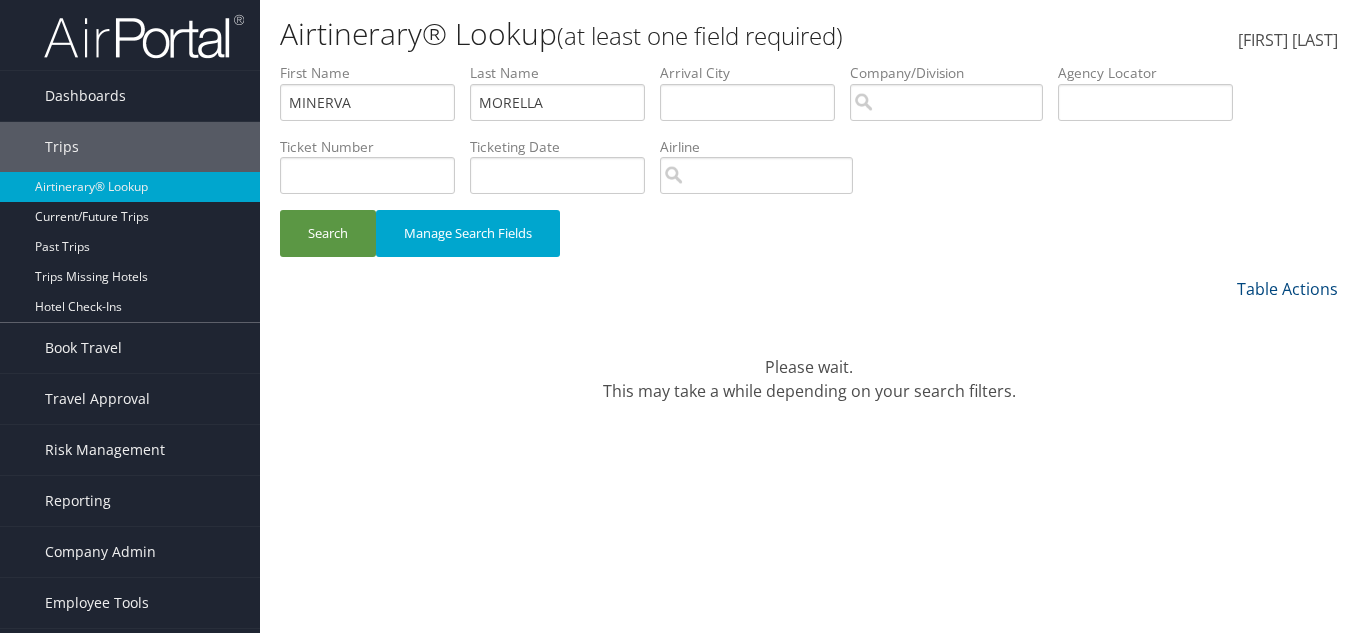 scroll, scrollTop: 0, scrollLeft: 0, axis: both 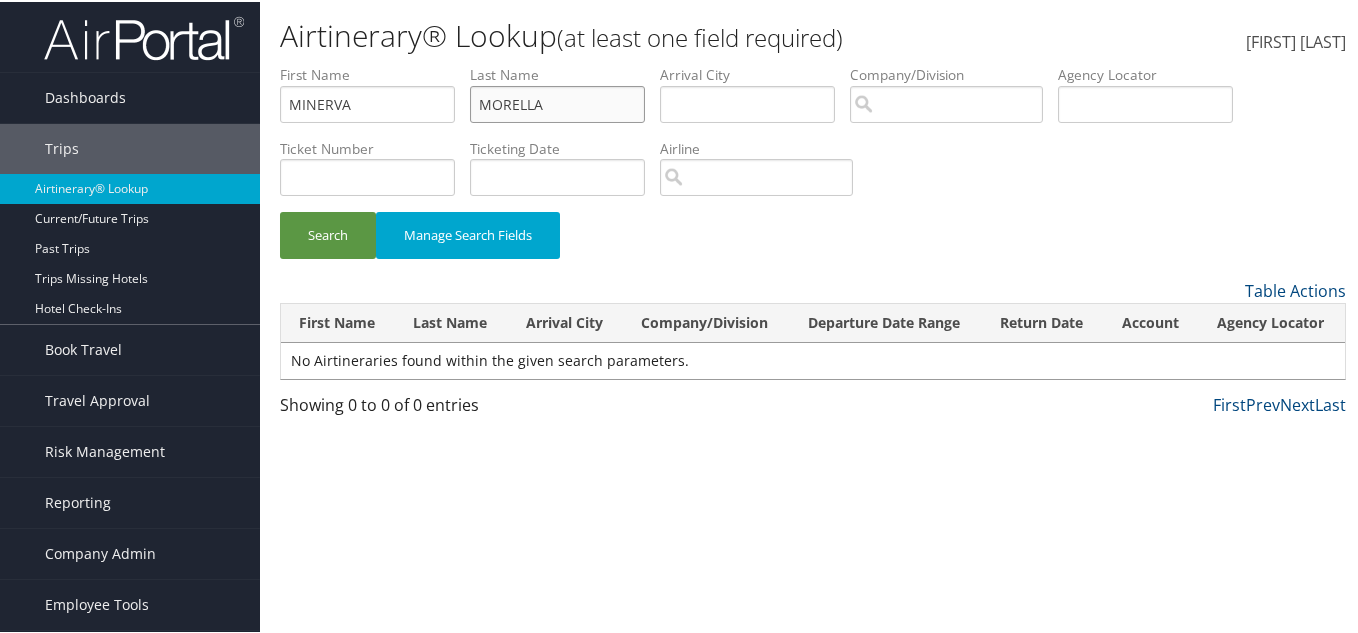 click on "MORELLA" at bounding box center [557, 102] 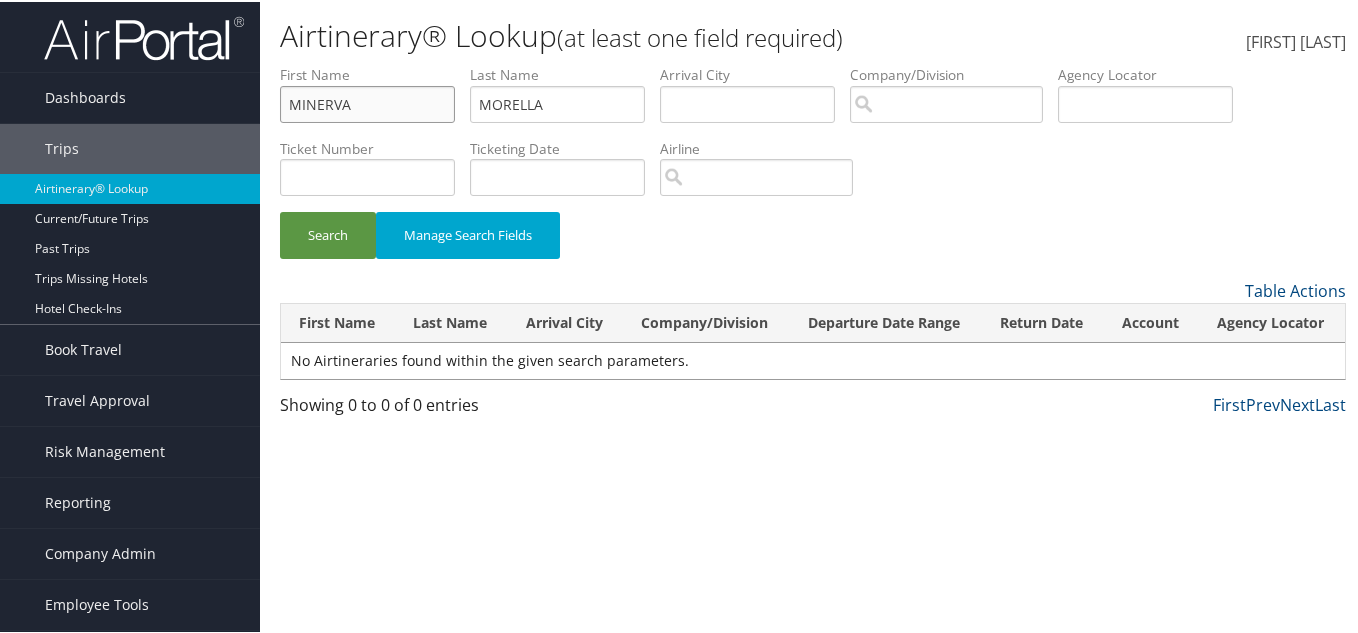 click on "MINERVA" at bounding box center (367, 102) 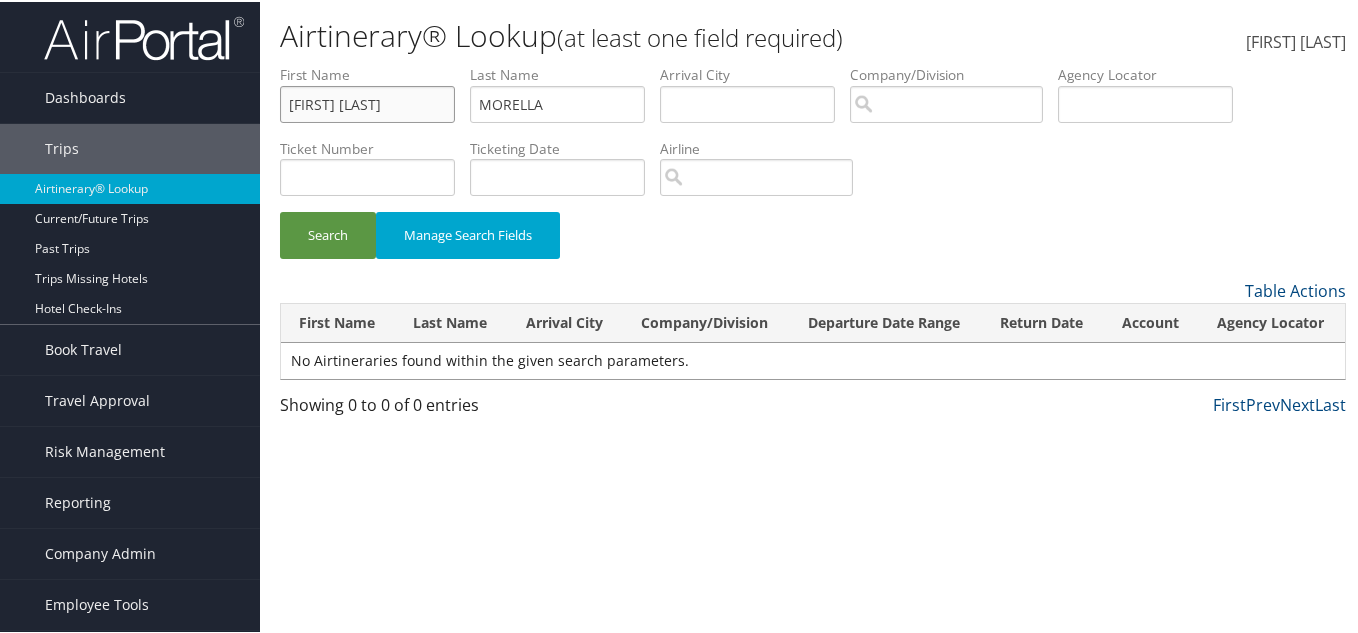 type on "[FIRST] [LAST]" 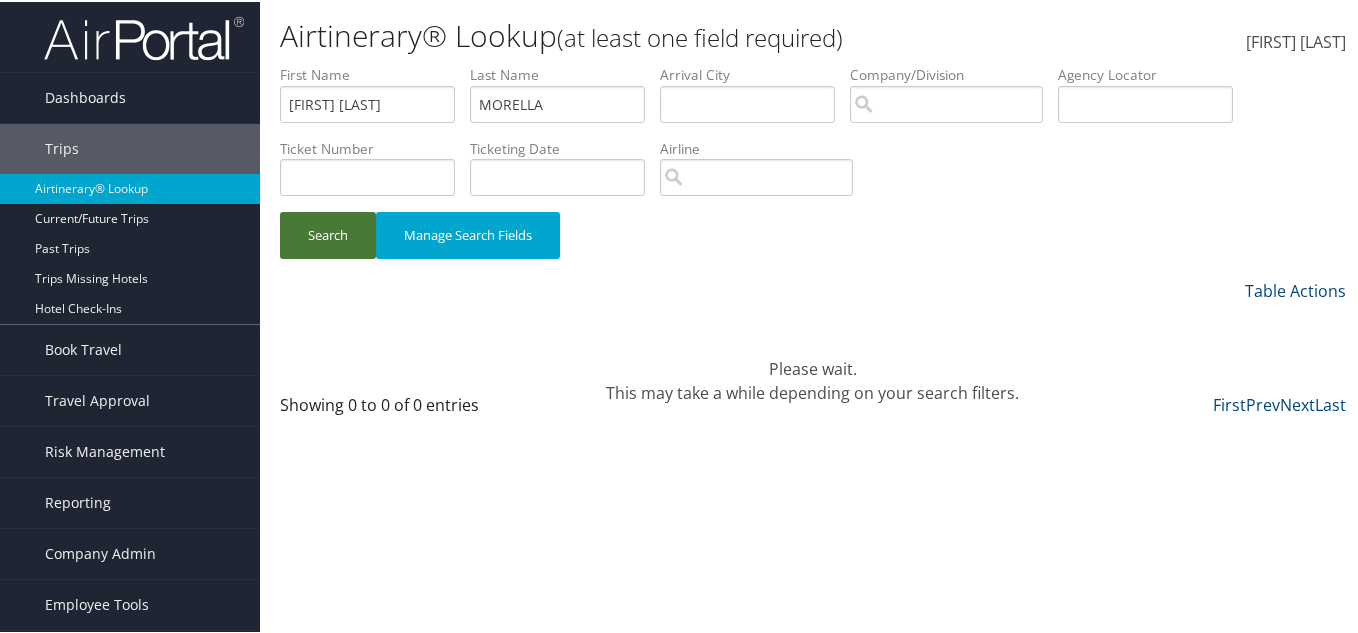 click on "Search" at bounding box center [328, 233] 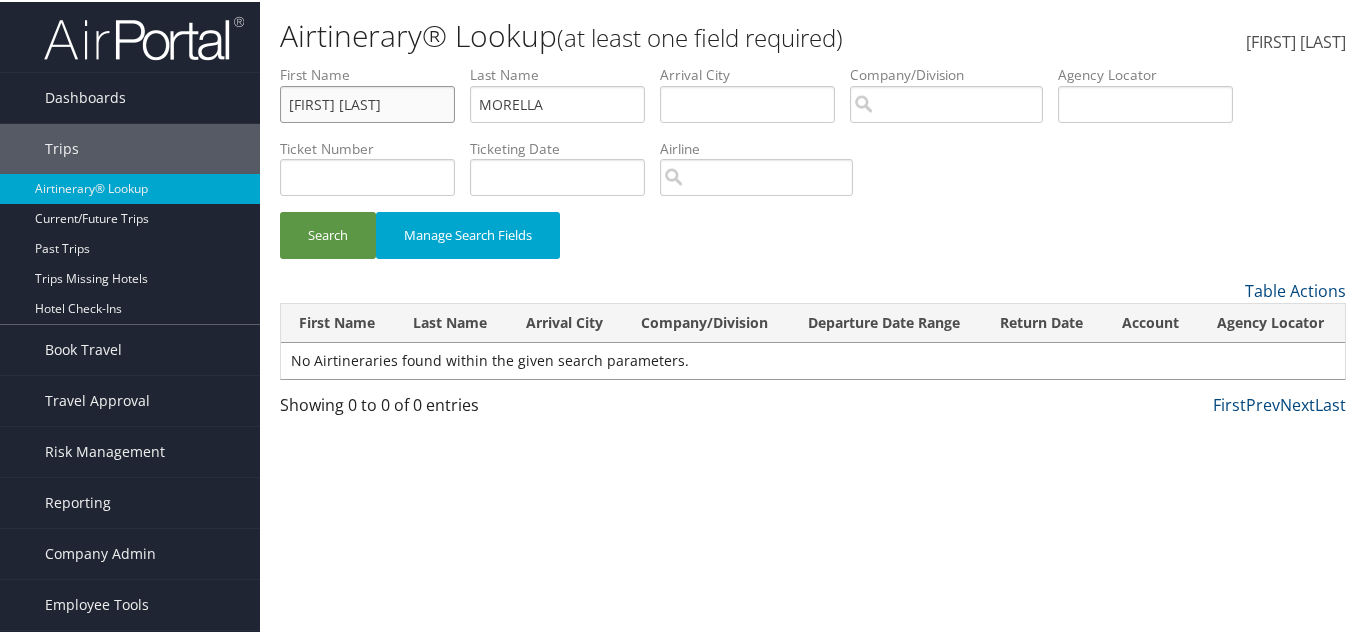 click on "[FIRST] [LAST]" at bounding box center [367, 102] 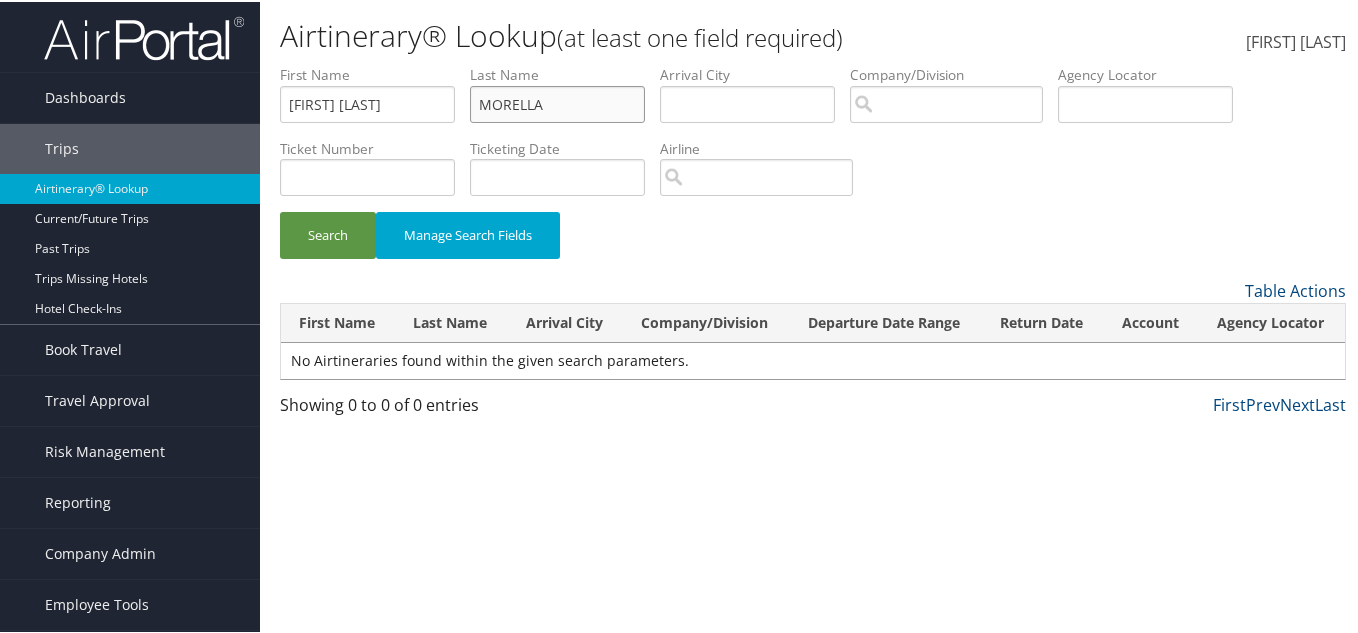 click on "MORELLA" at bounding box center [557, 102] 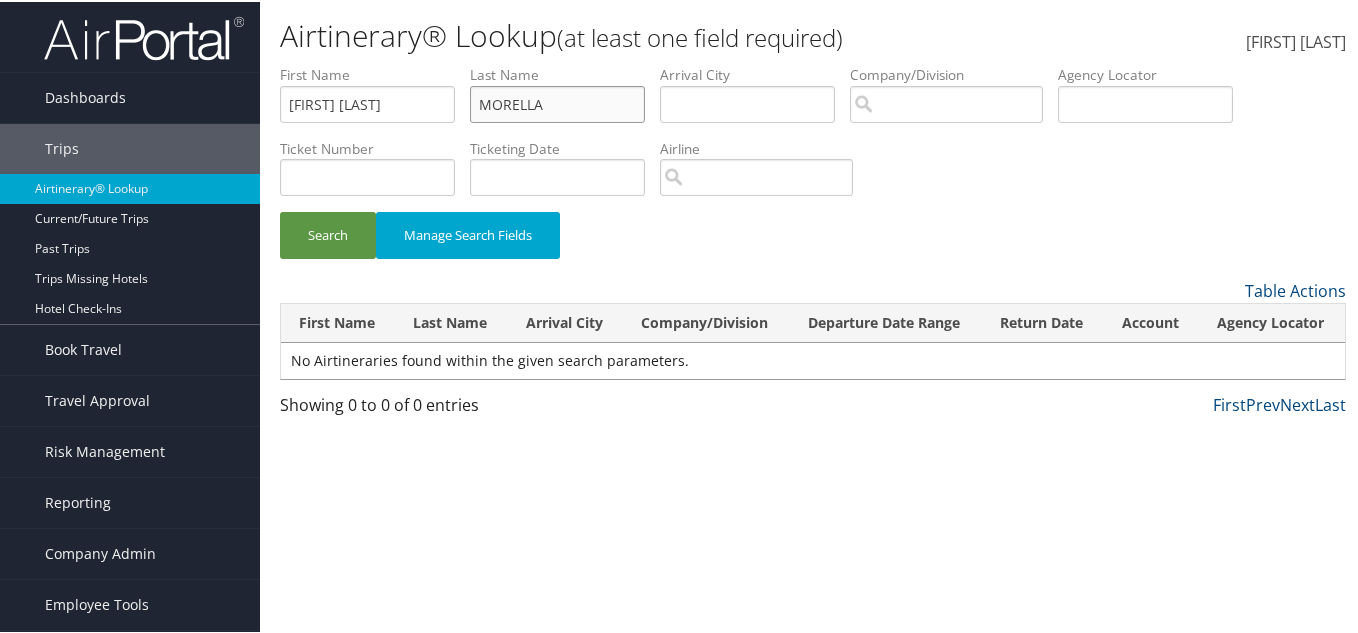 paste on "[LAST]" 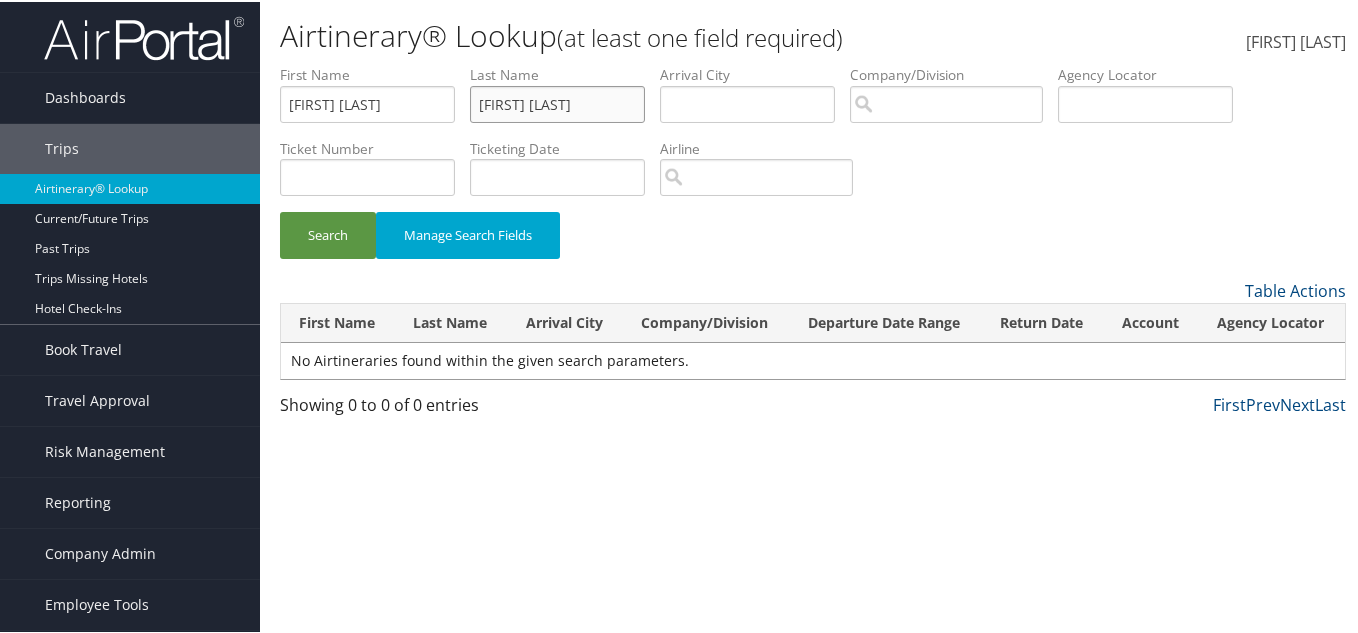 type on "[FIRST] [LAST]" 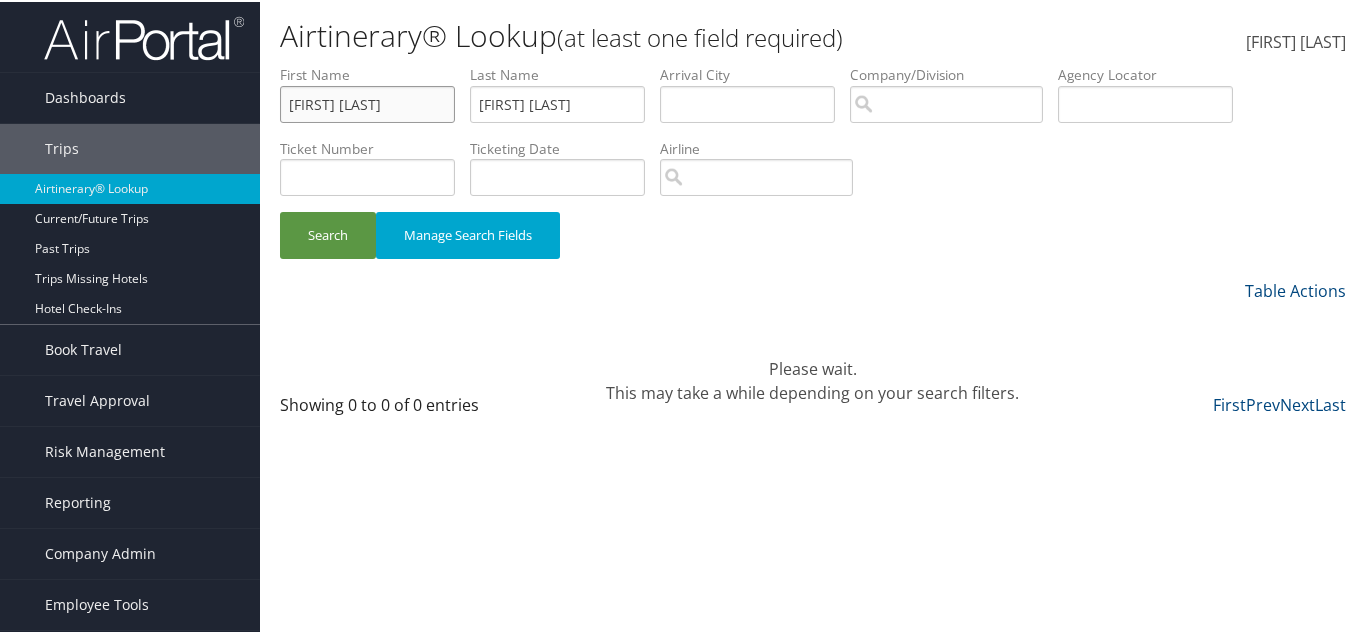click on "MINERVA HALLER" at bounding box center (367, 102) 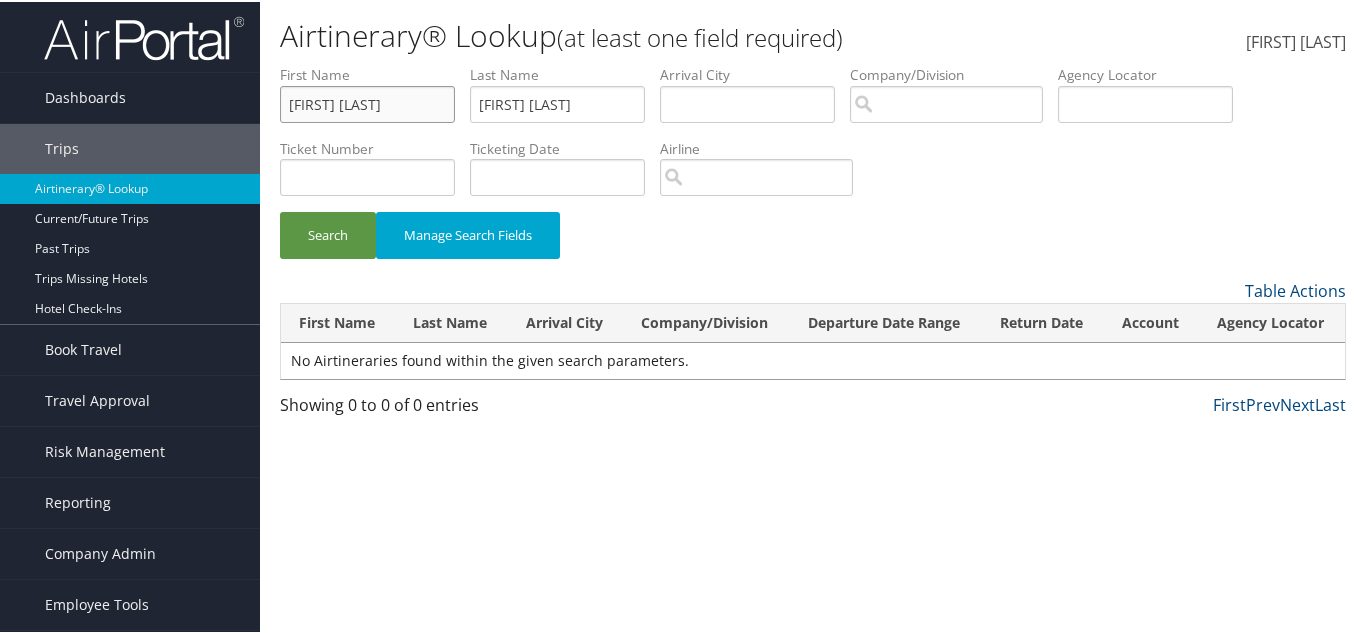 click on "MINERVA HALLER" at bounding box center [367, 102] 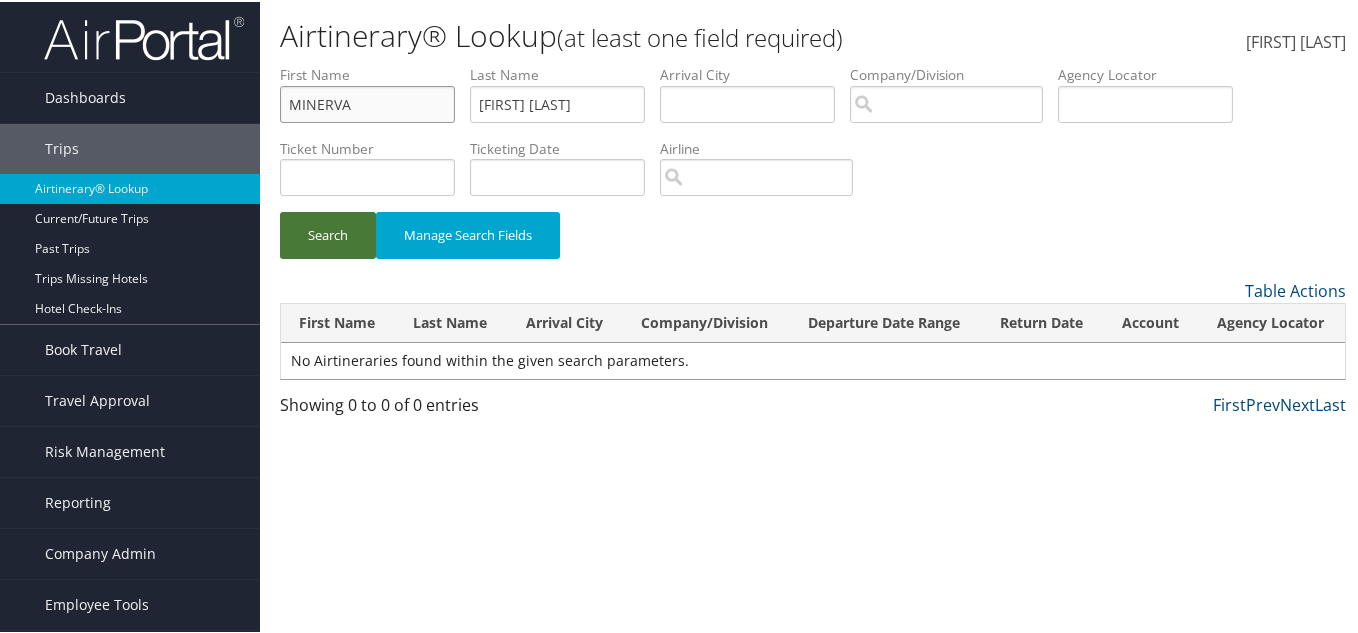 type on "MINERVA" 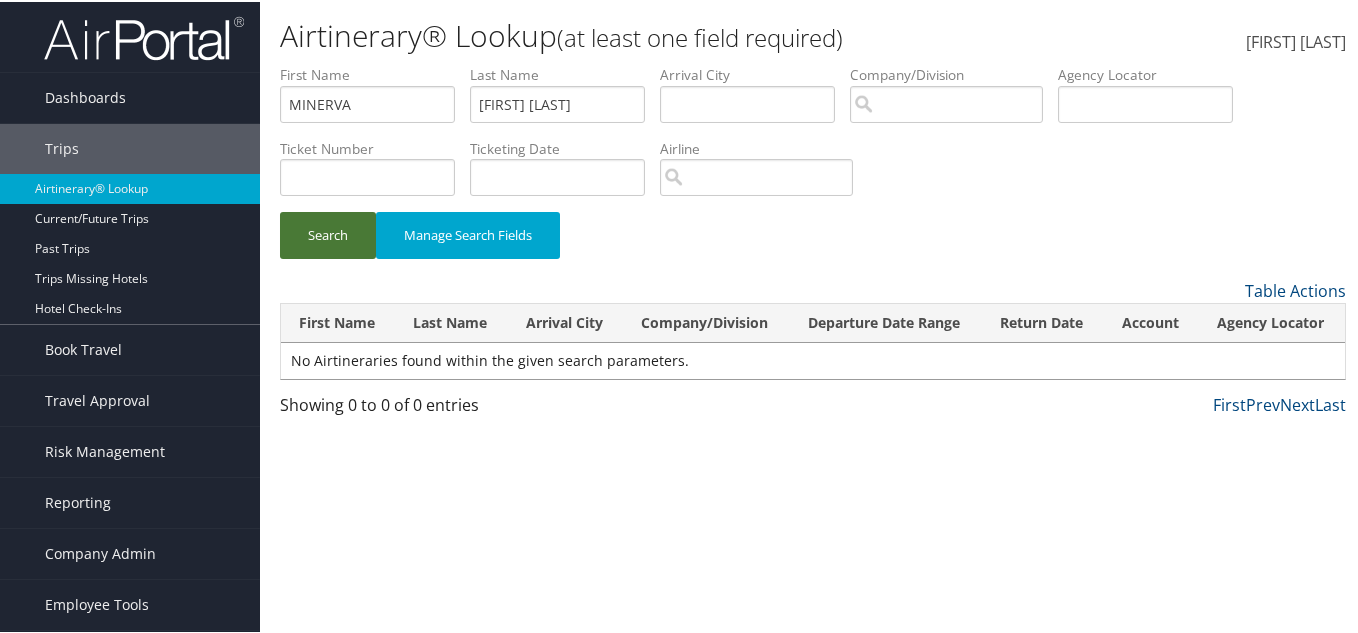 click on "Search" at bounding box center [328, 233] 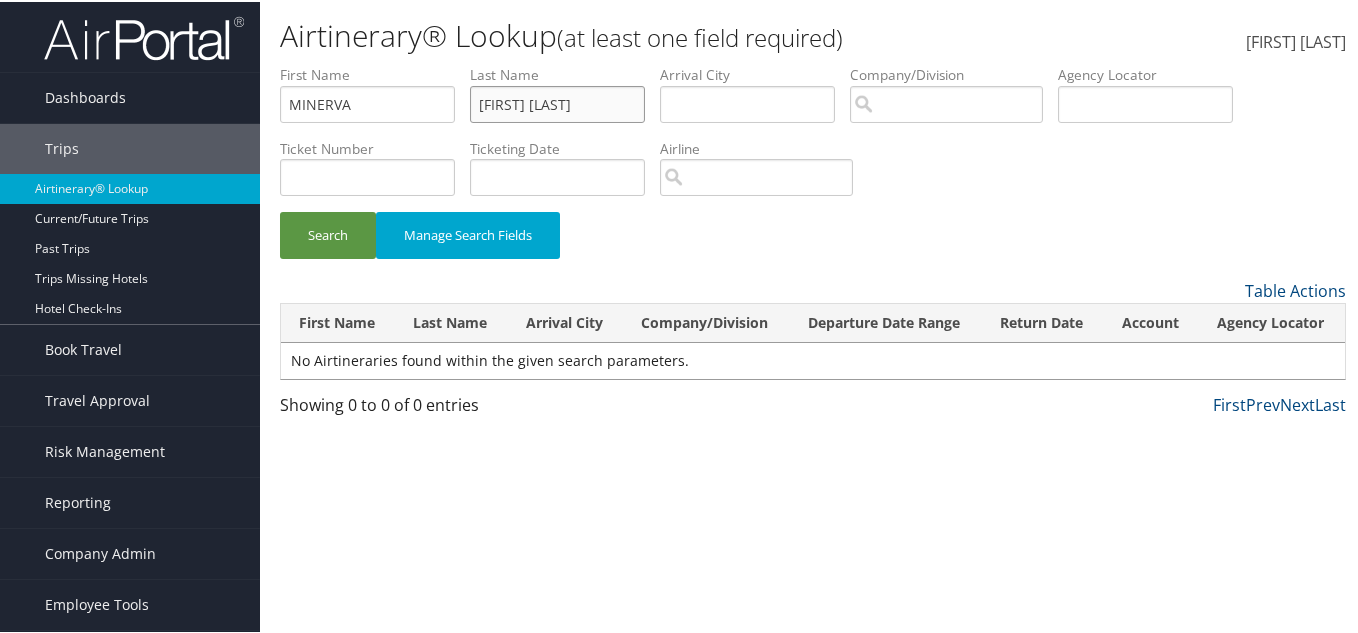 drag, startPoint x: 650, startPoint y: 96, endPoint x: 497, endPoint y: 103, distance: 153.16005 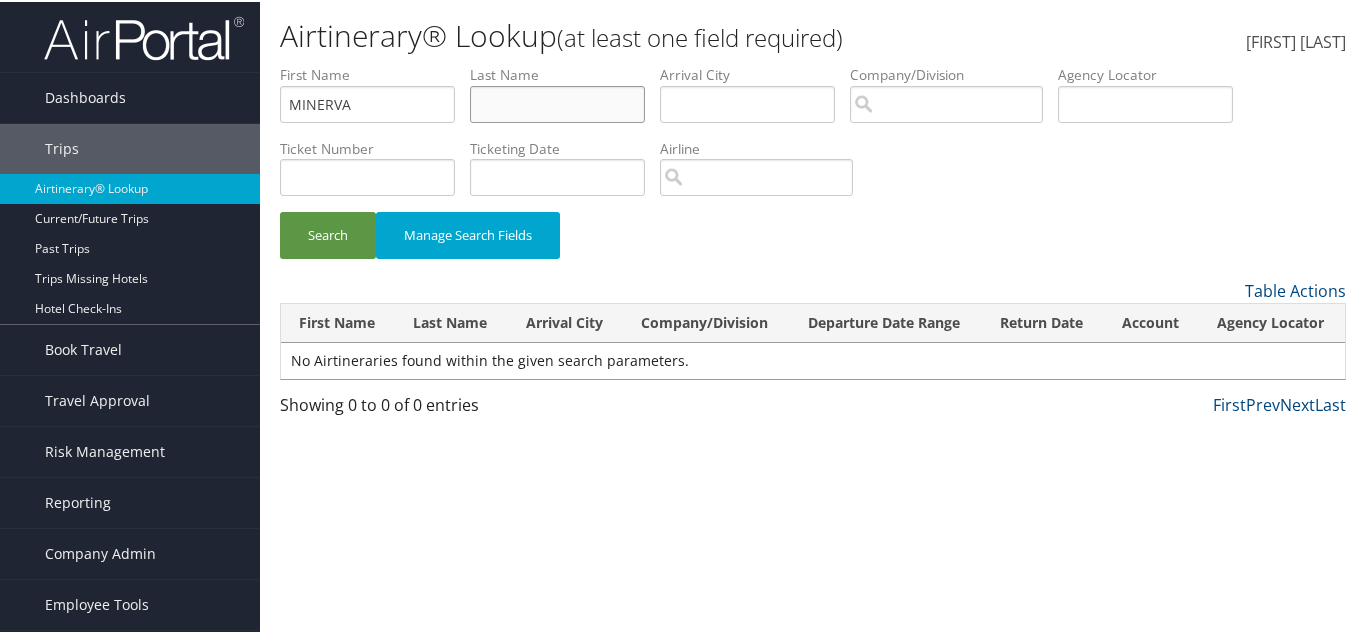 drag, startPoint x: 466, startPoint y: 102, endPoint x: 427, endPoint y: 103, distance: 39.012817 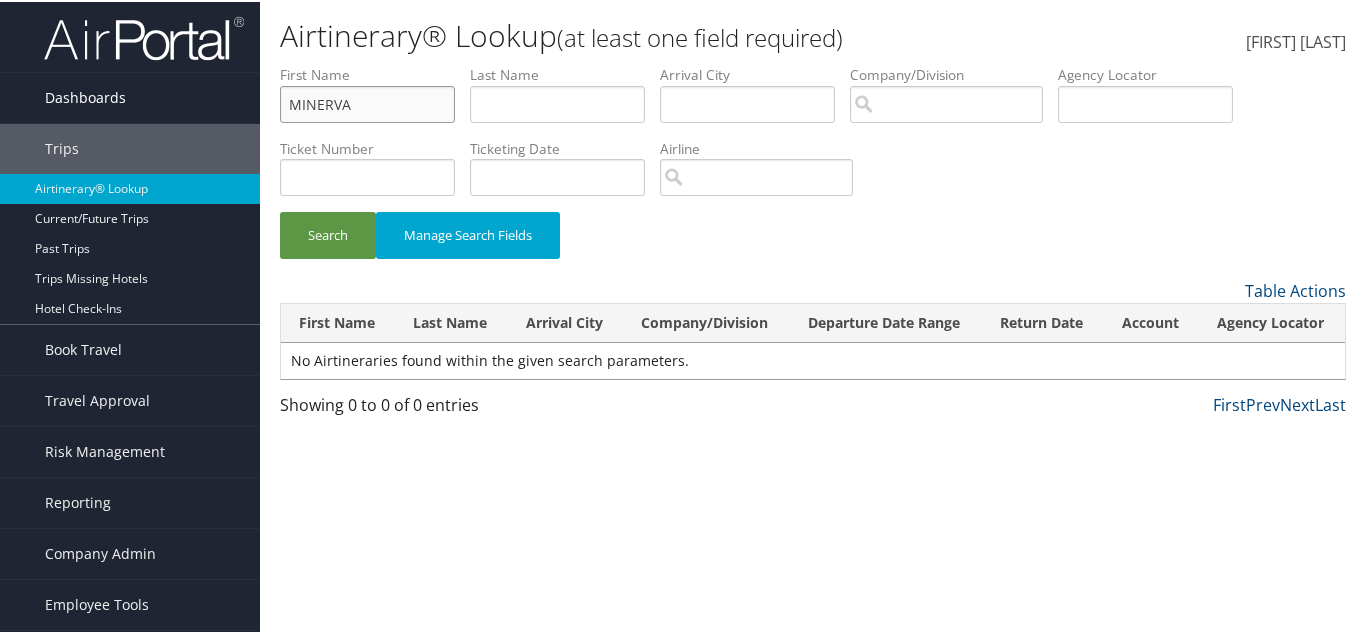 drag, startPoint x: 353, startPoint y: 101, endPoint x: 65, endPoint y: 106, distance: 288.0434 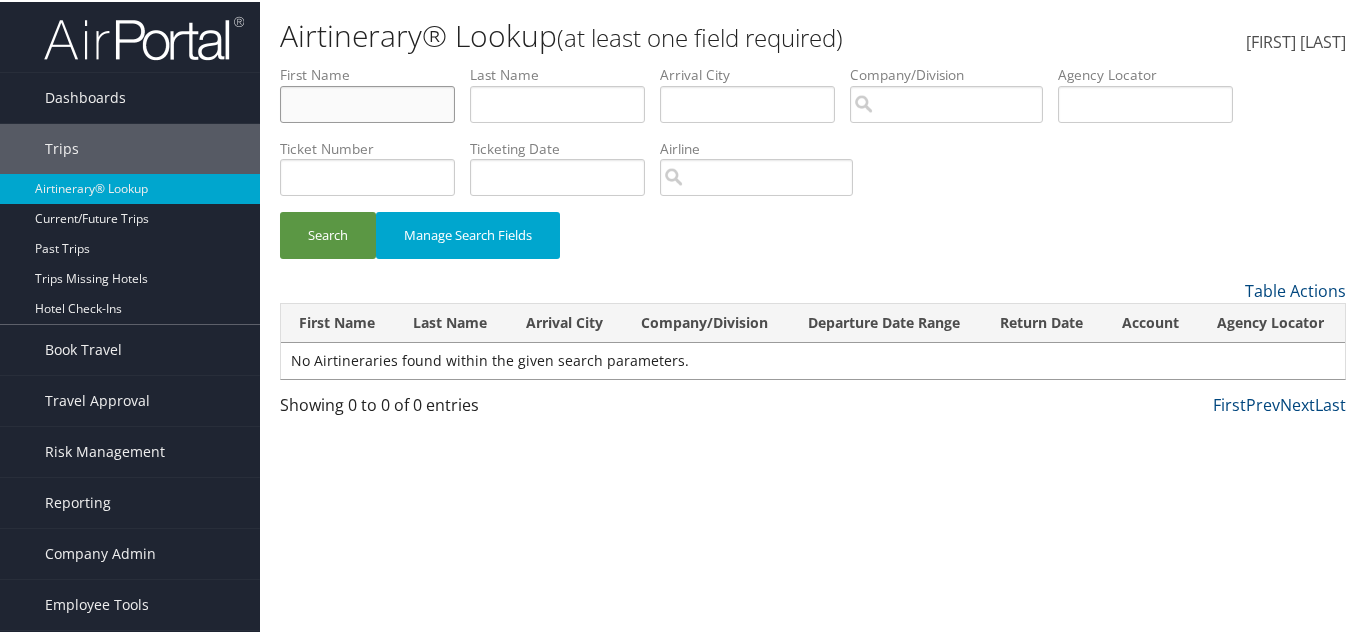 type 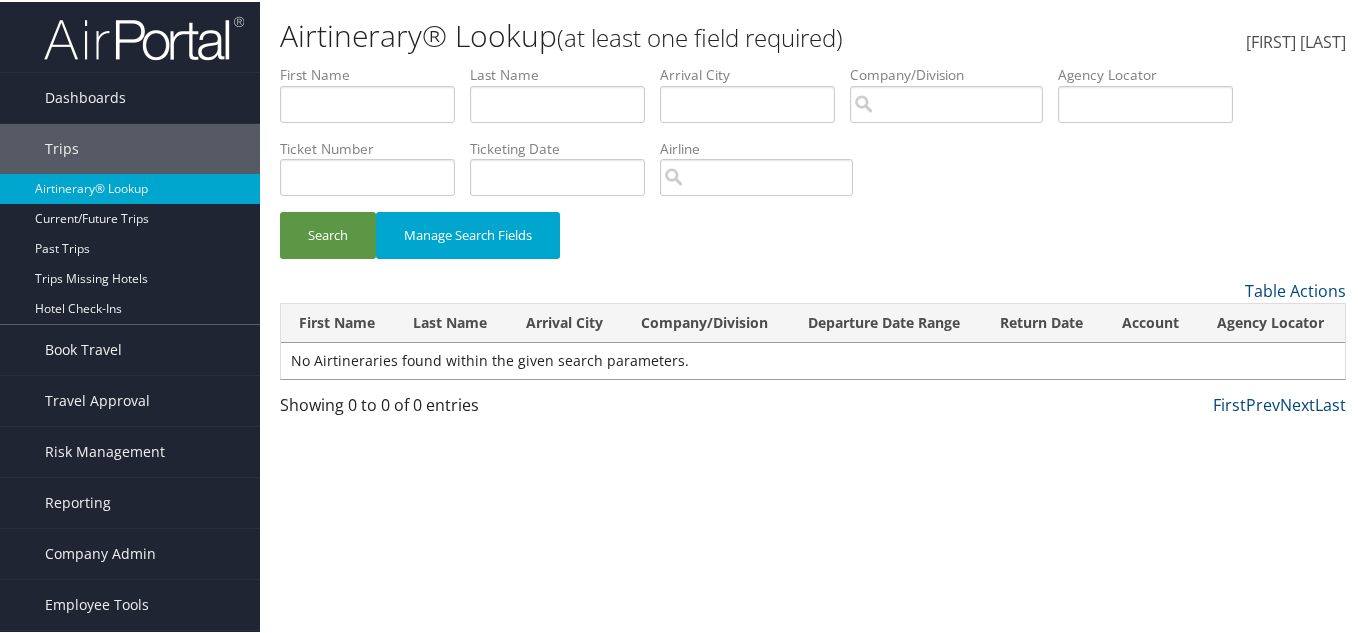 click on "Airtinerary® Lookup  (at least one field required)
[FIRST] [LAST]
[FIRST] [LAST]
My Settings
Travel Agency Contacts
Log Consulting Time
View Travel Profile
Give Feedback Sign Out" at bounding box center [813, 316] 